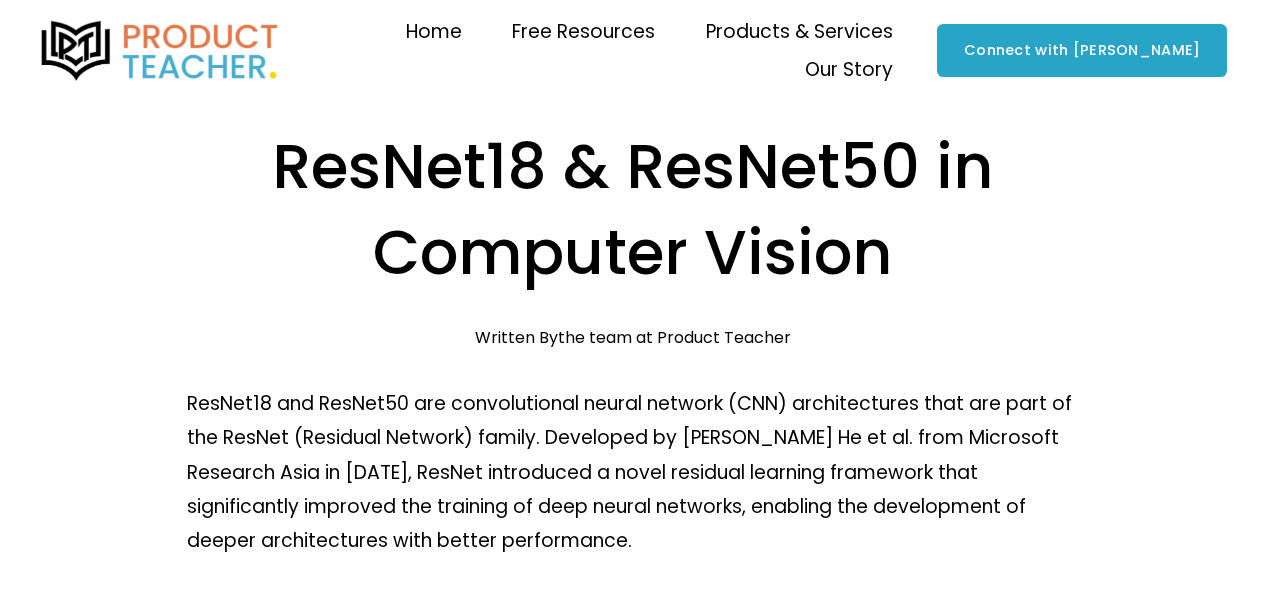 click on "ResNet18 & ResNet50 in Computer Vision" at bounding box center (633, 210) 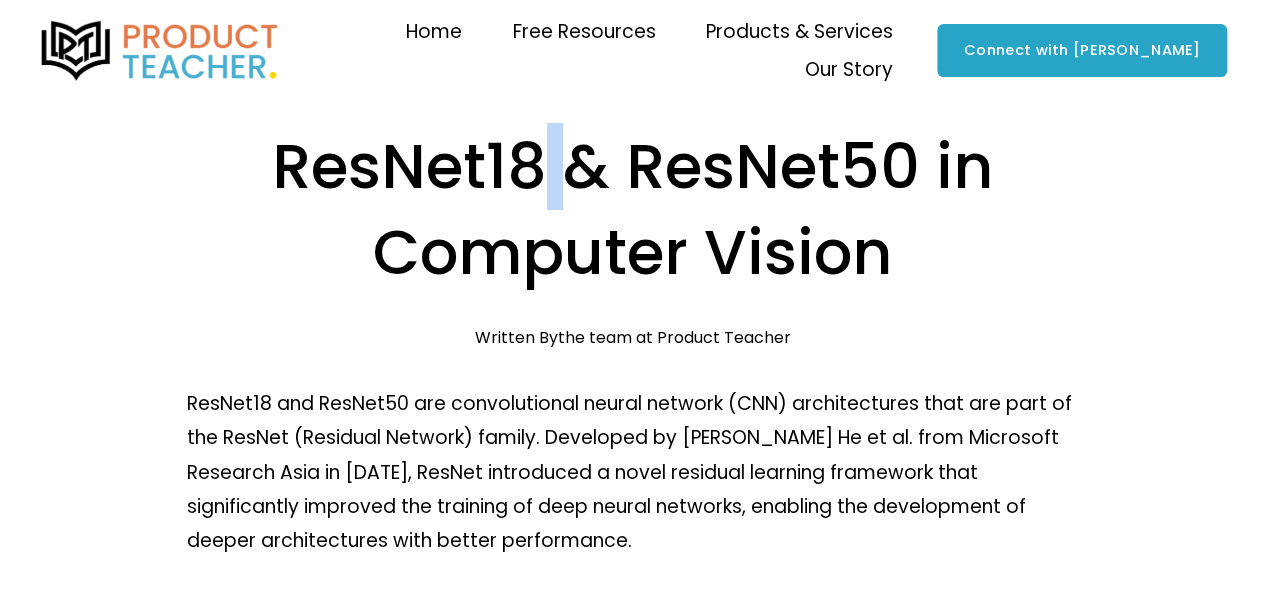 click on "ResNet18 & ResNet50 in Computer Vision" at bounding box center [633, 210] 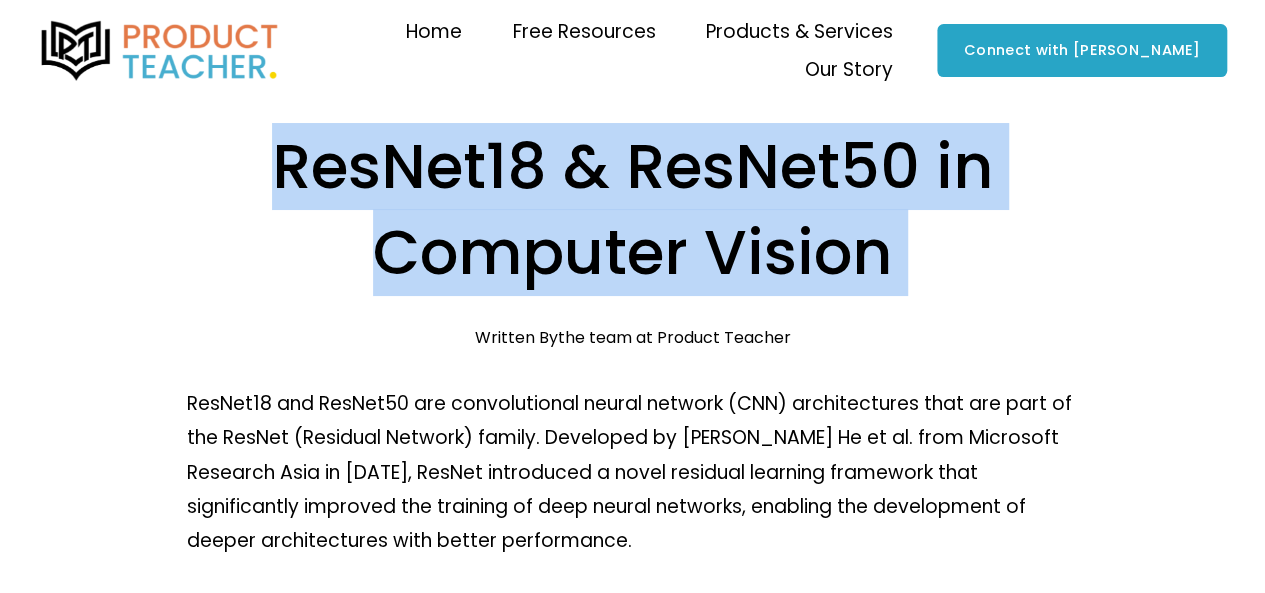 click on "ResNet18 & ResNet50 in Computer Vision" at bounding box center (633, 210) 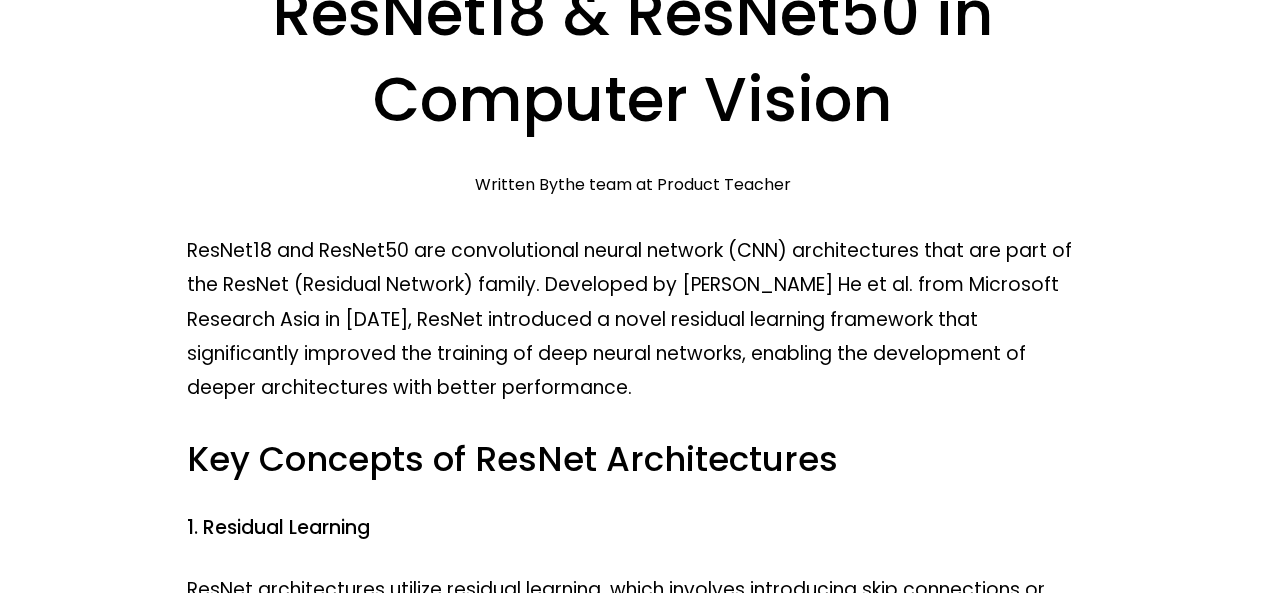 scroll, scrollTop: 200, scrollLeft: 0, axis: vertical 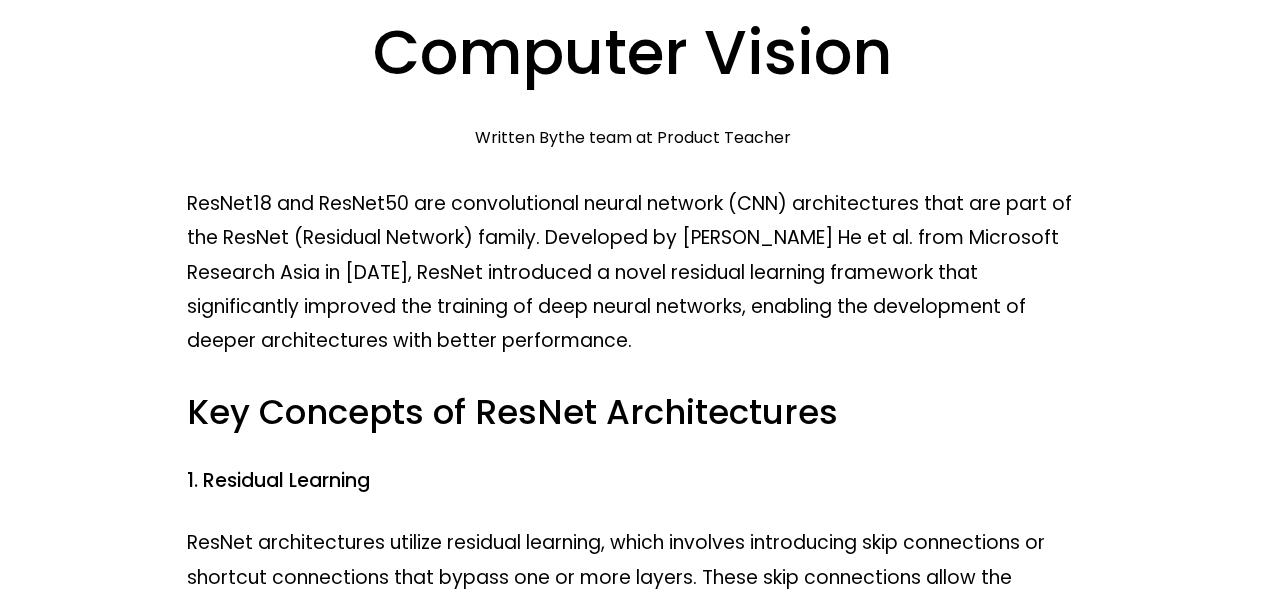click on "ResNet18 and ResNet50 are convolutional neural network (CNN) architectures that are part of the ResNet (Residual Network) family. Developed by [PERSON_NAME] He et al. from Microsoft Research Asia in [DATE], ResNet introduced a novel residual learning framework that significantly improved the training of deep neural networks, enabling the development of deeper architectures with better performance." at bounding box center (633, 272) 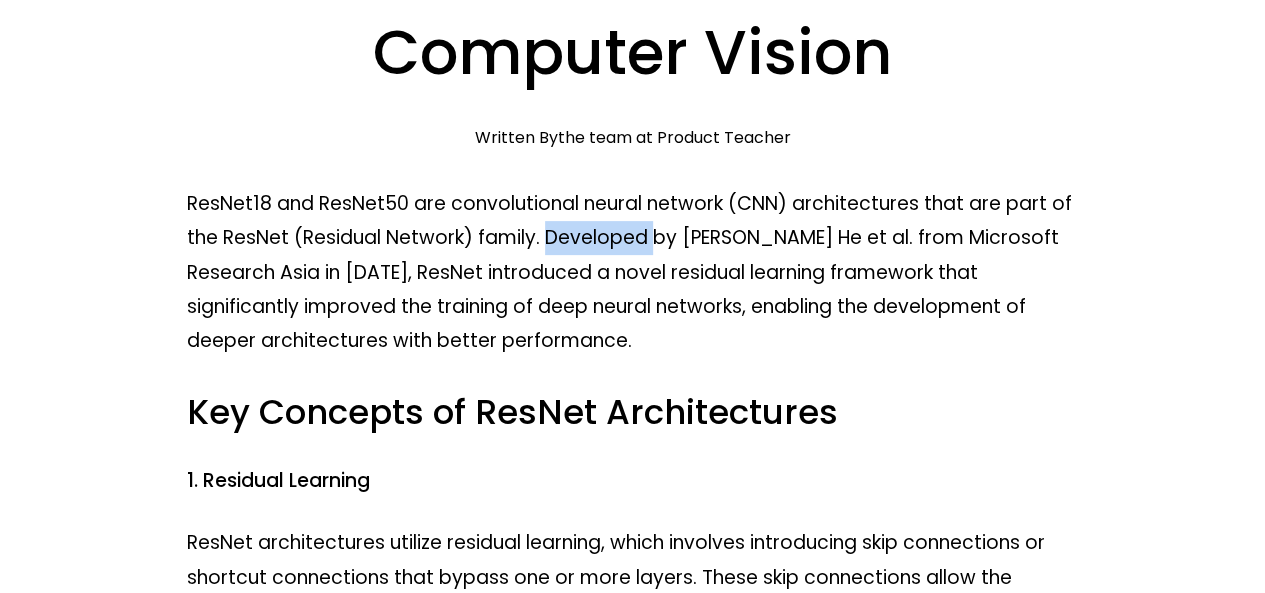 click on "ResNet18 and ResNet50 are convolutional neural network (CNN) architectures that are part of the ResNet (Residual Network) family. Developed by [PERSON_NAME] He et al. from Microsoft Research Asia in [DATE], ResNet introduced a novel residual learning framework that significantly improved the training of deep neural networks, enabling the development of deeper architectures with better performance." at bounding box center (633, 272) 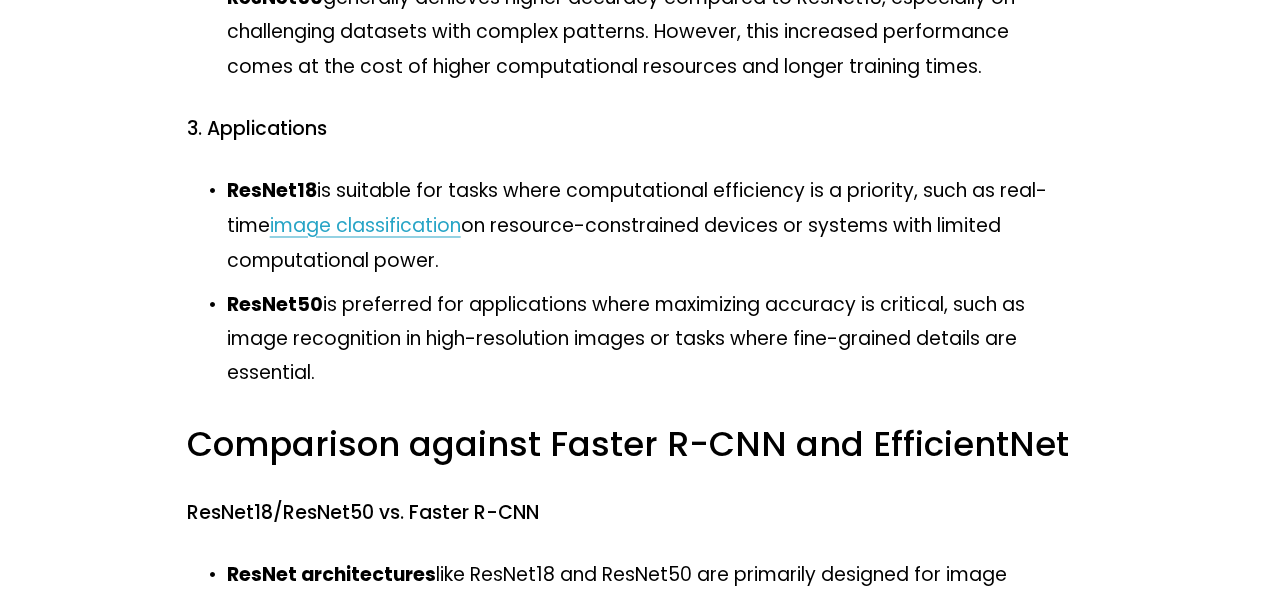 scroll, scrollTop: 1700, scrollLeft: 0, axis: vertical 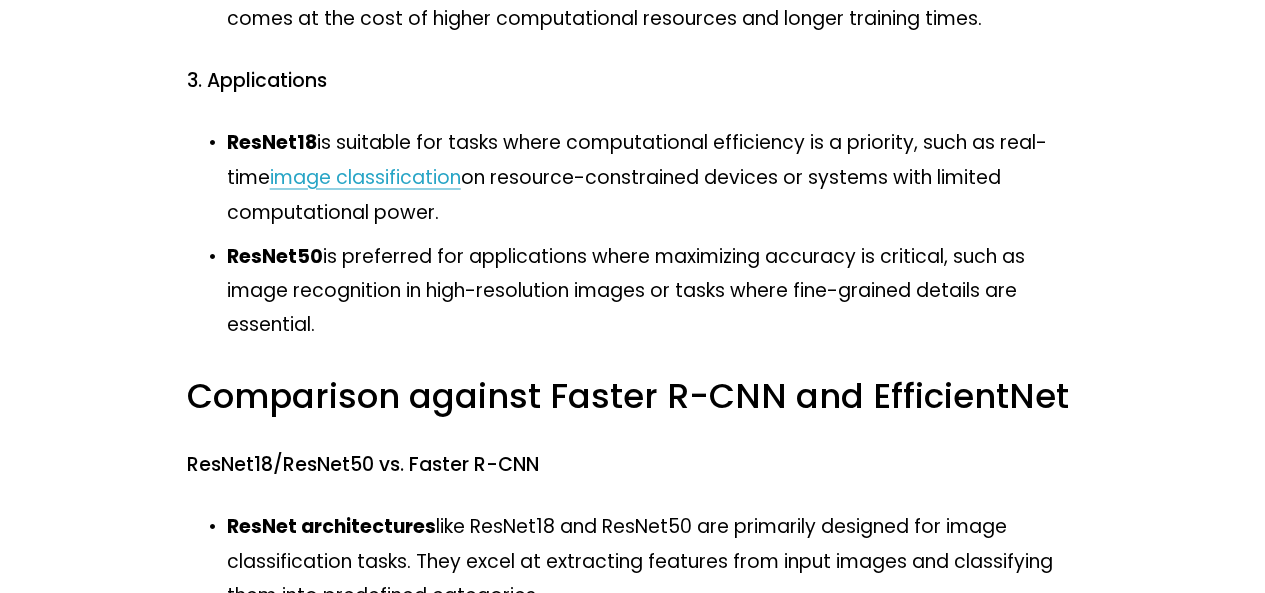 click on "ResNet50  is preferred for applications where maximizing accuracy is critical, such as image recognition in high-resolution images or tasks where fine-grained details are essential." at bounding box center (653, 290) 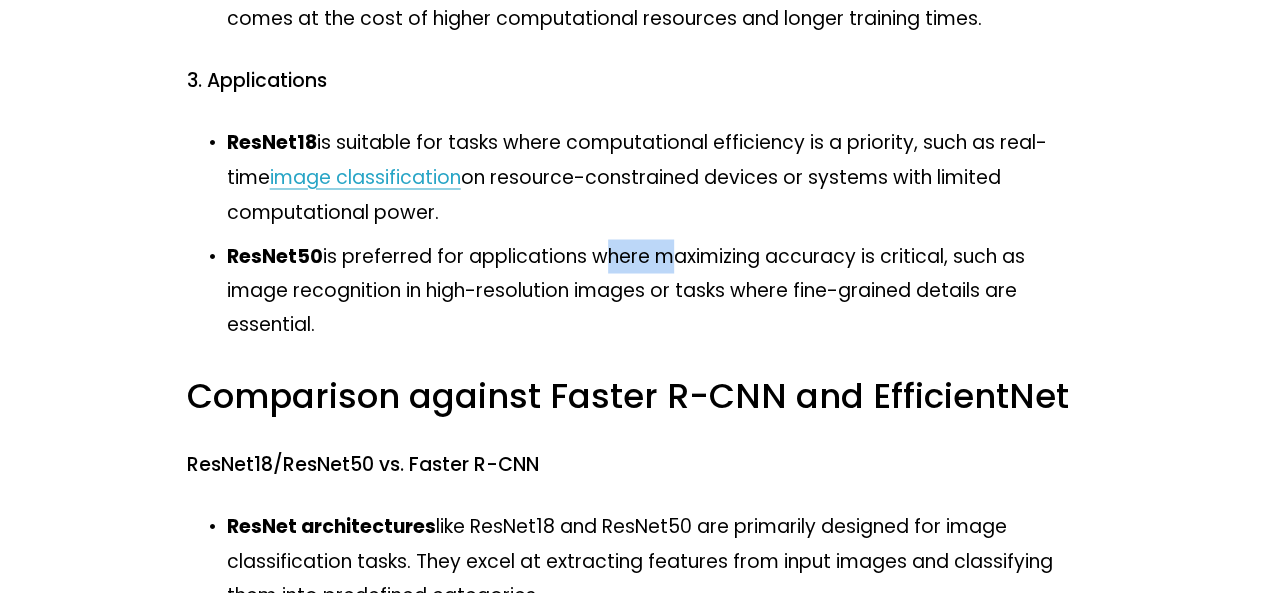 click on "ResNet50  is preferred for applications where maximizing accuracy is critical, such as image recognition in high-resolution images or tasks where fine-grained details are essential." at bounding box center (653, 290) 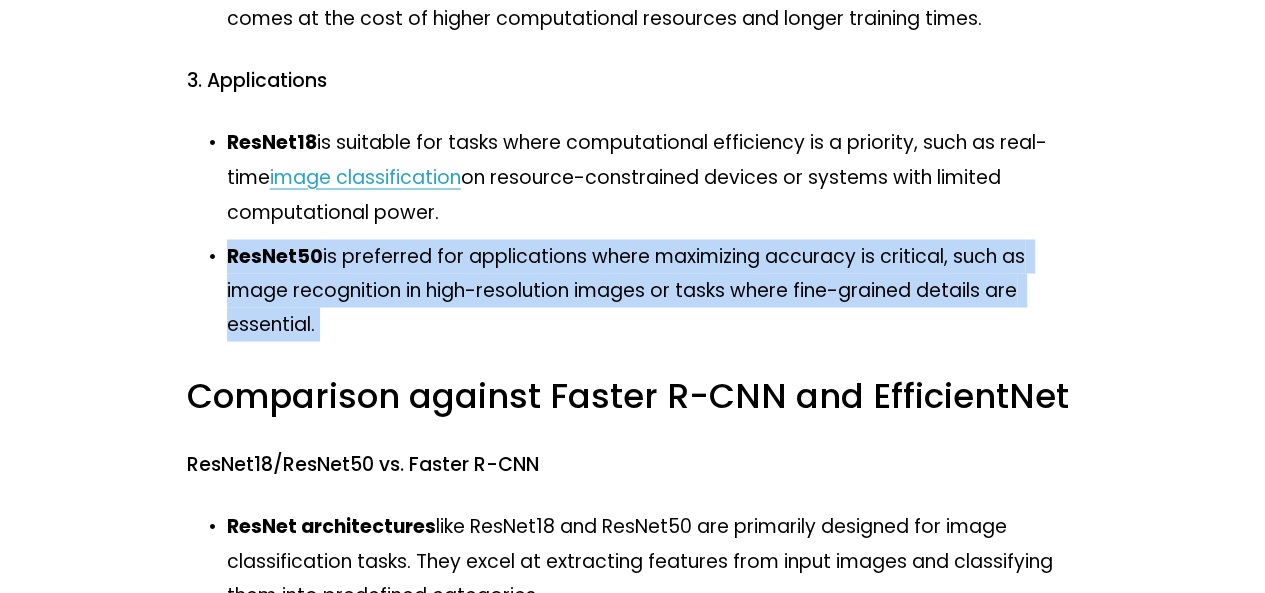 click on "ResNet50  is preferred for applications where maximizing accuracy is critical, such as image recognition in high-resolution images or tasks where fine-grained details are essential." at bounding box center [653, 290] 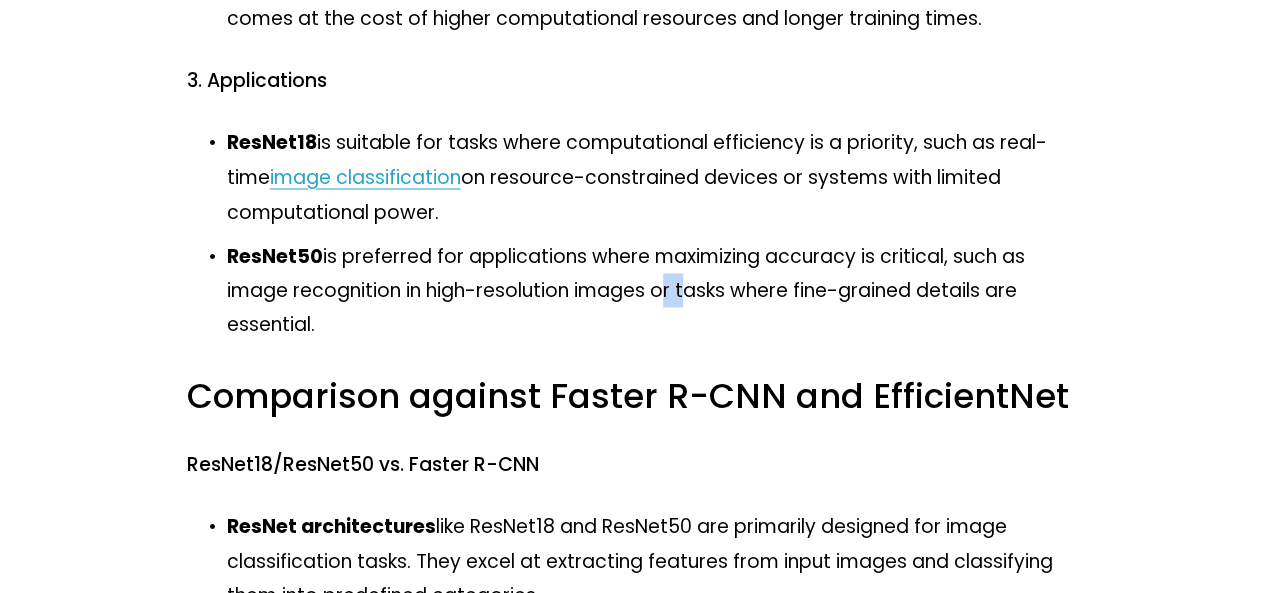 click on "ResNet50  is preferred for applications where maximizing accuracy is critical, such as image recognition in high-resolution images or tasks where fine-grained details are essential." at bounding box center (653, 290) 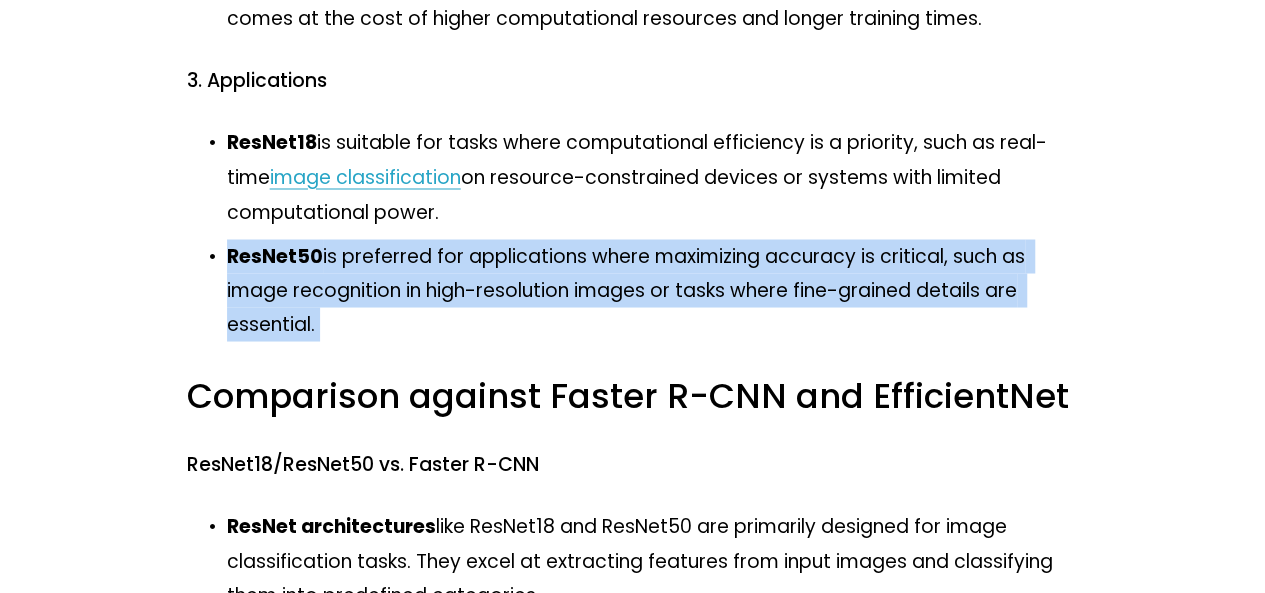 click on "ResNet50  is preferred for applications where maximizing accuracy is critical, such as image recognition in high-resolution images or tasks where fine-grained details are essential." at bounding box center [653, 290] 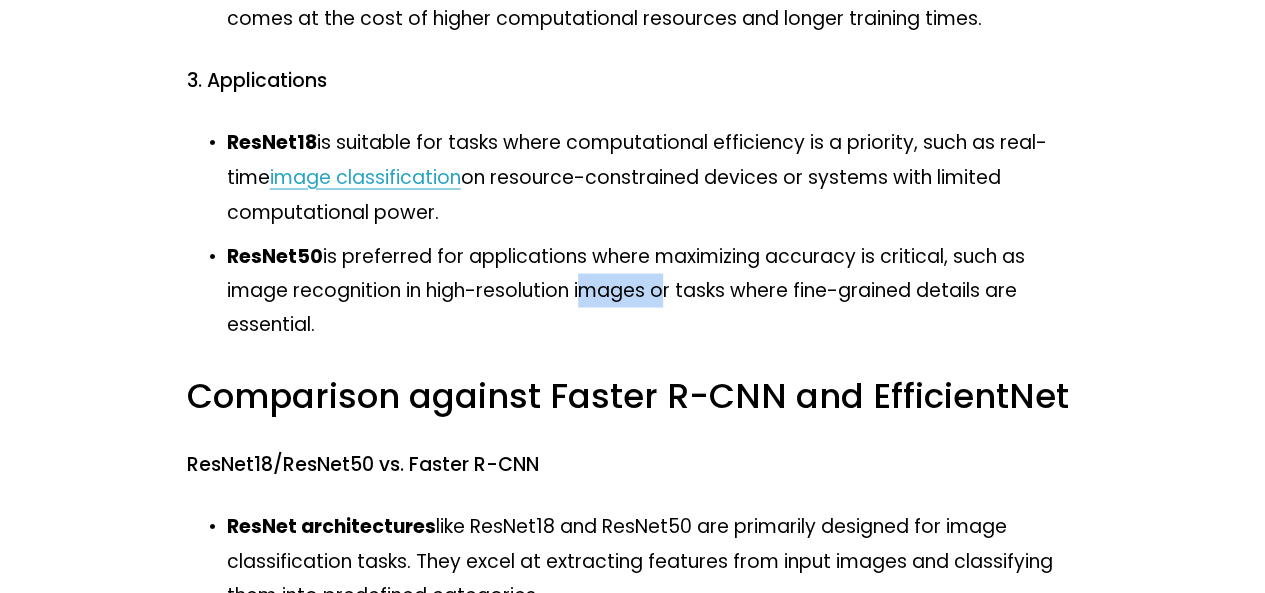 click on "ResNet50  is preferred for applications where maximizing accuracy is critical, such as image recognition in high-resolution images or tasks where fine-grained details are essential." at bounding box center [653, 290] 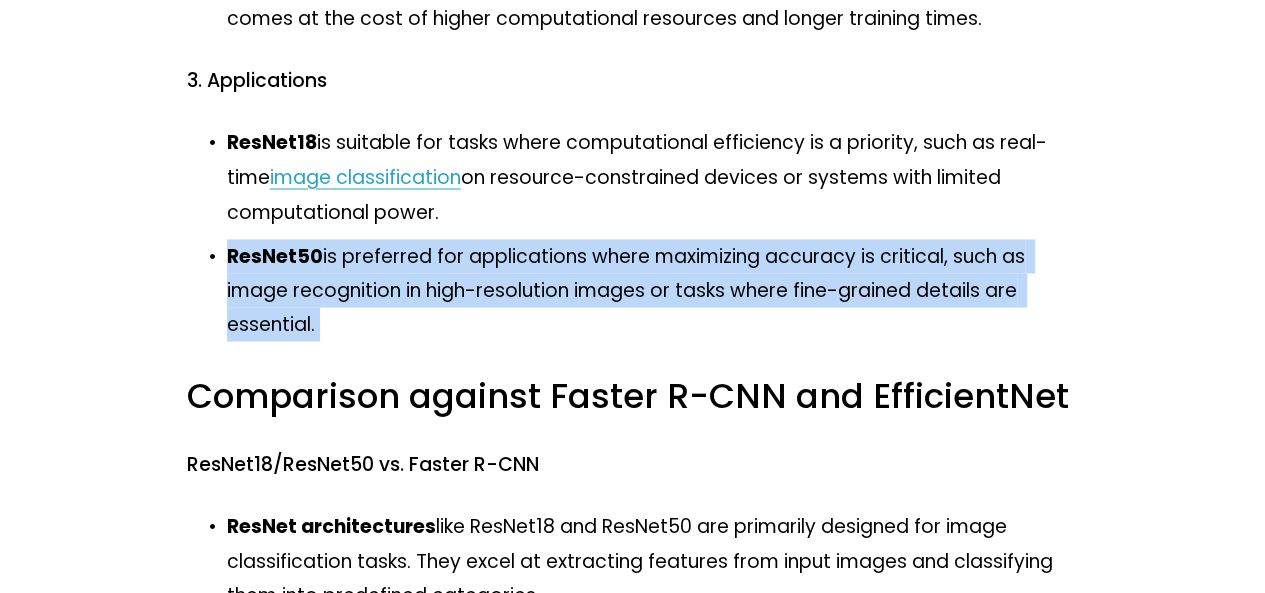 click on "ResNet50  is preferred for applications where maximizing accuracy is critical, such as image recognition in high-resolution images or tasks where fine-grained details are essential." at bounding box center (653, 290) 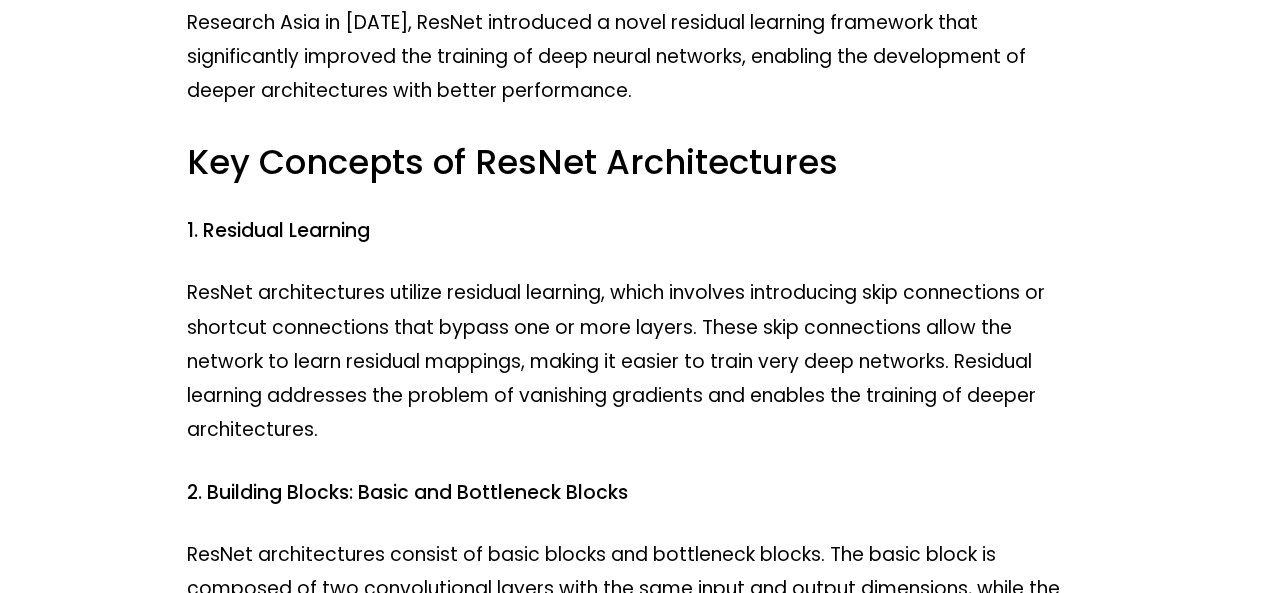 scroll, scrollTop: 0, scrollLeft: 0, axis: both 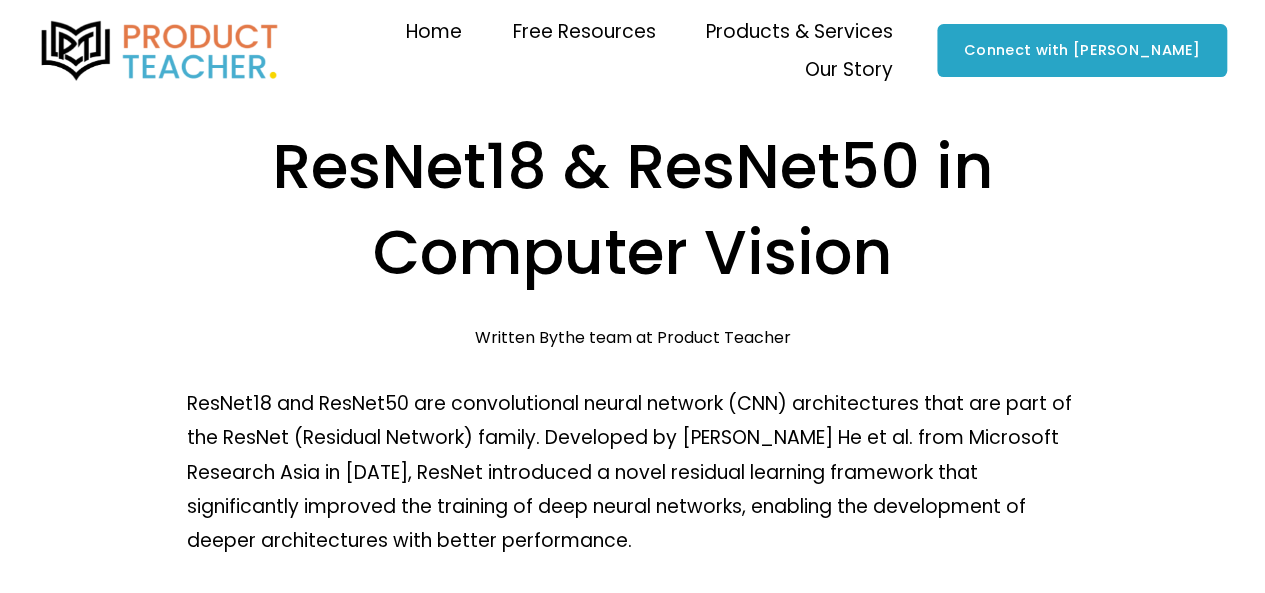click on "ResNet18 and ResNet50 are convolutional neural network (CNN) architectures that are part of the ResNet (Residual Network) family. Developed by [PERSON_NAME] He et al. from Microsoft Research Asia in [DATE], ResNet introduced a novel residual learning framework that significantly improved the training of deep neural networks, enabling the development of deeper architectures with better performance." at bounding box center (633, 472) 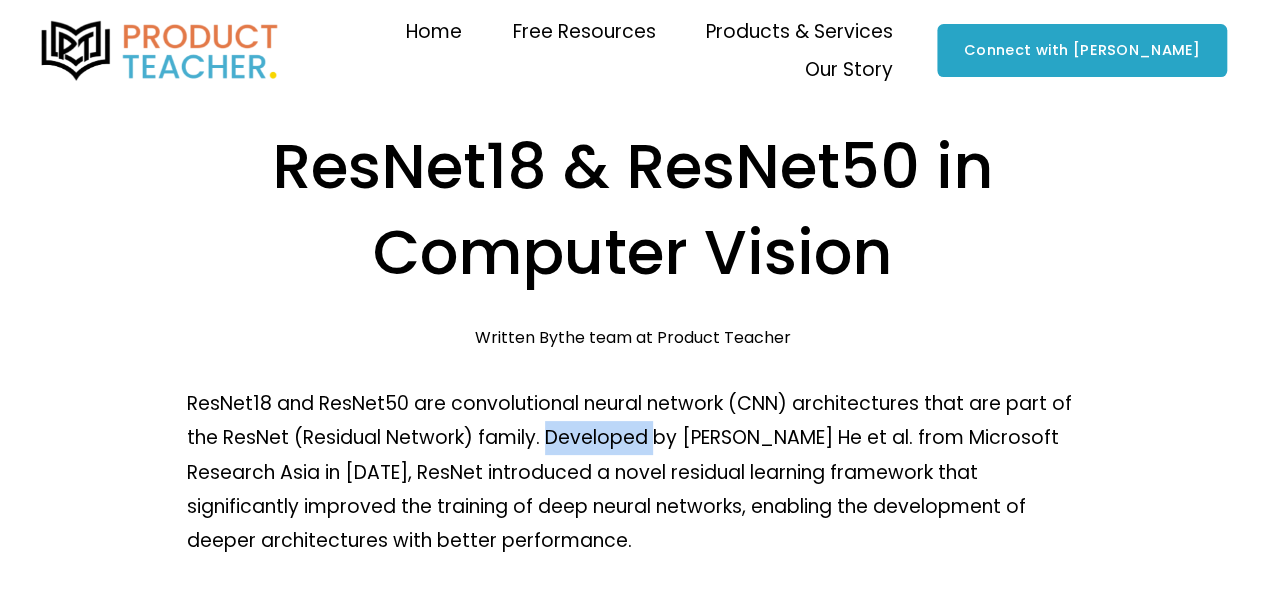 click on "ResNet18 and ResNet50 are convolutional neural network (CNN) architectures that are part of the ResNet (Residual Network) family. Developed by [PERSON_NAME] He et al. from Microsoft Research Asia in [DATE], ResNet introduced a novel residual learning framework that significantly improved the training of deep neural networks, enabling the development of deeper architectures with better performance." at bounding box center [633, 472] 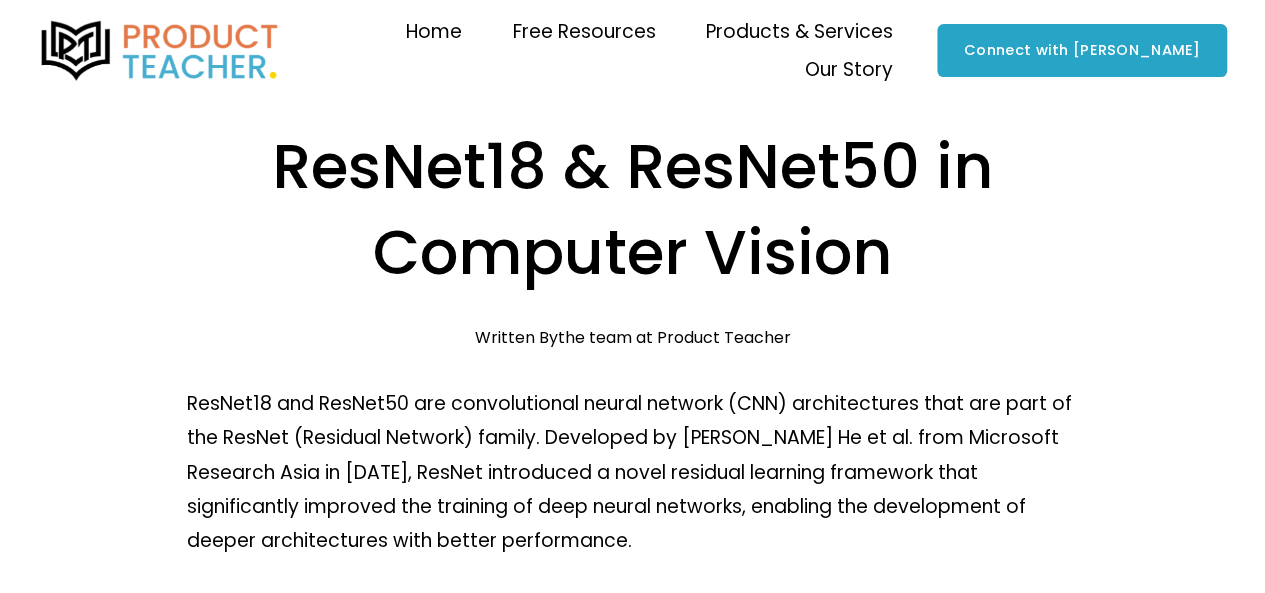click on "ResNet18 and ResNet50 are convolutional neural network (CNN) architectures that are part of the ResNet (Residual Network) family. Developed by [PERSON_NAME] He et al. from Microsoft Research Asia in [DATE], ResNet introduced a novel residual learning framework that significantly improved the training of deep neural networks, enabling the development of deeper architectures with better performance." at bounding box center (633, 472) 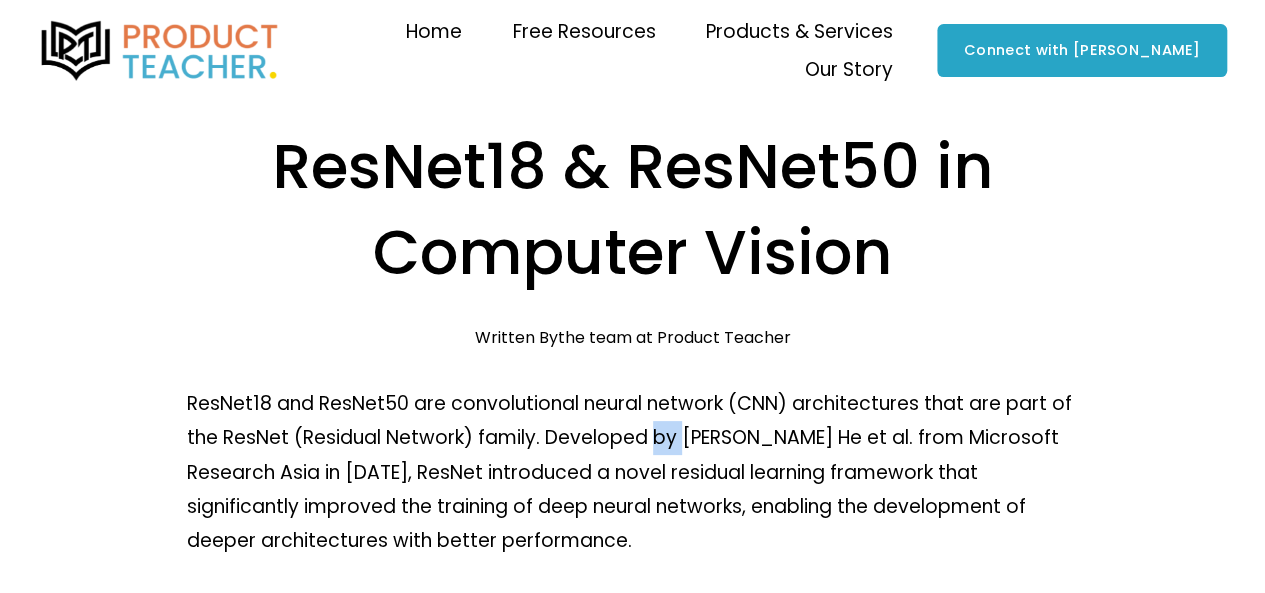 click on "ResNet18 and ResNet50 are convolutional neural network (CNN) architectures that are part of the ResNet (Residual Network) family. Developed by [PERSON_NAME] He et al. from Microsoft Research Asia in [DATE], ResNet introduced a novel residual learning framework that significantly improved the training of deep neural networks, enabling the development of deeper architectures with better performance." at bounding box center (633, 472) 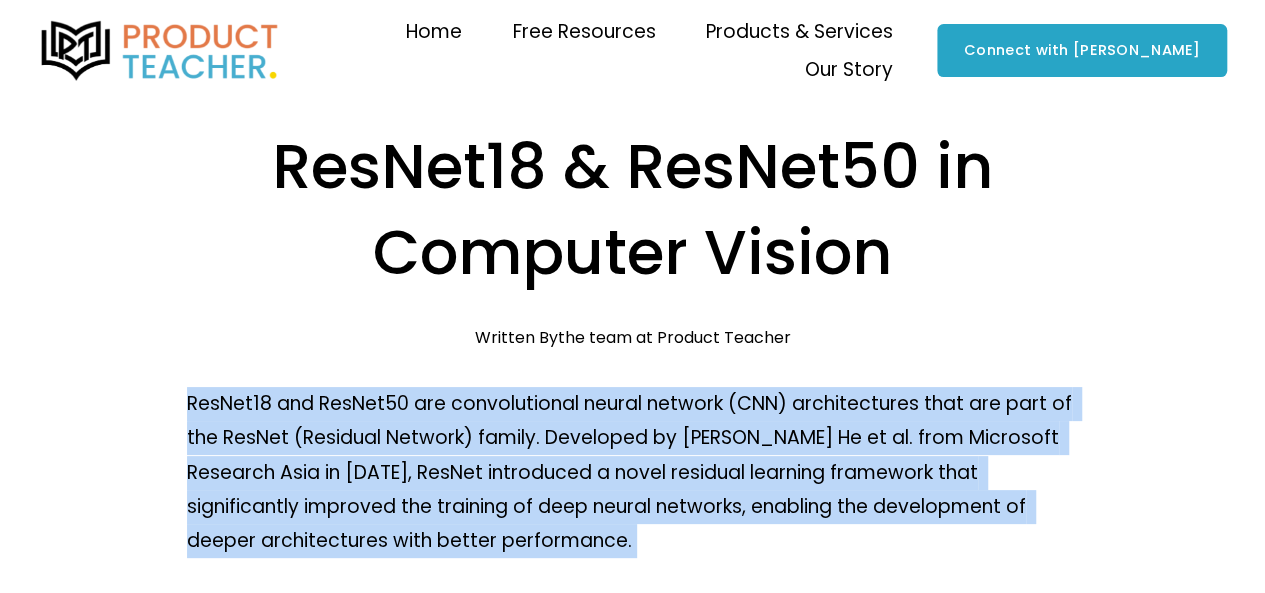 click on "ResNet18 and ResNet50 are convolutional neural network (CNN) architectures that are part of the ResNet (Residual Network) family. Developed by [PERSON_NAME] He et al. from Microsoft Research Asia in [DATE], ResNet introduced a novel residual learning framework that significantly improved the training of deep neural networks, enabling the development of deeper architectures with better performance." at bounding box center [633, 472] 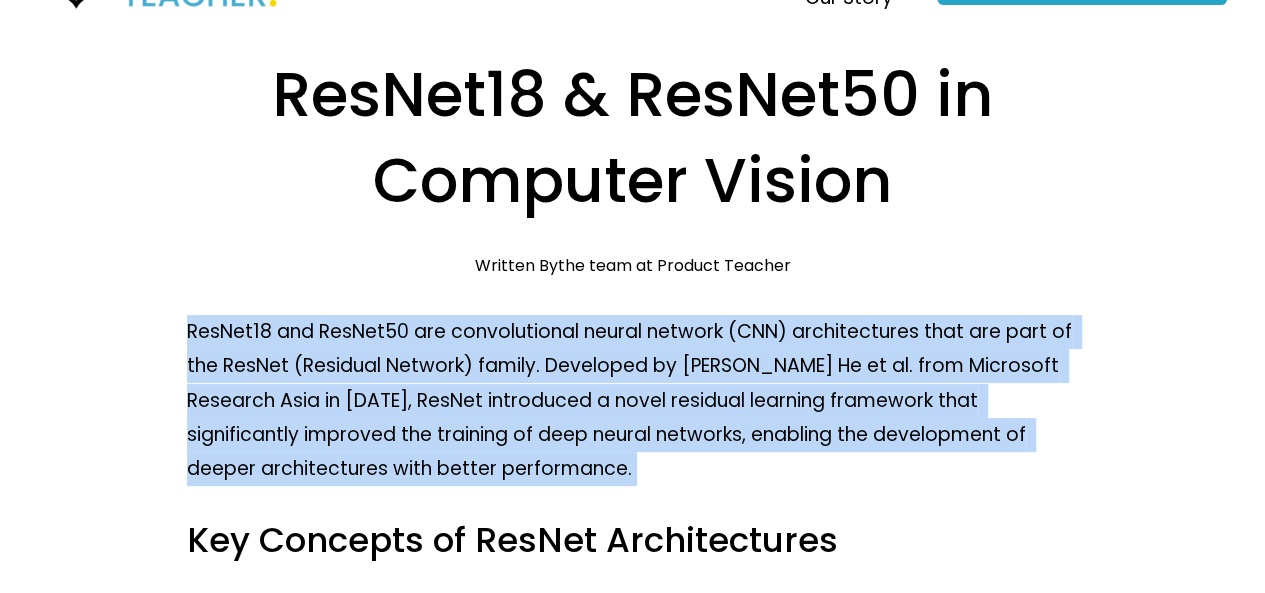 scroll, scrollTop: 100, scrollLeft: 0, axis: vertical 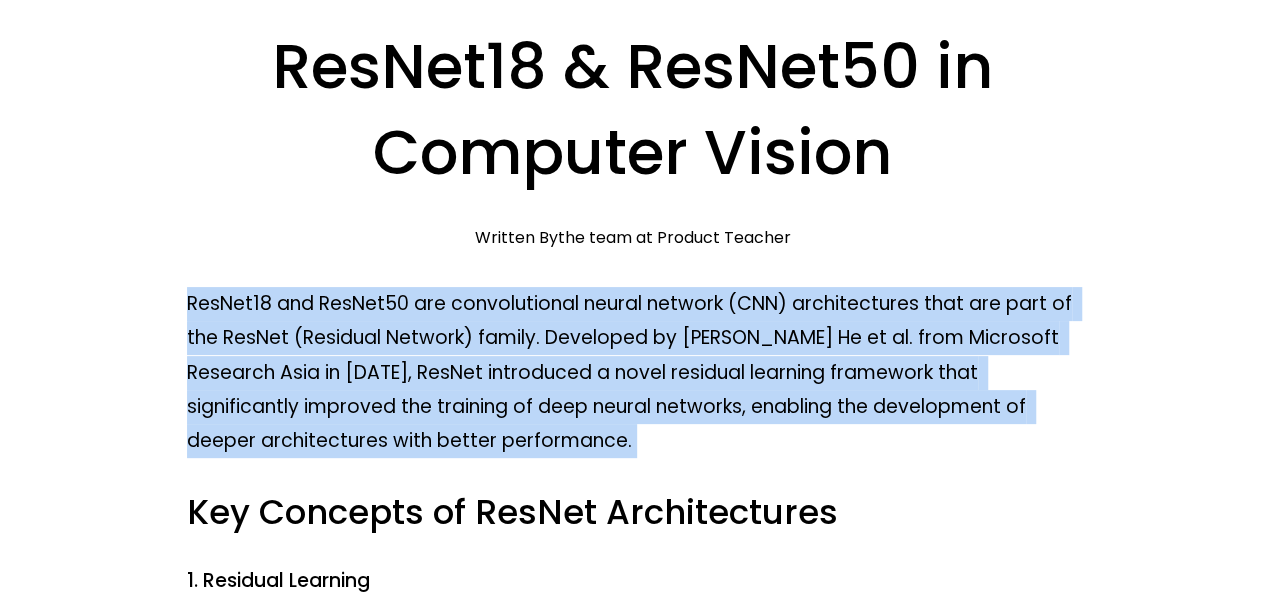 click on "ResNet18 and ResNet50 are convolutional neural network (CNN) architectures that are part of the ResNet (Residual Network) family. Developed by [PERSON_NAME] He et al. from Microsoft Research Asia in [DATE], ResNet introduced a novel residual learning framework that significantly improved the training of deep neural networks, enabling the development of deeper architectures with better performance." at bounding box center (633, 372) 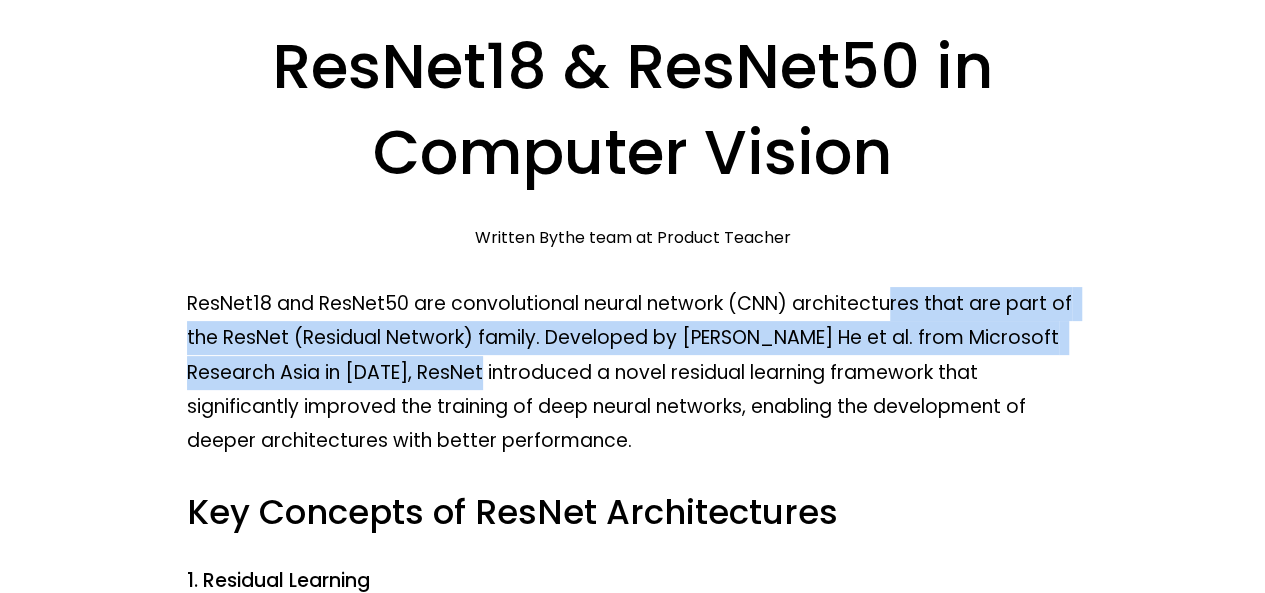 drag, startPoint x: 538, startPoint y: 371, endPoint x: 893, endPoint y: 303, distance: 361.454 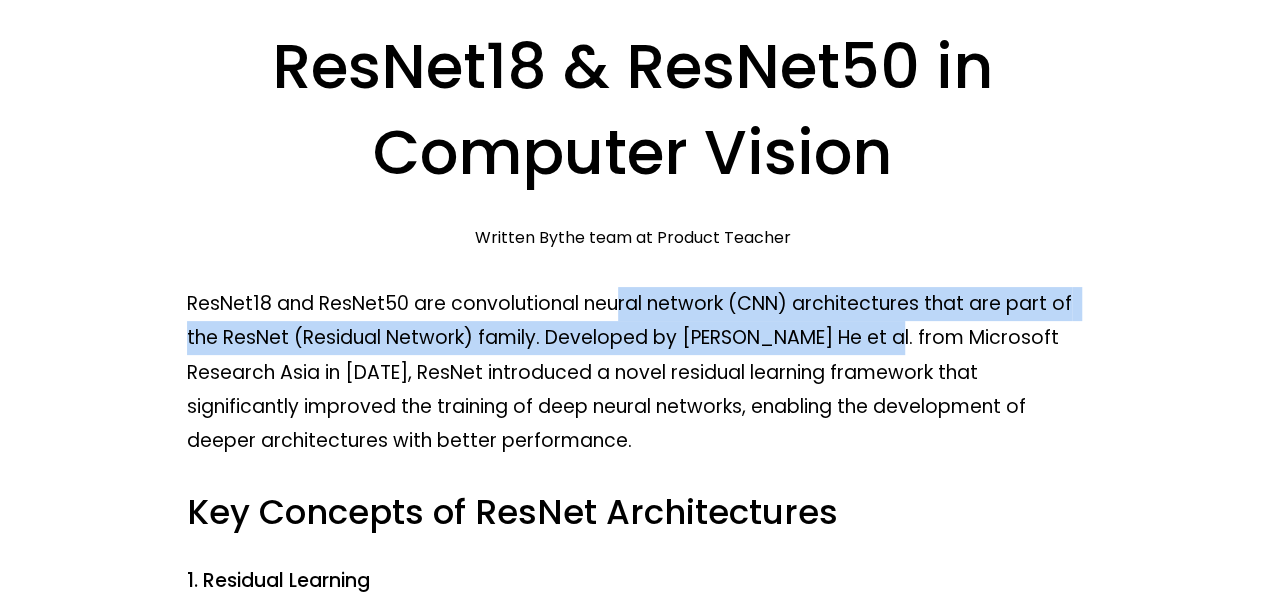 drag, startPoint x: 620, startPoint y: 322, endPoint x: 881, endPoint y: 325, distance: 261.01724 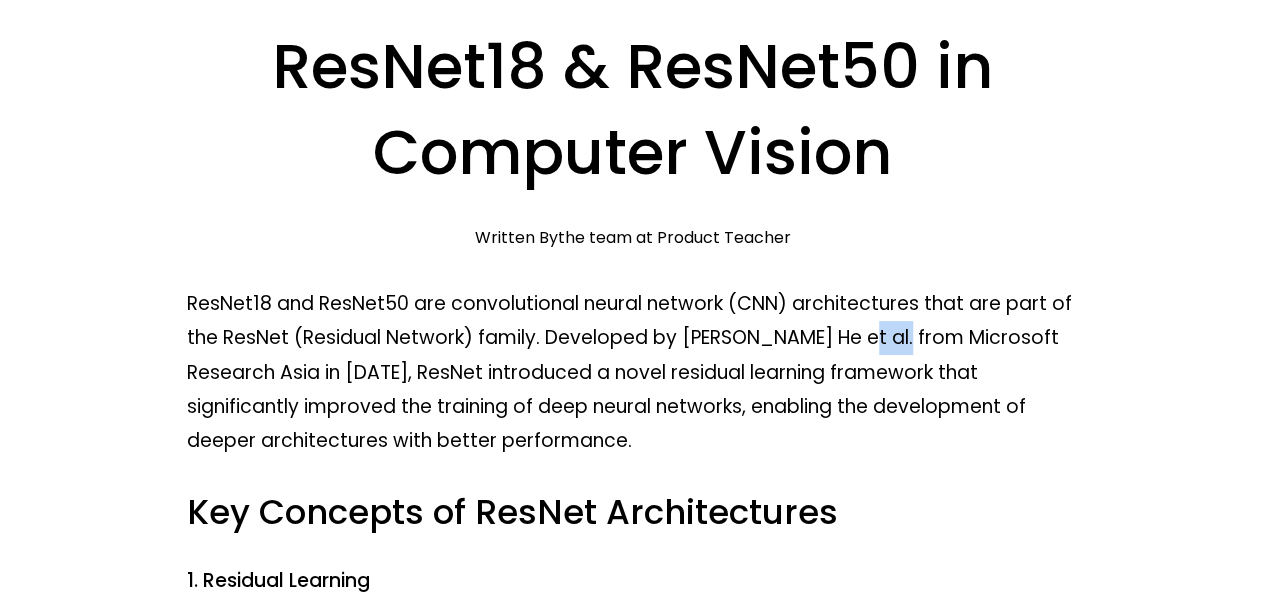 click on "ResNet18 and ResNet50 are convolutional neural network (CNN) architectures that are part of the ResNet (Residual Network) family. Developed by [PERSON_NAME] He et al. from Microsoft Research Asia in [DATE], ResNet introduced a novel residual learning framework that significantly improved the training of deep neural networks, enabling the development of deeper architectures with better performance." at bounding box center (633, 372) 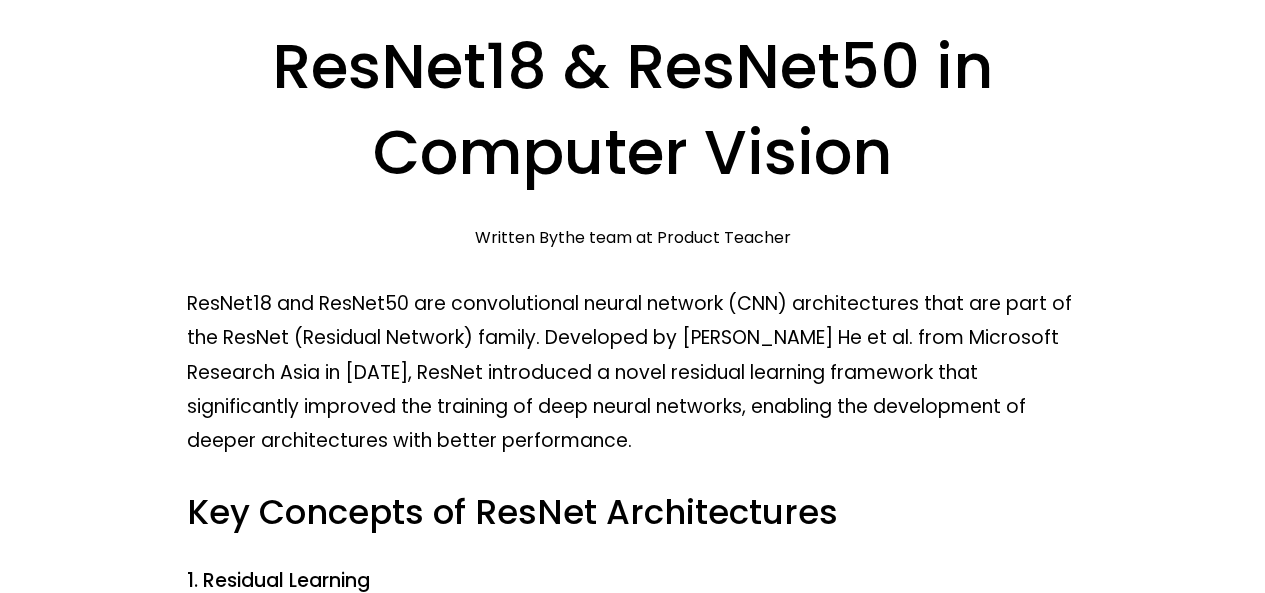 click on "ResNet18 and ResNet50 are convolutional neural network (CNN) architectures that are part of the ResNet (Residual Network) family. Developed by [PERSON_NAME] He et al. from Microsoft Research Asia in [DATE], ResNet introduced a novel residual learning framework that significantly improved the training of deep neural networks, enabling the development of deeper architectures with better performance." at bounding box center [633, 372] 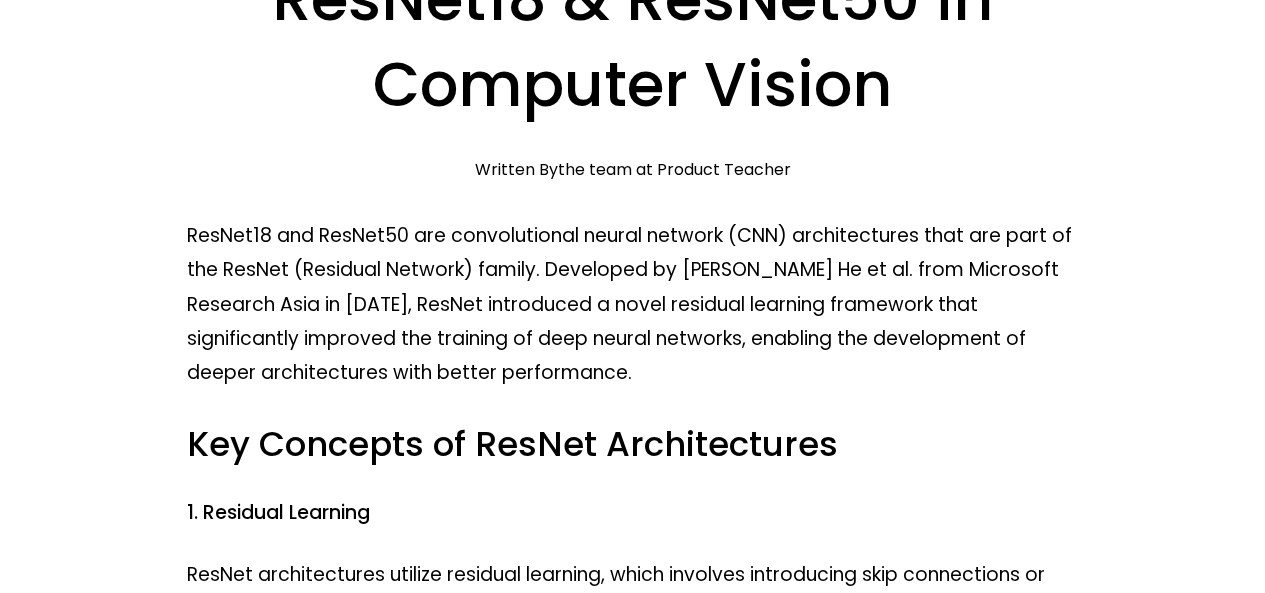 scroll, scrollTop: 200, scrollLeft: 0, axis: vertical 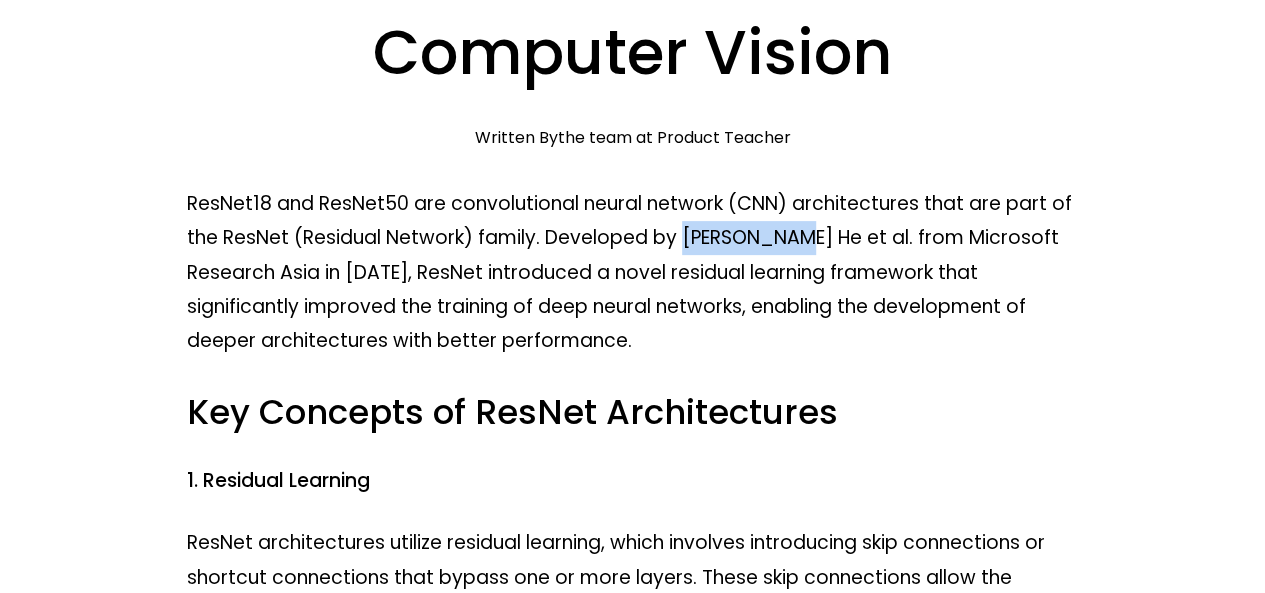 drag, startPoint x: 686, startPoint y: 236, endPoint x: 795, endPoint y: 239, distance: 109.041275 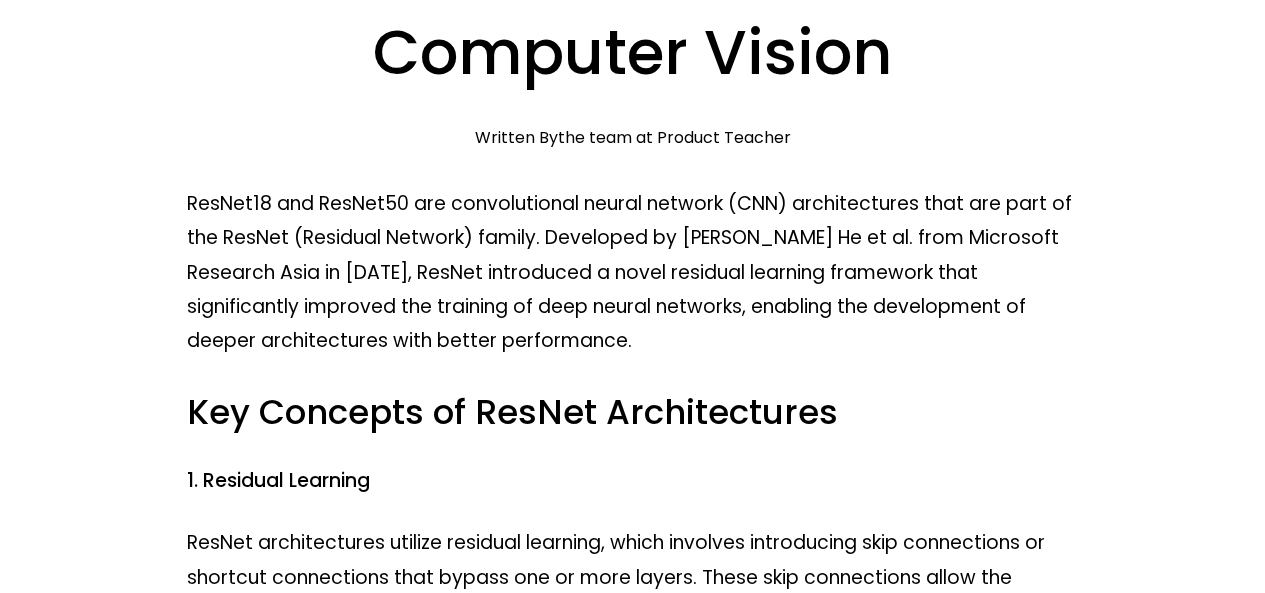click on "ResNet18 and ResNet50 are convolutional neural network (CNN) architectures that are part of the ResNet (Residual Network) family. Developed by [PERSON_NAME] He et al. from Microsoft Research Asia in [DATE], ResNet introduced a novel residual learning framework that significantly improved the training of deep neural networks, enabling the development of deeper architectures with better performance." at bounding box center (633, 272) 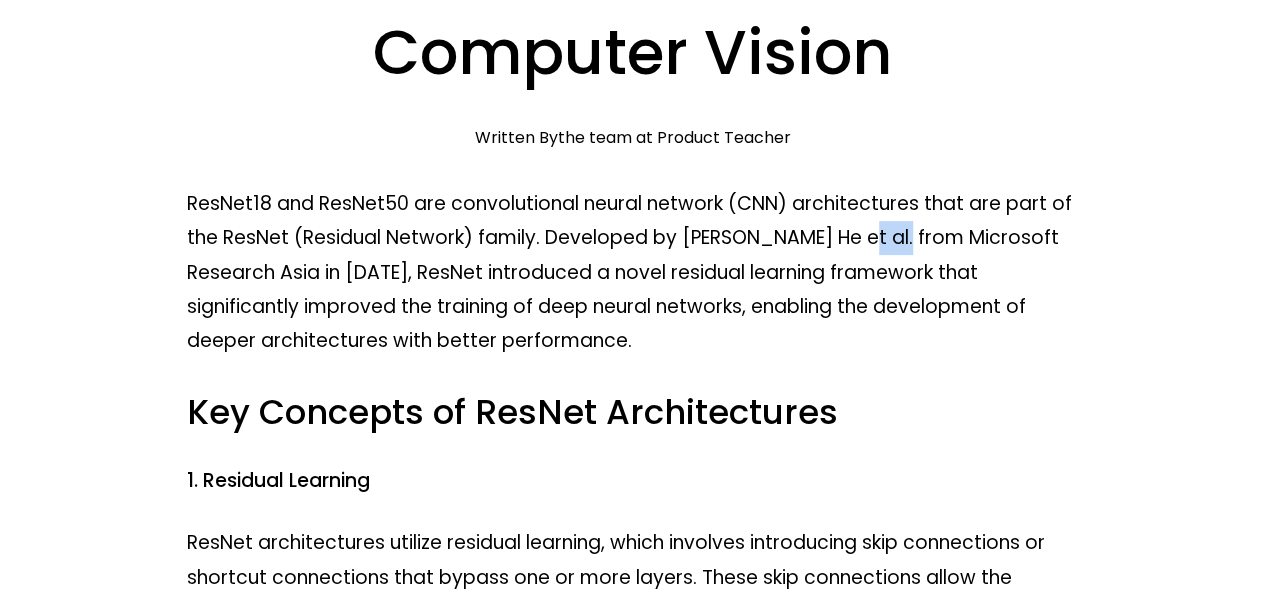 click on "ResNet18 and ResNet50 are convolutional neural network (CNN) architectures that are part of the ResNet (Residual Network) family. Developed by [PERSON_NAME] He et al. from Microsoft Research Asia in [DATE], ResNet introduced a novel residual learning framework that significantly improved the training of deep neural networks, enabling the development of deeper architectures with better performance." at bounding box center (633, 272) 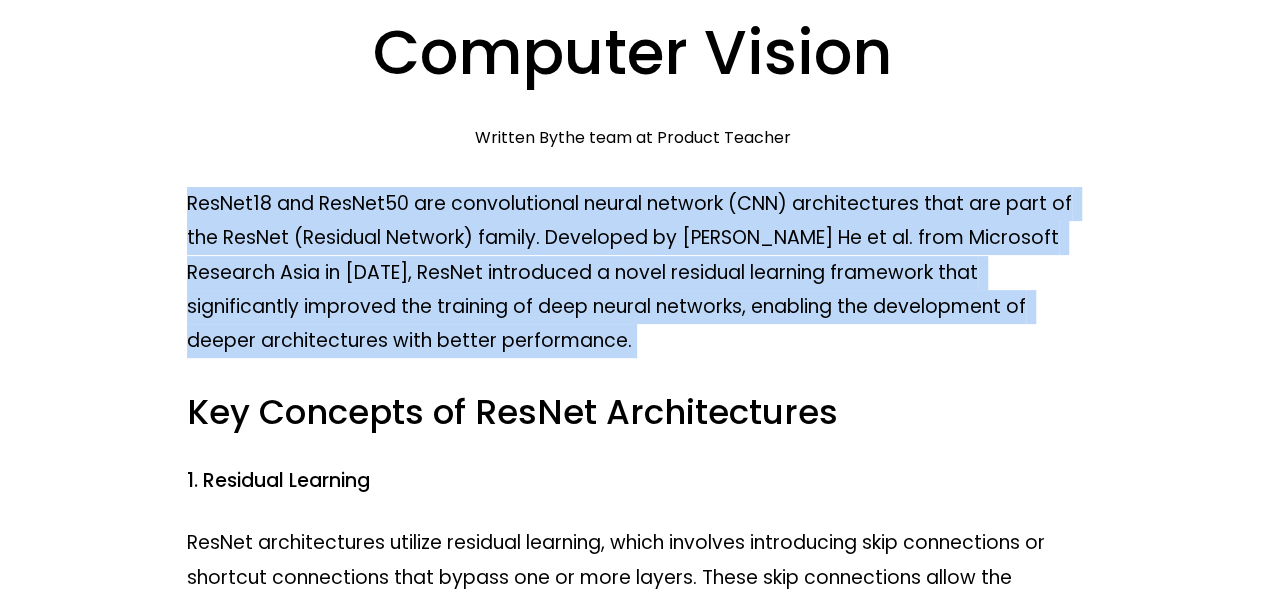 click on "ResNet18 and ResNet50 are convolutional neural network (CNN) architectures that are part of the ResNet (Residual Network) family. Developed by [PERSON_NAME] He et al. from Microsoft Research Asia in [DATE], ResNet introduced a novel residual learning framework that significantly improved the training of deep neural networks, enabling the development of deeper architectures with better performance." at bounding box center (633, 272) 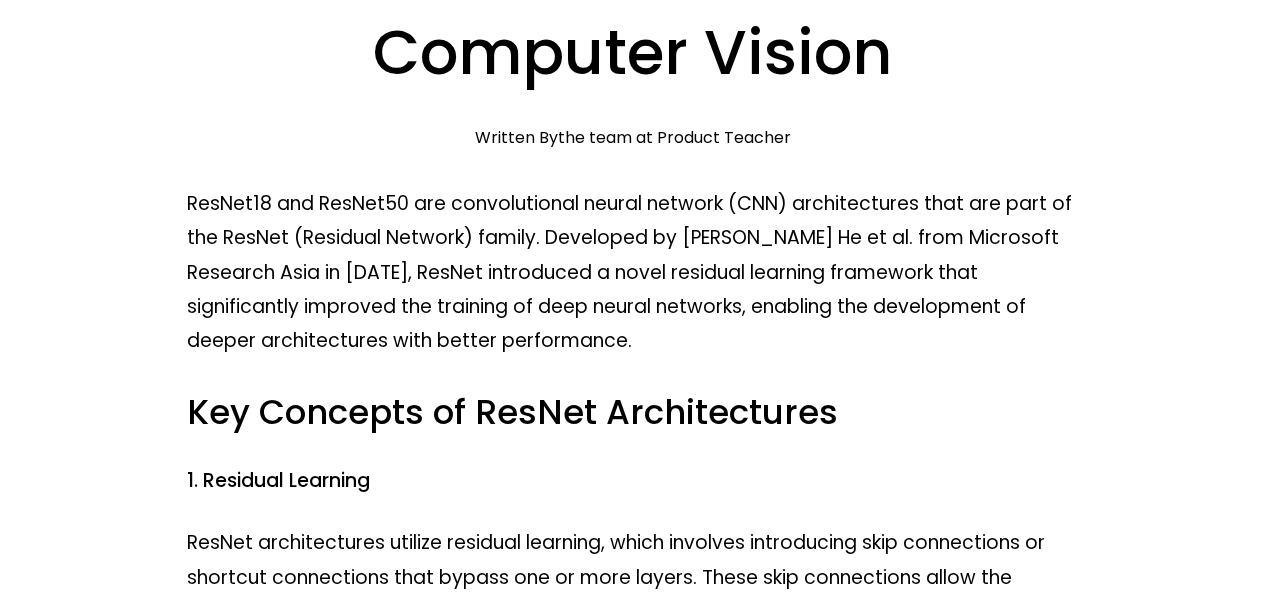 click on "ResNet18 & ResNet50 in Computer Vision
Jan 4
Written By  the team at Product Teacher
ResNet18 and ResNet50 are convolutional neural network (CNN) architectures that are part of the ResNet (Residual Network) family. Developed by Kaiming He et al. from Microsoft Research Asia in 2015, ResNet introduced a novel residual learning framework that significantly improved the training of deep neural networks, enabling the development of deeper architectures with better performance. Key Concepts of ResNet Architectures 1. Residual Learning 2. Building Blocks: Basic and Bottleneck Blocks ResNet18 vs. ResNet50: Comparison 1. Depth and Complexity ResNet18 ResNet50 2. Performance ResNet50 3. Applications ResNet18  is suitable for tasks where computational efficiency is a priority, such as real-time  ResNet50" at bounding box center [633, 1475] 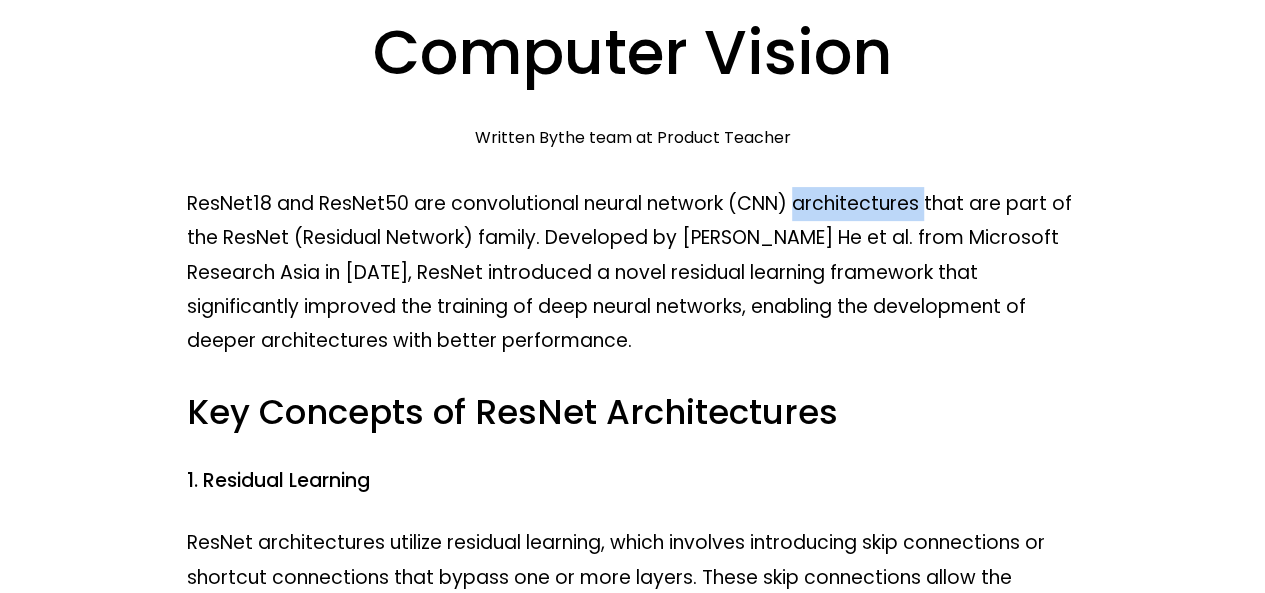 click on "ResNet18 & ResNet50 in Computer Vision
Jan 4
Written By  the team at Product Teacher
ResNet18 and ResNet50 are convolutional neural network (CNN) architectures that are part of the ResNet (Residual Network) family. Developed by Kaiming He et al. from Microsoft Research Asia in 2015, ResNet introduced a novel residual learning framework that significantly improved the training of deep neural networks, enabling the development of deeper architectures with better performance. Key Concepts of ResNet Architectures 1. Residual Learning 2. Building Blocks: Basic and Bottleneck Blocks ResNet18 vs. ResNet50: Comparison 1. Depth and Complexity ResNet18 ResNet50 2. Performance ResNet50 3. Applications ResNet18  is suitable for tasks where computational efficiency is a priority, such as real-time  ResNet50" at bounding box center [633, 1475] 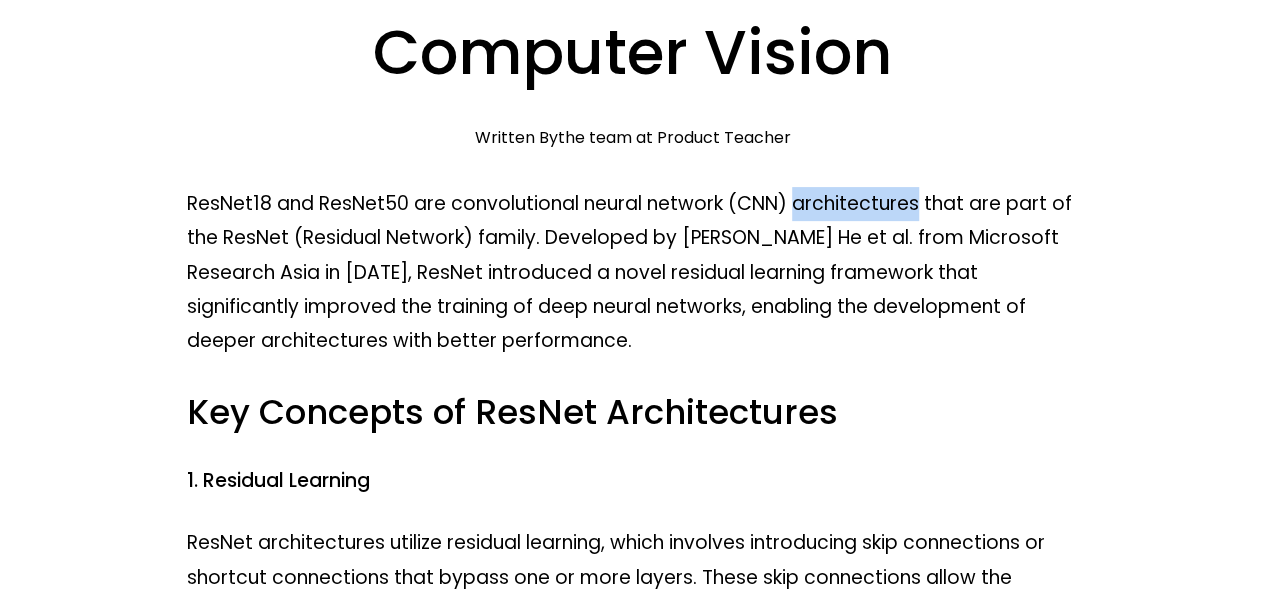 click on "ResNet18 and ResNet50 are convolutional neural network (CNN) architectures that are part of the ResNet (Residual Network) family. Developed by [PERSON_NAME] He et al. from Microsoft Research Asia in [DATE], ResNet introduced a novel residual learning framework that significantly improved the training of deep neural networks, enabling the development of deeper architectures with better performance." at bounding box center [633, 272] 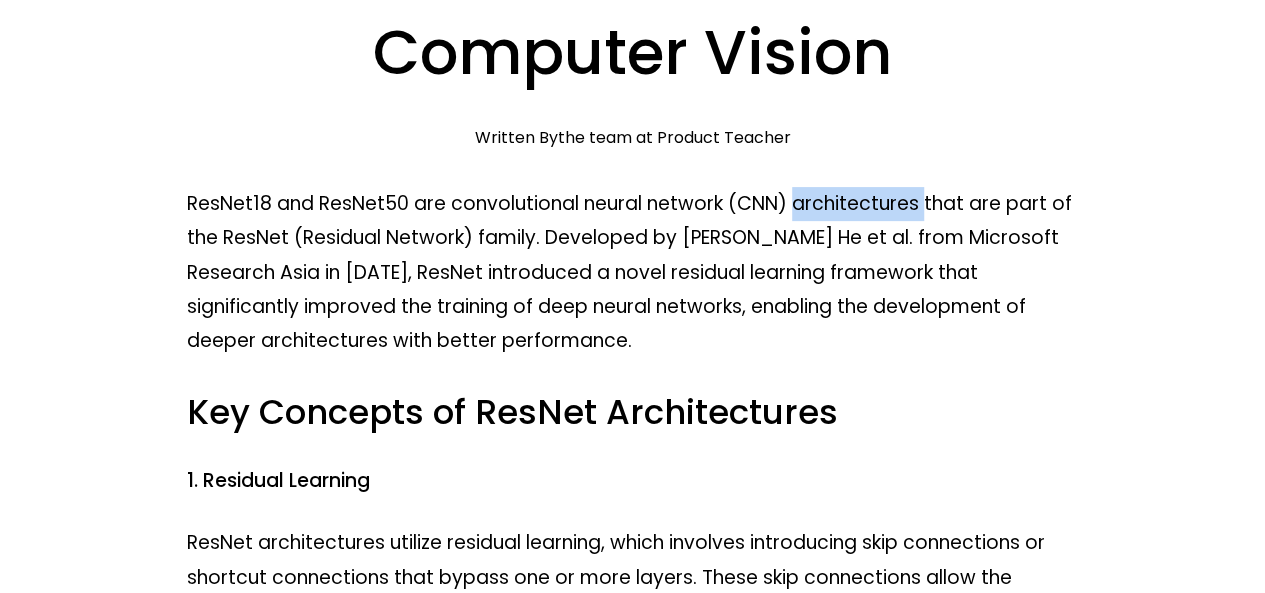 click on "ResNet18 and ResNet50 are convolutional neural network (CNN) architectures that are part of the ResNet (Residual Network) family. Developed by [PERSON_NAME] He et al. from Microsoft Research Asia in [DATE], ResNet introduced a novel residual learning framework that significantly improved the training of deep neural networks, enabling the development of deeper architectures with better performance." at bounding box center [633, 272] 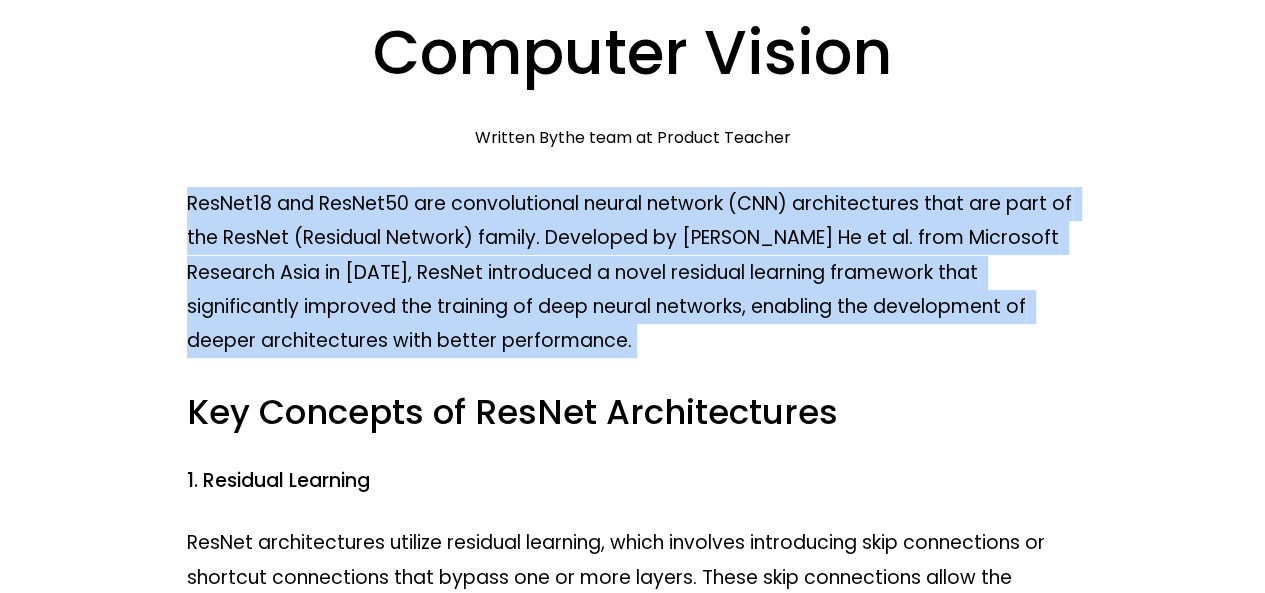 click on "ResNet18 and ResNet50 are convolutional neural network (CNN) architectures that are part of the ResNet (Residual Network) family. Developed by [PERSON_NAME] He et al. from Microsoft Research Asia in [DATE], ResNet introduced a novel residual learning framework that significantly improved the training of deep neural networks, enabling the development of deeper architectures with better performance." at bounding box center [633, 272] 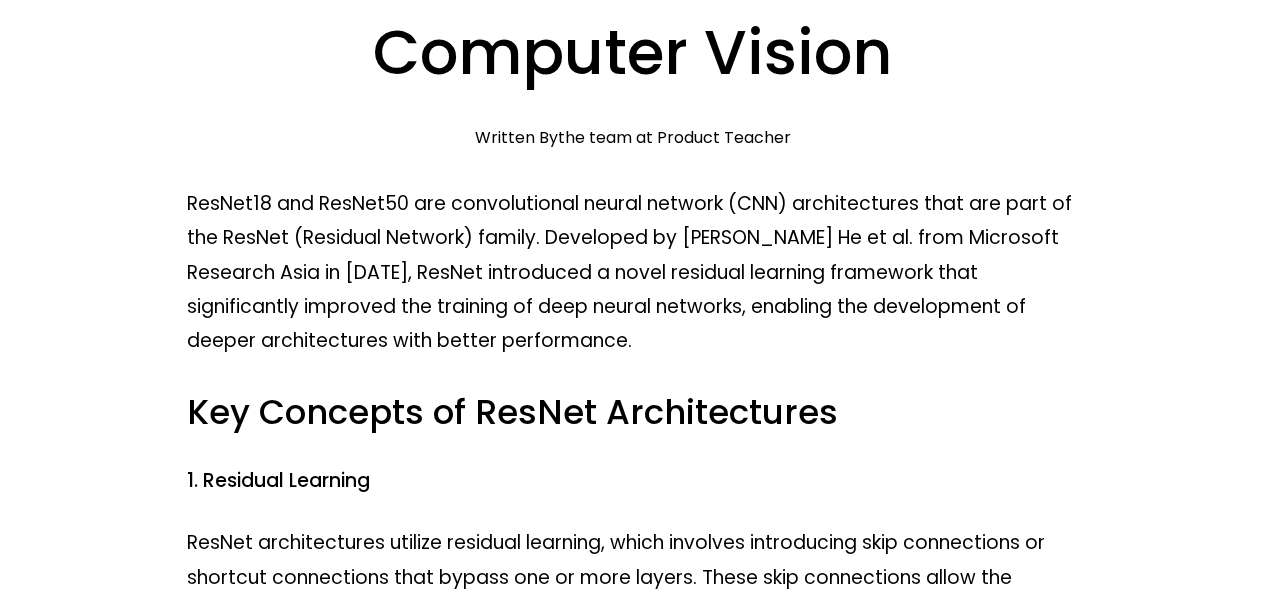 click on "ResNet18 and ResNet50 are convolutional neural network (CNN) architectures that are part of the ResNet (Residual Network) family. Developed by [PERSON_NAME] He et al. from Microsoft Research Asia in [DATE], ResNet introduced a novel residual learning framework that significantly improved the training of deep neural networks, enabling the development of deeper architectures with better performance." at bounding box center [633, 272] 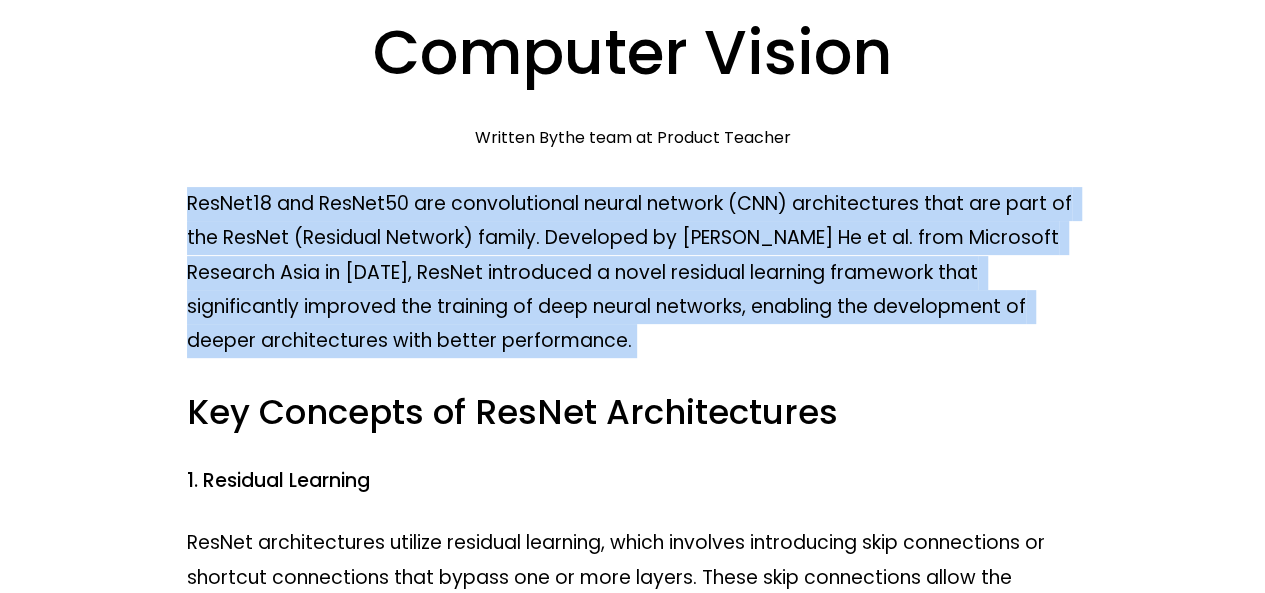 click on "ResNet18 and ResNet50 are convolutional neural network (CNN) architectures that are part of the ResNet (Residual Network) family. Developed by [PERSON_NAME] He et al. from Microsoft Research Asia in [DATE], ResNet introduced a novel residual learning framework that significantly improved the training of deep neural networks, enabling the development of deeper architectures with better performance." at bounding box center (633, 272) 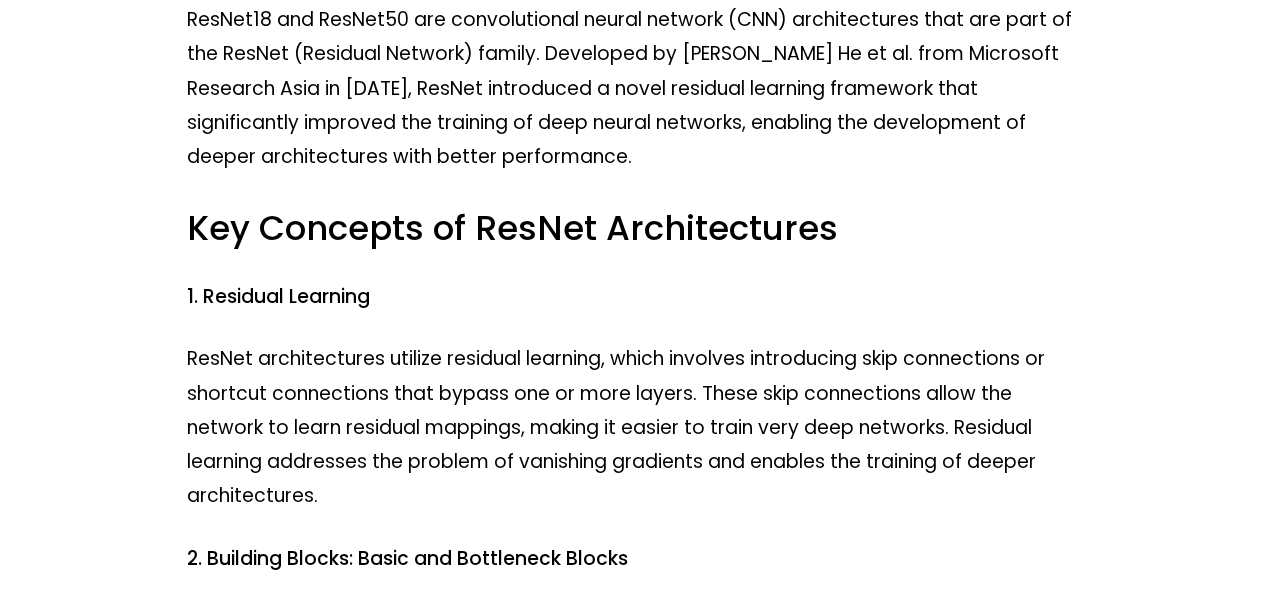 scroll, scrollTop: 400, scrollLeft: 0, axis: vertical 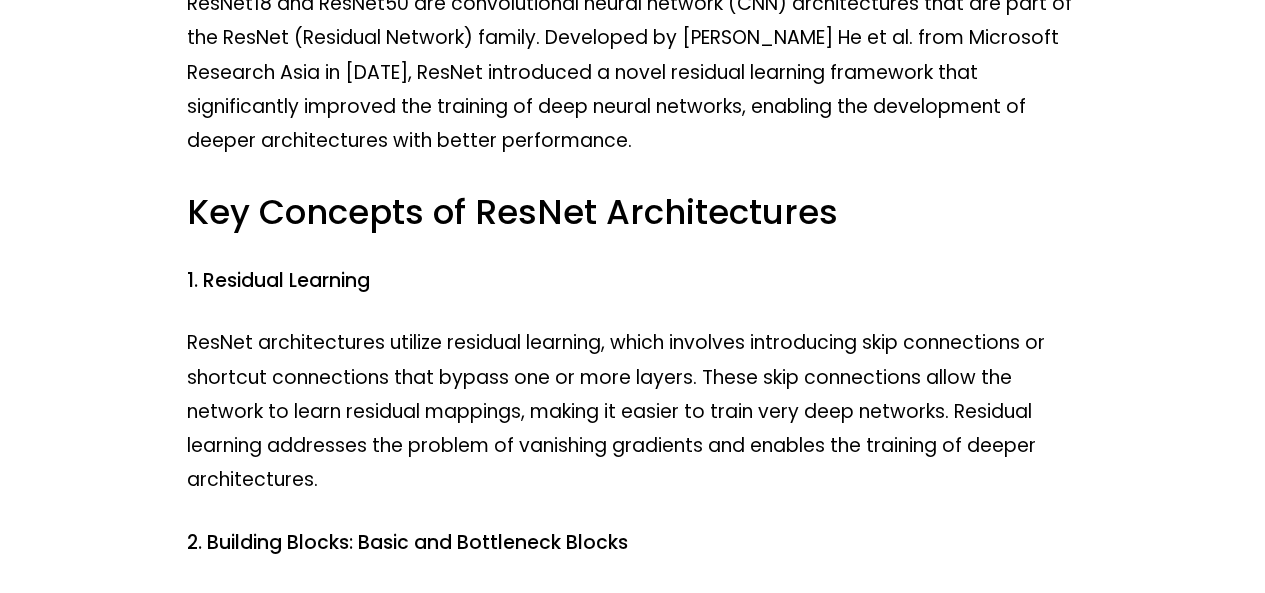 click on "ResNet architectures utilize residual learning, which involves introducing skip connections or shortcut connections that bypass one or more layers. These skip connections allow the network to learn residual mappings, making it easier to train very deep networks. Residual learning addresses the problem of vanishing gradients and enables the training of deeper architectures." at bounding box center [633, 411] 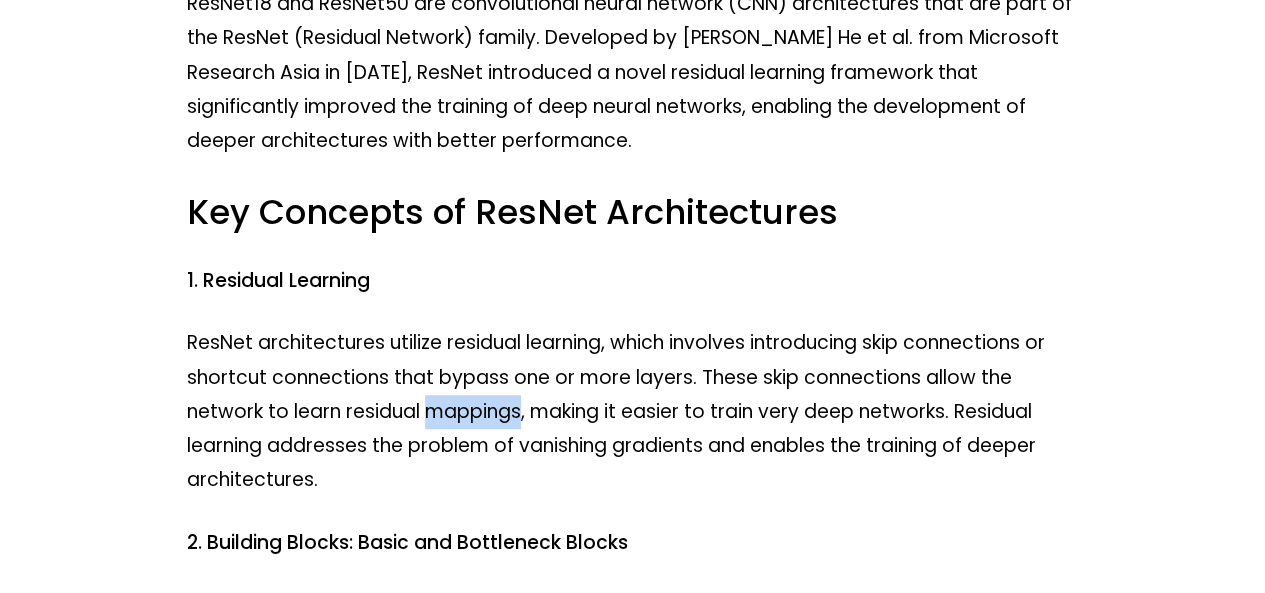 click on "ResNet architectures utilize residual learning, which involves introducing skip connections or shortcut connections that bypass one or more layers. These skip connections allow the network to learn residual mappings, making it easier to train very deep networks. Residual learning addresses the problem of vanishing gradients and enables the training of deeper architectures." at bounding box center (633, 411) 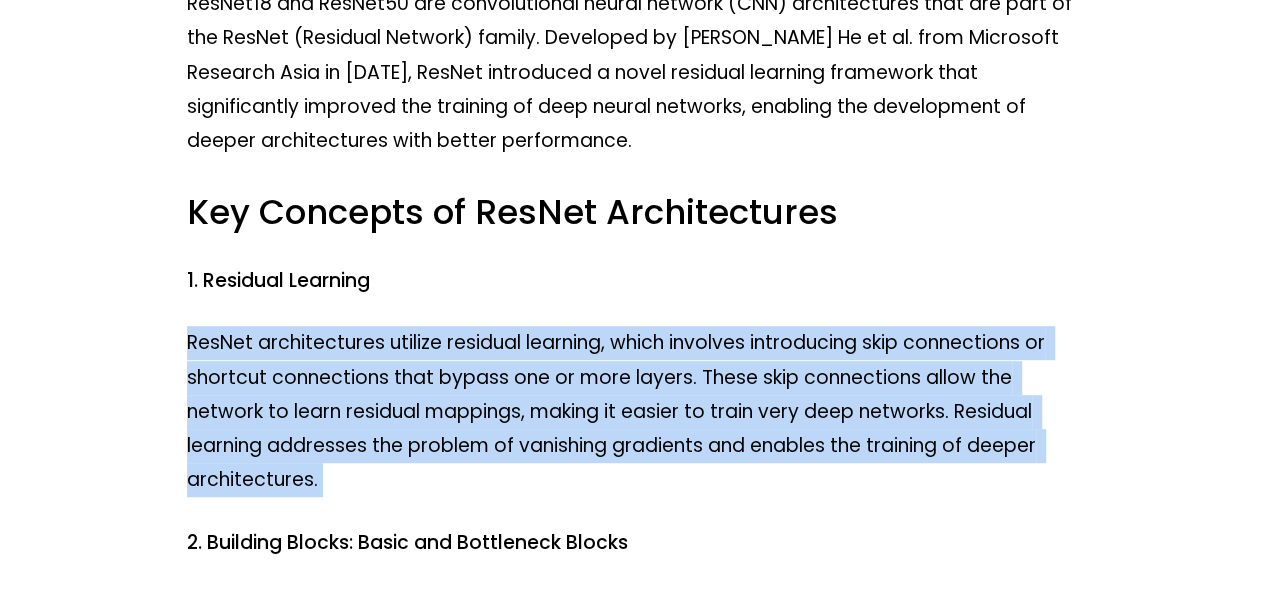 click on "ResNet architectures utilize residual learning, which involves introducing skip connections or shortcut connections that bypass one or more layers. These skip connections allow the network to learn residual mappings, making it easier to train very deep networks. Residual learning addresses the problem of vanishing gradients and enables the training of deeper architectures." at bounding box center [633, 411] 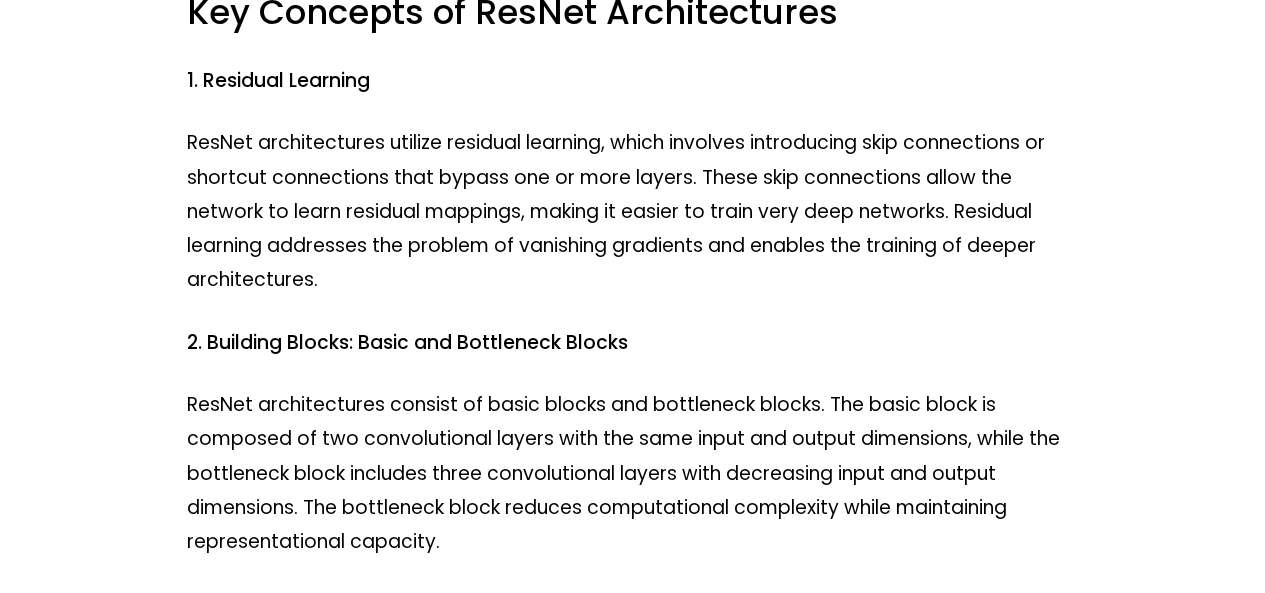 scroll, scrollTop: 700, scrollLeft: 0, axis: vertical 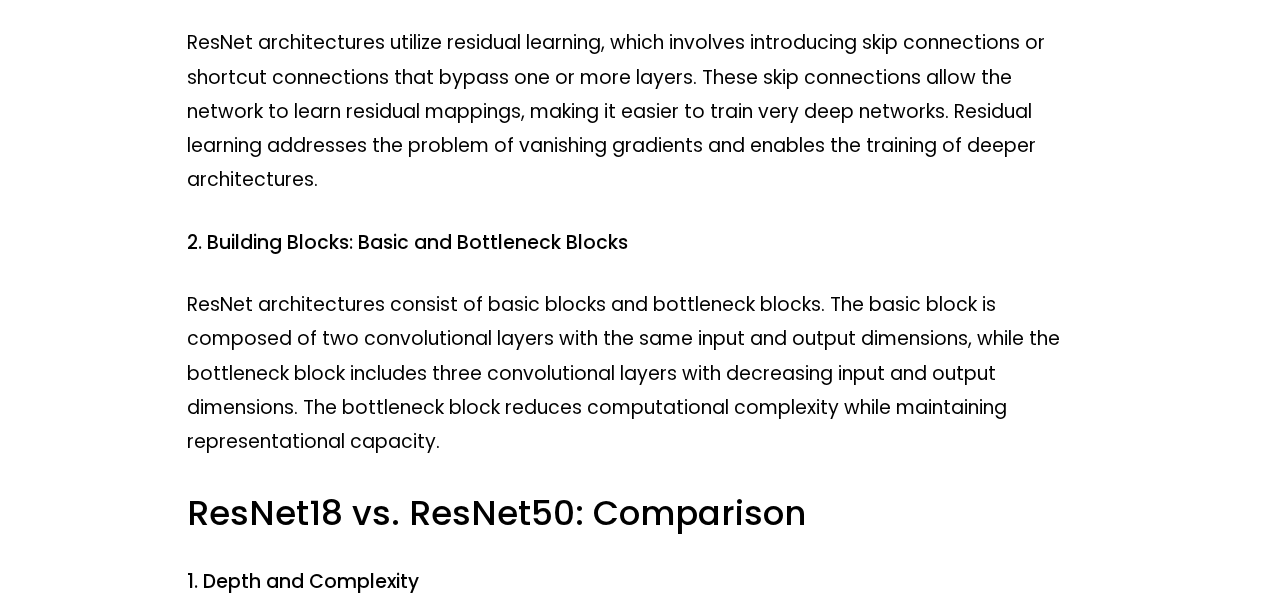click on "ResNet architectures consist of basic blocks and bottleneck blocks. The basic block is composed of two convolutional layers with the same input and output dimensions, while the bottleneck block includes three convolutional layers with decreasing input and output dimensions. The bottleneck block reduces computational complexity while maintaining representational capacity." at bounding box center (633, 373) 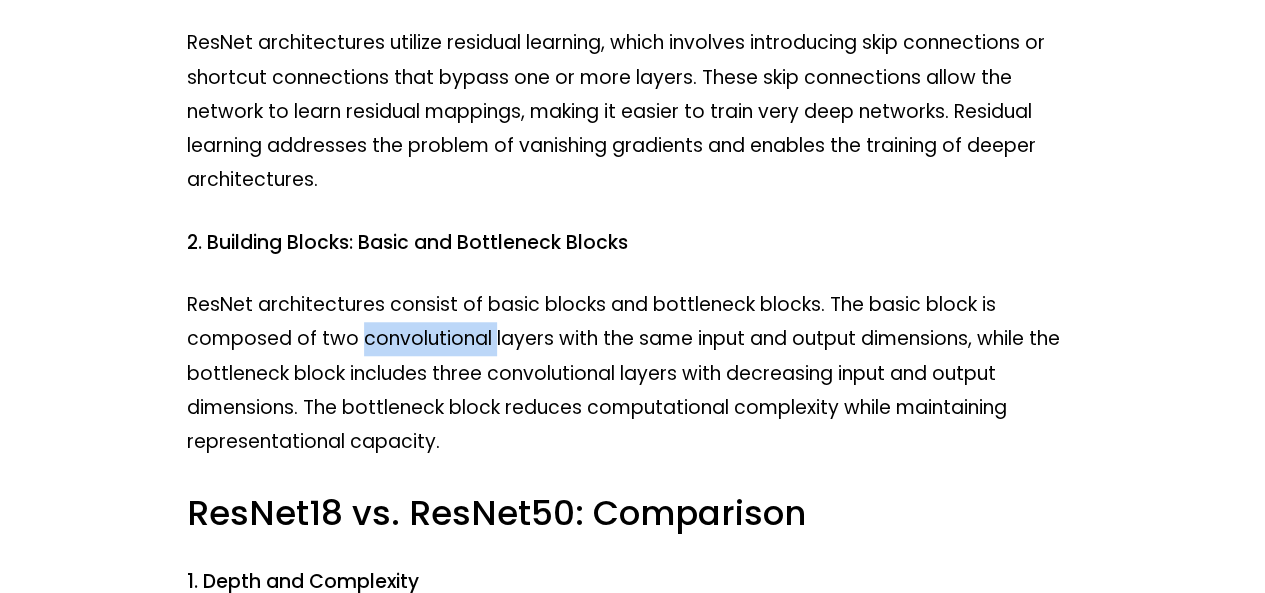 click on "ResNet architectures consist of basic blocks and bottleneck blocks. The basic block is composed of two convolutional layers with the same input and output dimensions, while the bottleneck block includes three convolutional layers with decreasing input and output dimensions. The bottleneck block reduces computational complexity while maintaining representational capacity." at bounding box center [633, 373] 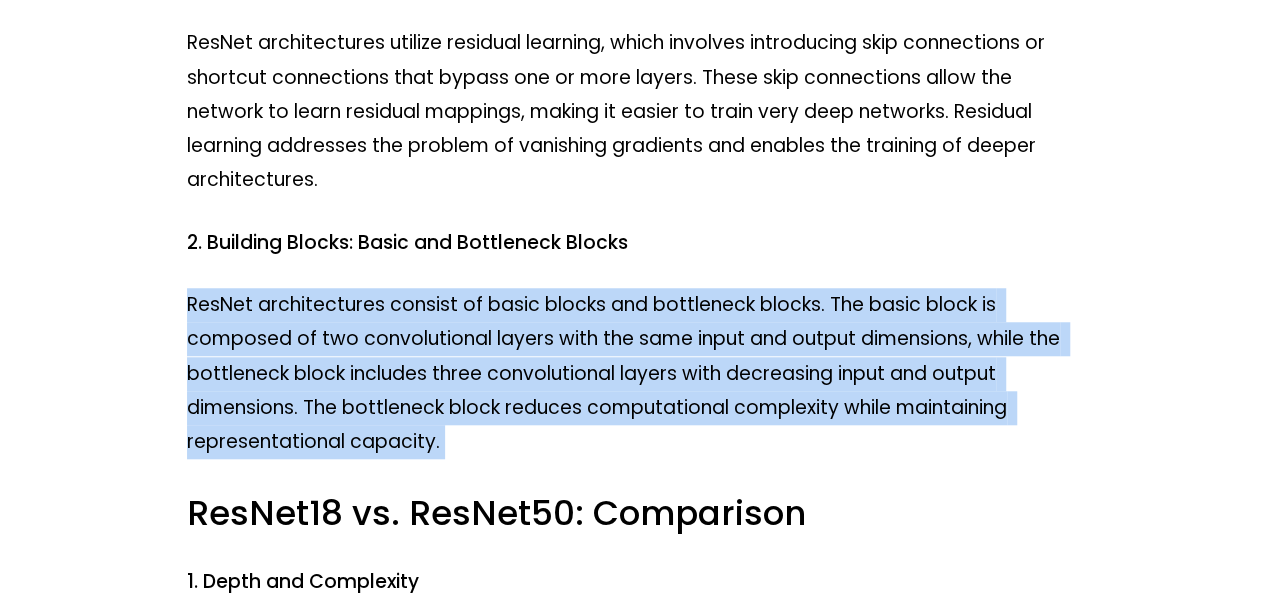 click on "ResNet architectures consist of basic blocks and bottleneck blocks. The basic block is composed of two convolutional layers with the same input and output dimensions, while the bottleneck block includes three convolutional layers with decreasing input and output dimensions. The bottleneck block reduces computational complexity while maintaining representational capacity." at bounding box center (633, 373) 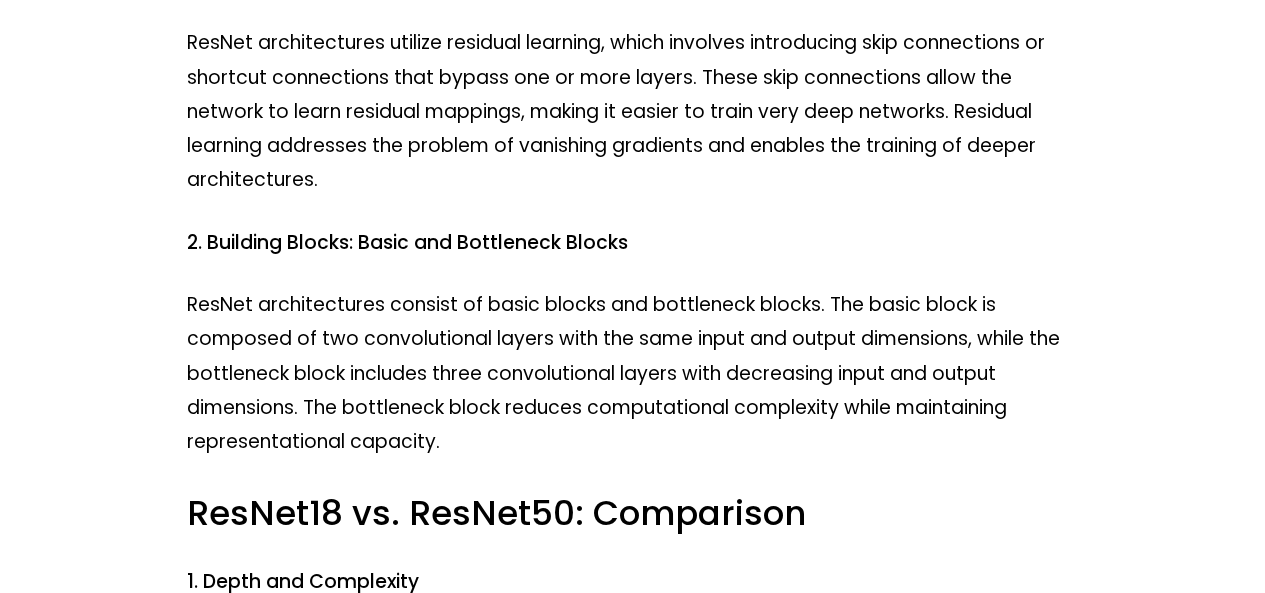 click on "ResNet architectures consist of basic blocks and bottleneck blocks. The basic block is composed of two convolutional layers with the same input and output dimensions, while the bottleneck block includes three convolutional layers with decreasing input and output dimensions. The bottleneck block reduces computational complexity while maintaining representational capacity." at bounding box center (633, 373) 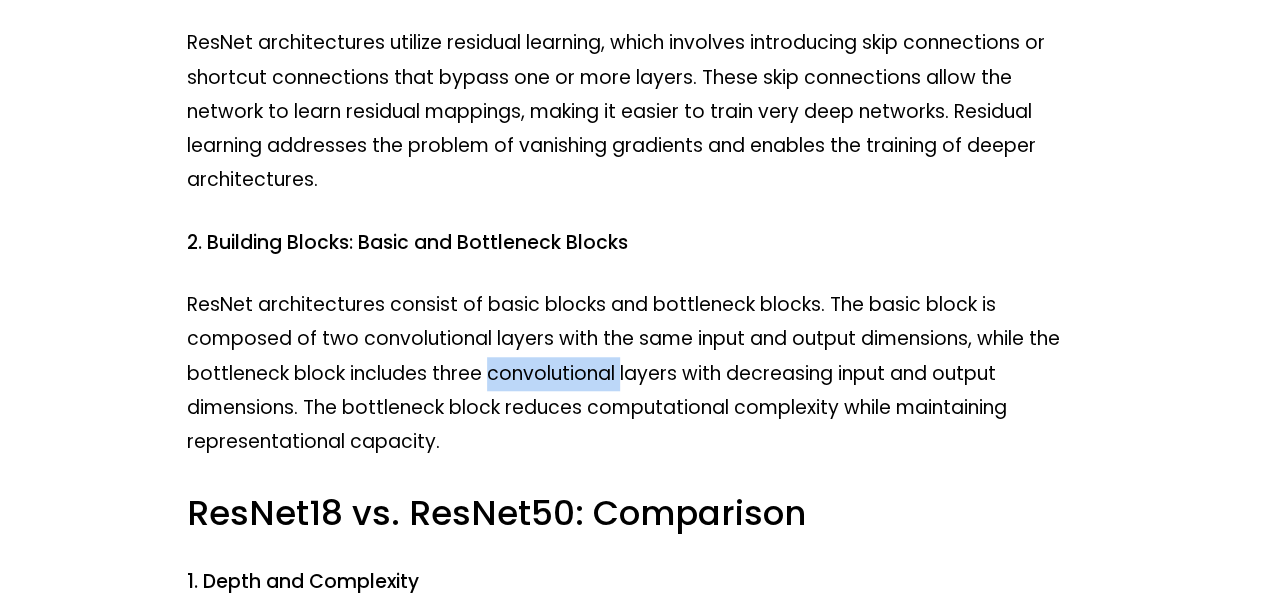 click on "ResNet architectures consist of basic blocks and bottleneck blocks. The basic block is composed of two convolutional layers with the same input and output dimensions, while the bottleneck block includes three convolutional layers with decreasing input and output dimensions. The bottleneck block reduces computational complexity while maintaining representational capacity." at bounding box center (633, 373) 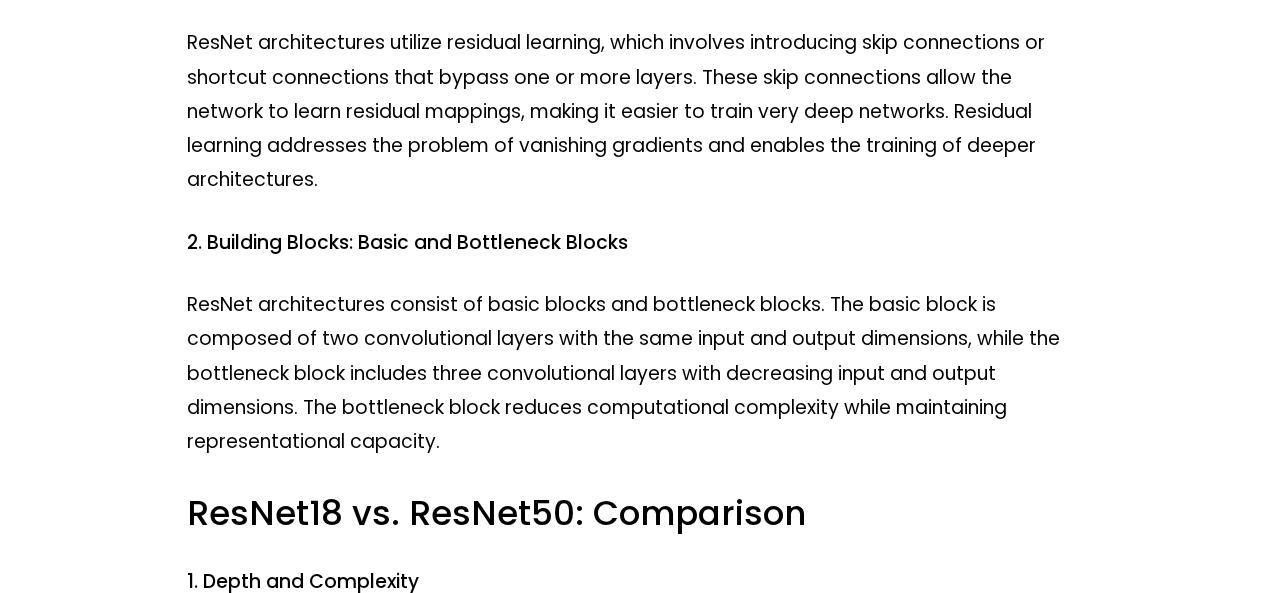 click on "ResNet architectures consist of basic blocks and bottleneck blocks. The basic block is composed of two convolutional layers with the same input and output dimensions, while the bottleneck block includes three convolutional layers with decreasing input and output dimensions. The bottleneck block reduces computational complexity while maintaining representational capacity." at bounding box center (633, 373) 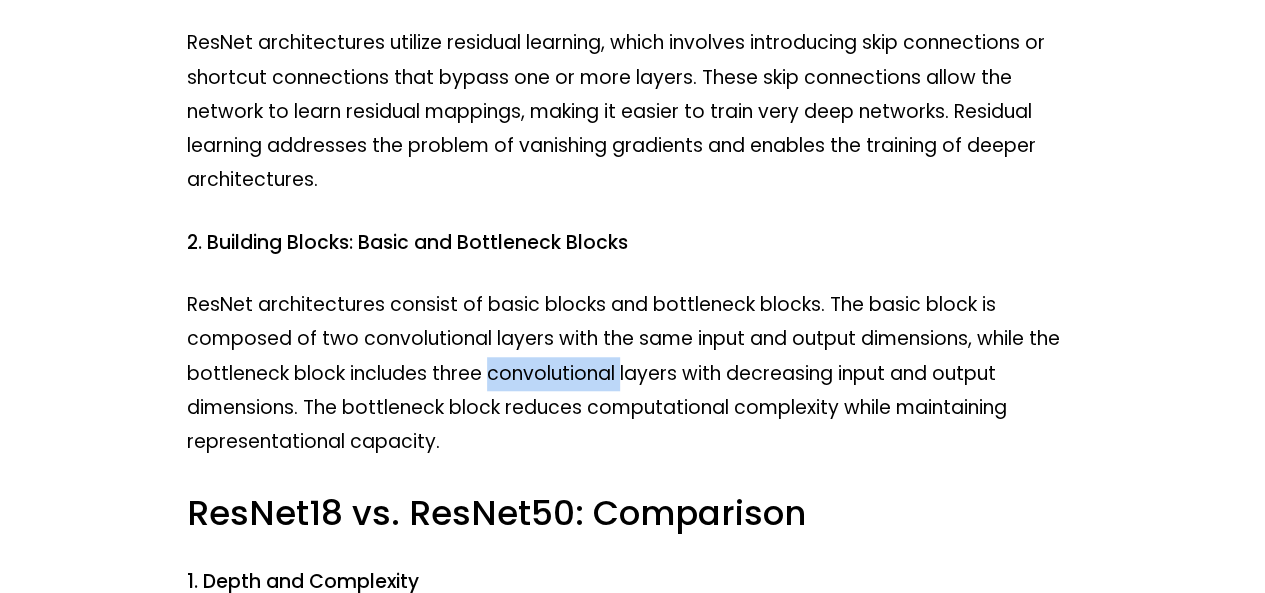 click on "ResNet architectures consist of basic blocks and bottleneck blocks. The basic block is composed of two convolutional layers with the same input and output dimensions, while the bottleneck block includes three convolutional layers with decreasing input and output dimensions. The bottleneck block reduces computational complexity while maintaining representational capacity." at bounding box center (633, 373) 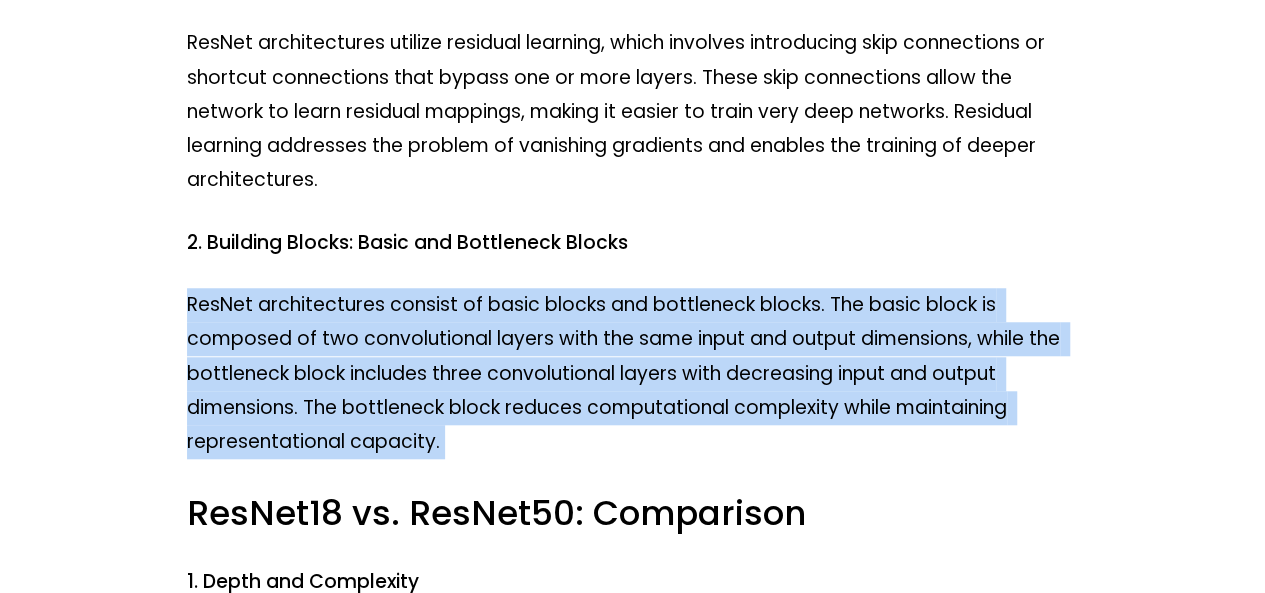 drag, startPoint x: 518, startPoint y: 365, endPoint x: 536, endPoint y: 375, distance: 20.59126 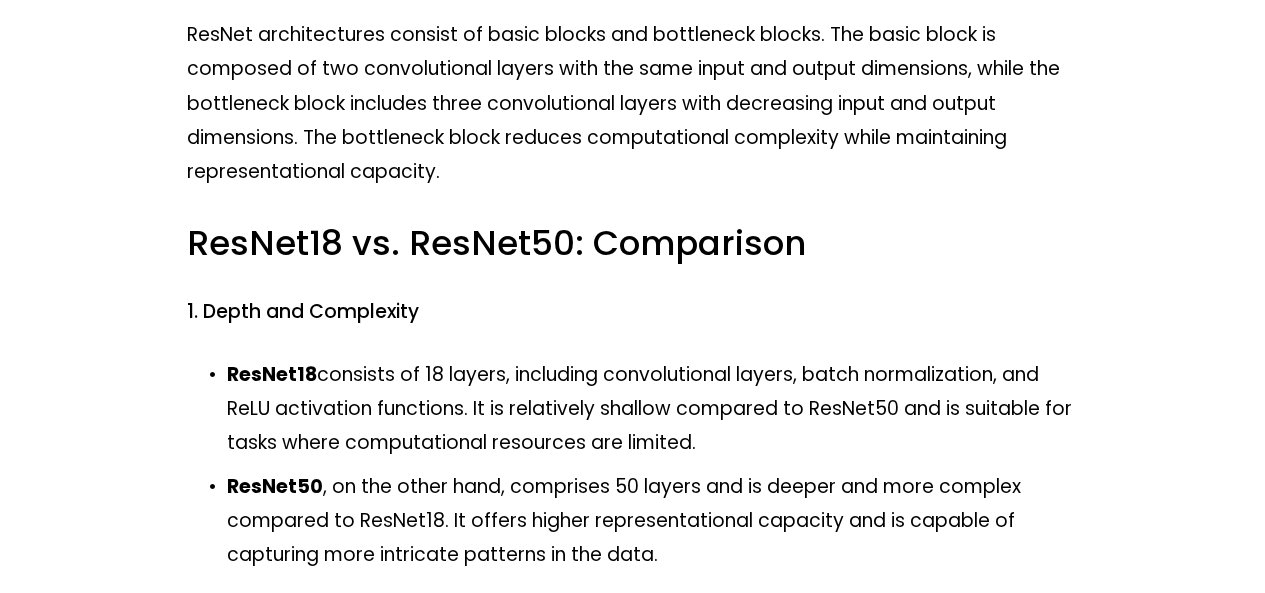 scroll, scrollTop: 1000, scrollLeft: 0, axis: vertical 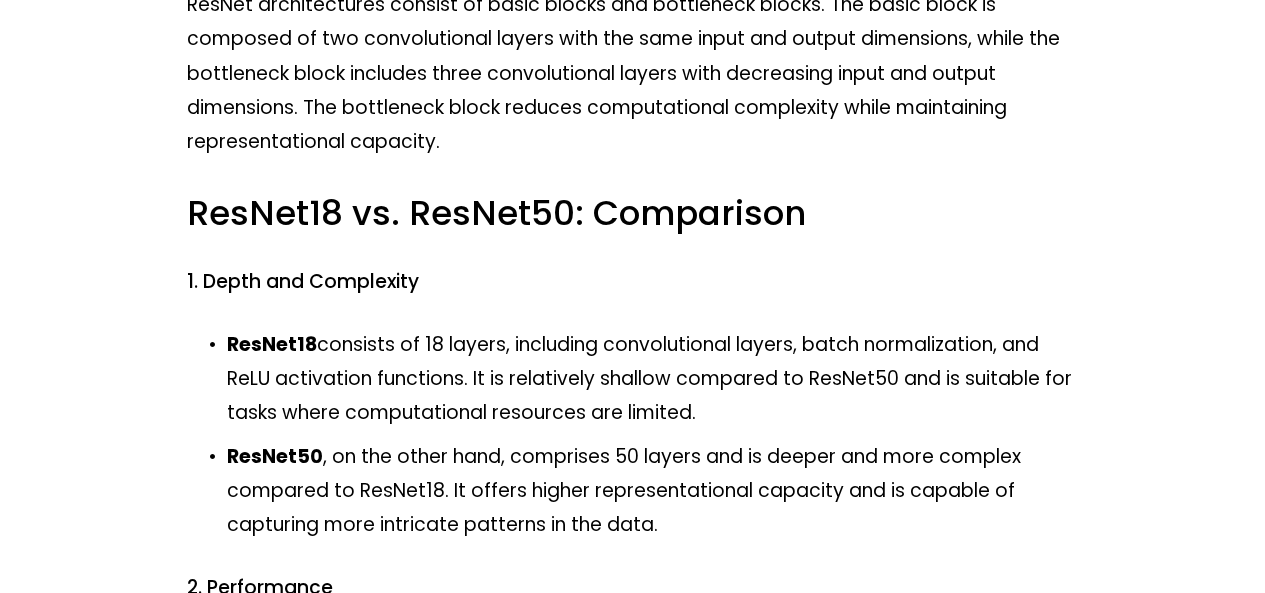 click on "ResNet18  consists of 18 layers, including convolutional layers, batch normalization, and ReLU activation functions. It is relatively shallow compared to ResNet50 and is suitable for tasks where computational resources are limited." at bounding box center [653, 379] 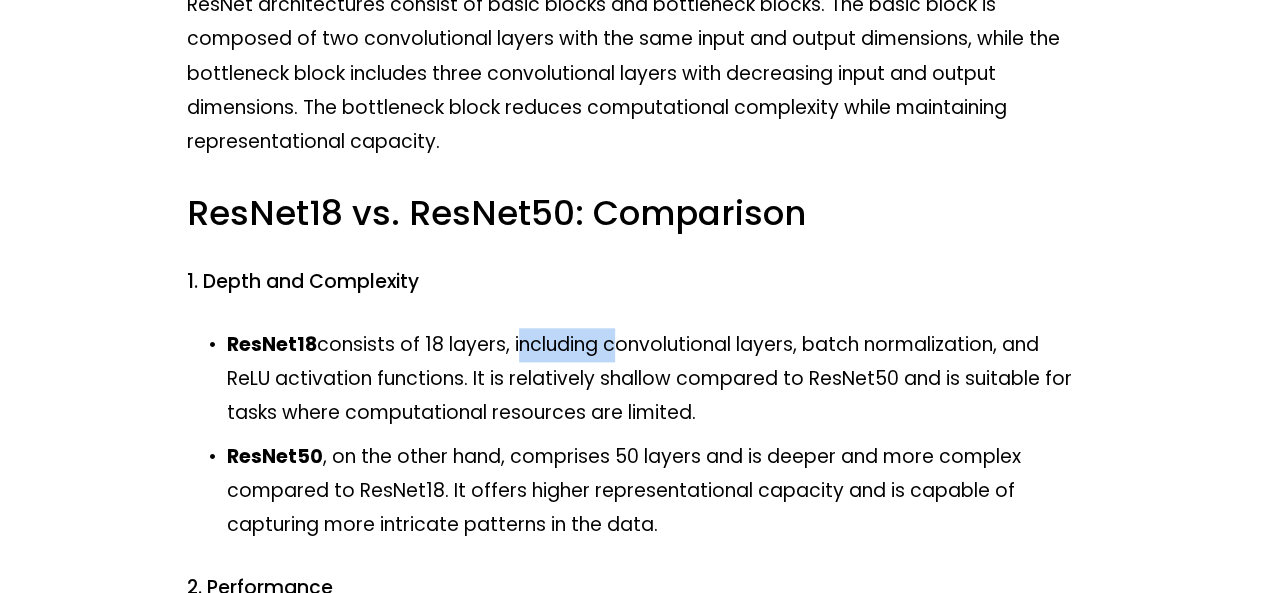 click on "ResNet18  consists of 18 layers, including convolutional layers, batch normalization, and ReLU activation functions. It is relatively shallow compared to ResNet50 and is suitable for tasks where computational resources are limited." at bounding box center [653, 379] 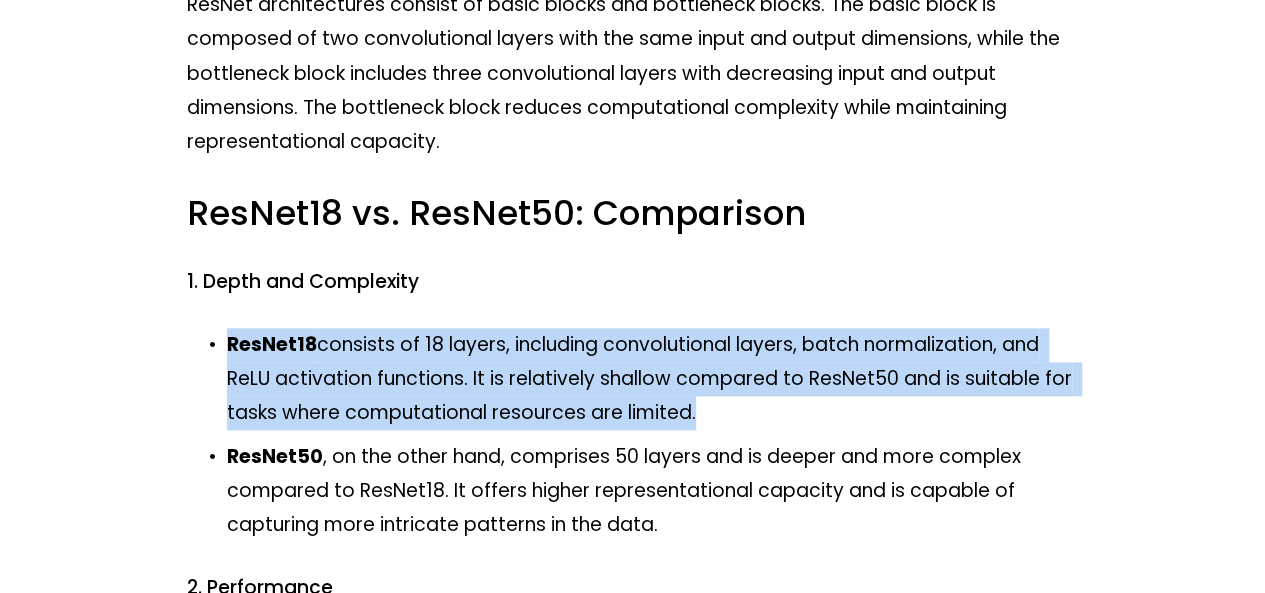 click on "ResNet18  consists of 18 layers, including convolutional layers, batch normalization, and ReLU activation functions. It is relatively shallow compared to ResNet50 and is suitable for tasks where computational resources are limited." at bounding box center [653, 379] 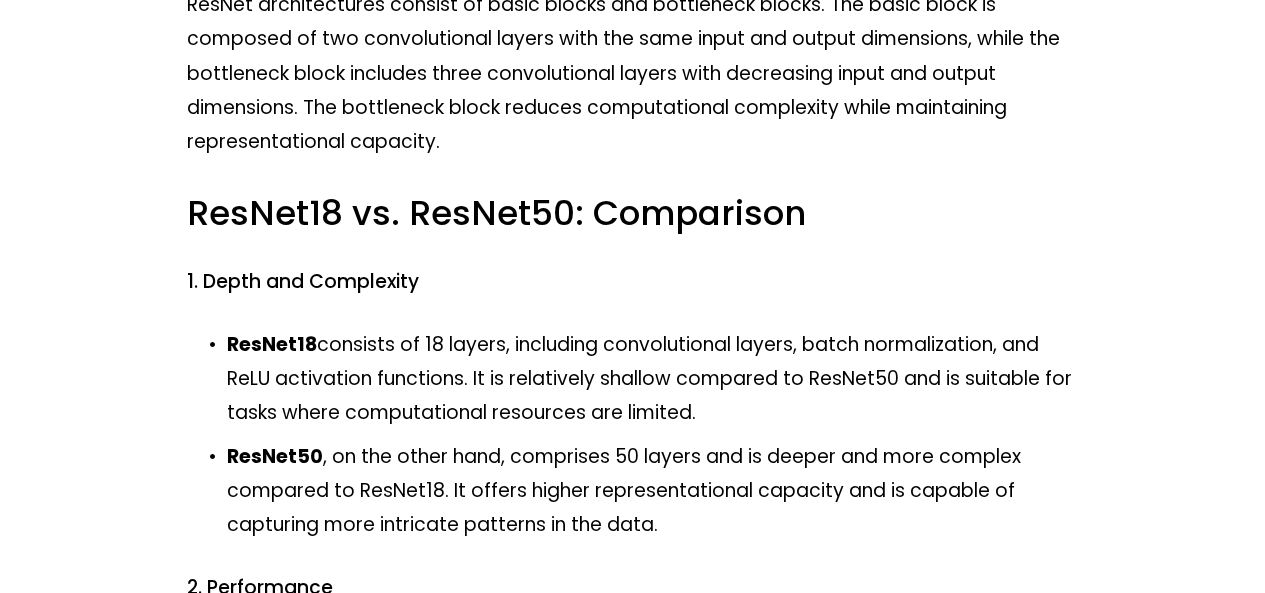 click on "ResNet50 , on the other hand, comprises 50 layers and is deeper and more complex compared to ResNet18. It offers higher representational capacity and is capable of capturing more intricate patterns in the data." at bounding box center [653, 491] 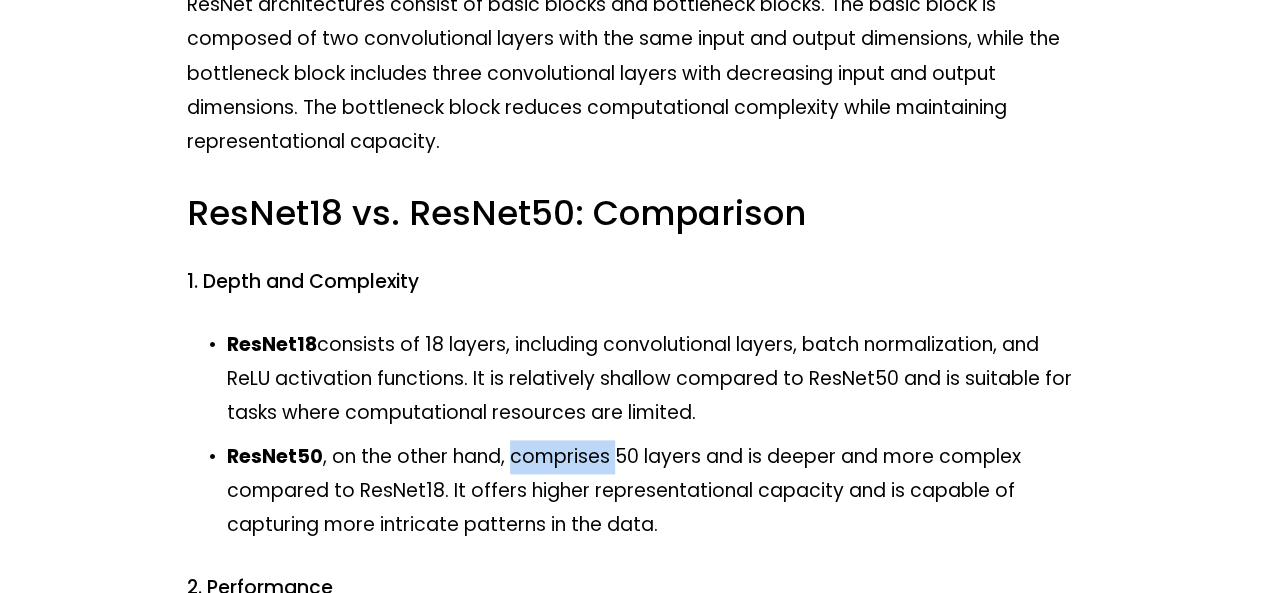 click on "ResNet50 , on the other hand, comprises 50 layers and is deeper and more complex compared to ResNet18. It offers higher representational capacity and is capable of capturing more intricate patterns in the data." at bounding box center (653, 491) 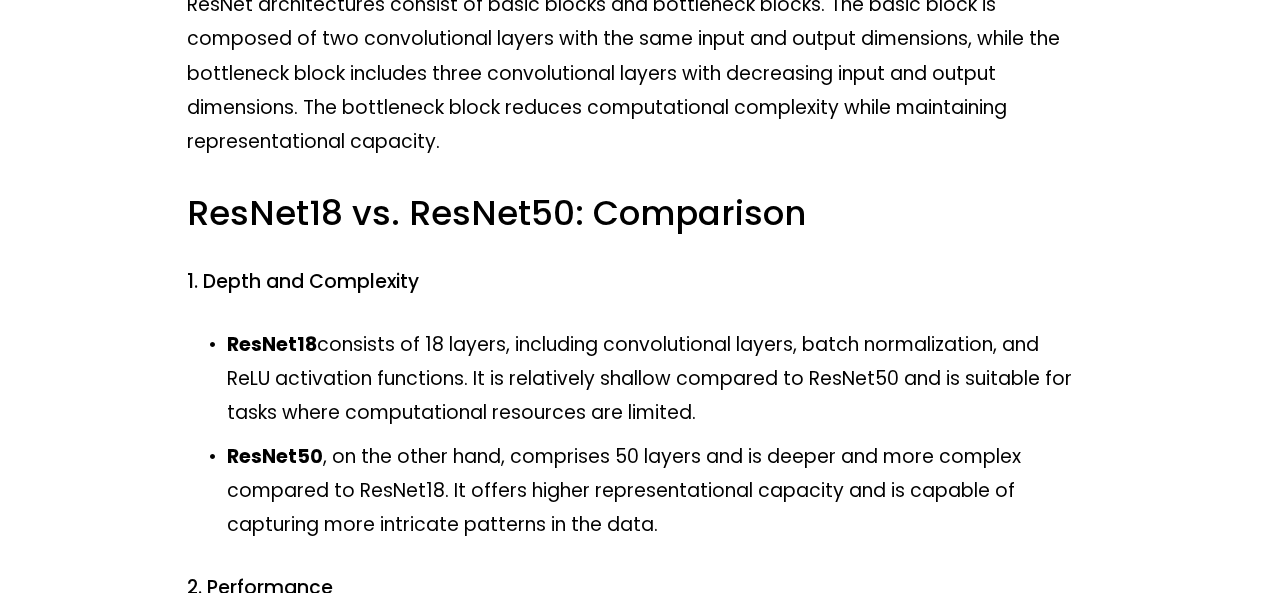 click on "ResNet50 , on the other hand, comprises 50 layers and is deeper and more complex compared to ResNet18. It offers higher representational capacity and is capable of capturing more intricate patterns in the data." at bounding box center (653, 491) 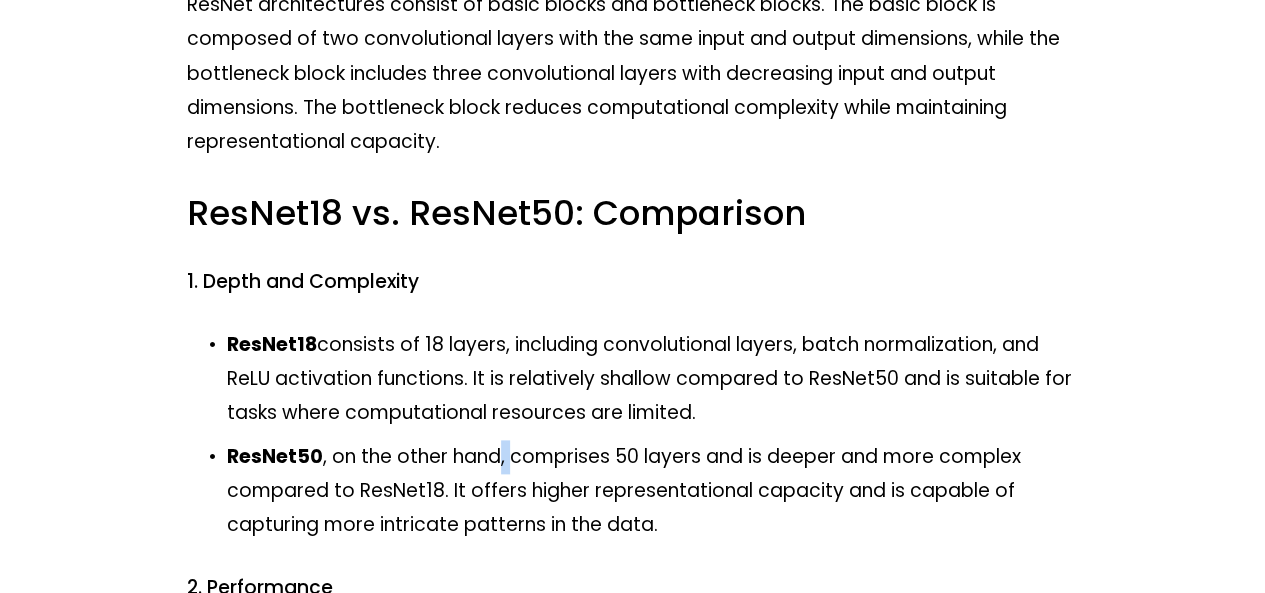 click on "ResNet50 , on the other hand, comprises 50 layers and is deeper and more complex compared to ResNet18. It offers higher representational capacity and is capable of capturing more intricate patterns in the data." at bounding box center (653, 491) 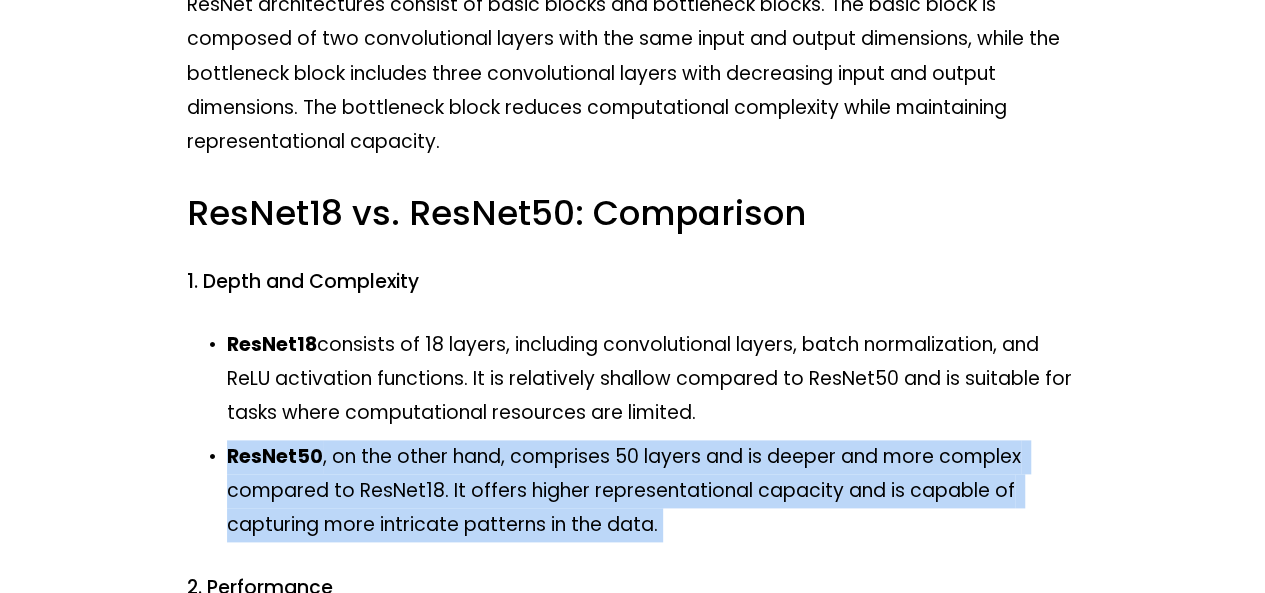 click on "ResNet50 , on the other hand, comprises 50 layers and is deeper and more complex compared to ResNet18. It offers higher representational capacity and is capable of capturing more intricate patterns in the data." at bounding box center (653, 491) 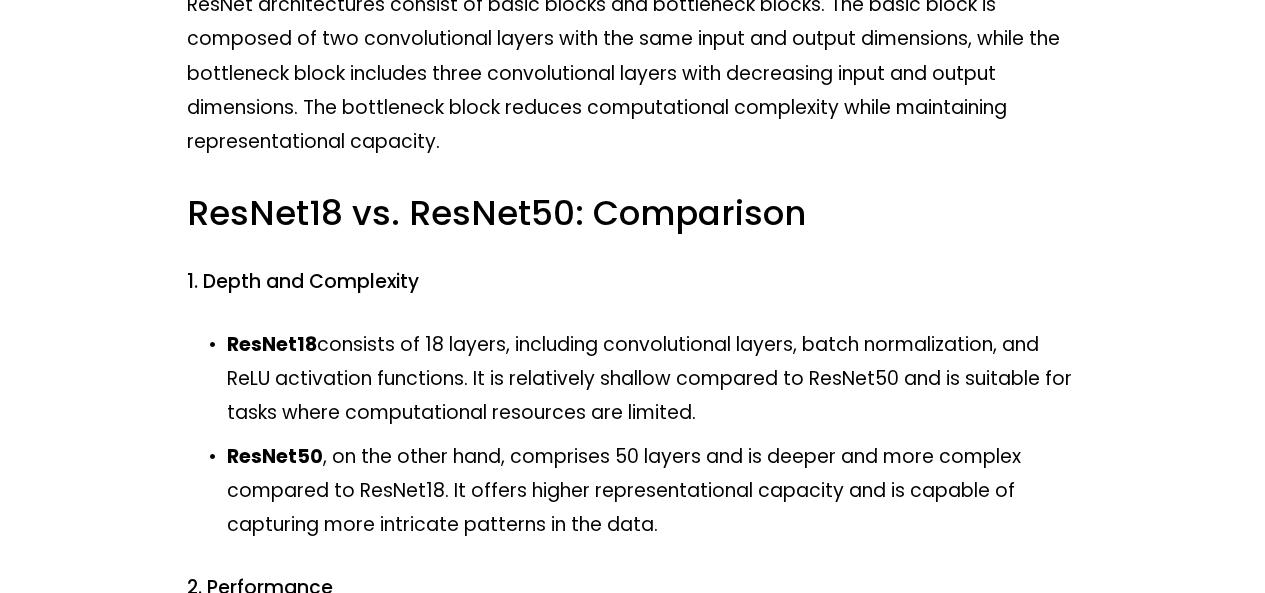 click on "ResNet50 , on the other hand, comprises 50 layers and is deeper and more complex compared to ResNet18. It offers higher representational capacity and is capable of capturing more intricate patterns in the data." at bounding box center (653, 491) 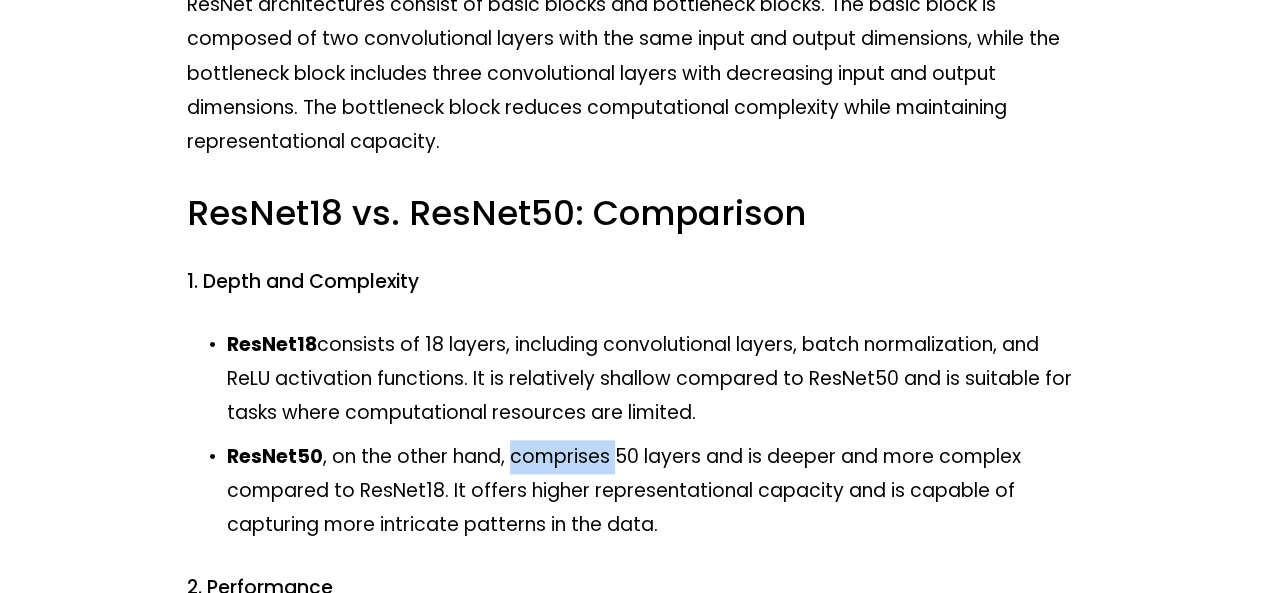 click on "ResNet50 , on the other hand, comprises 50 layers and is deeper and more complex compared to ResNet18. It offers higher representational capacity and is capable of capturing more intricate patterns in the data." at bounding box center (653, 491) 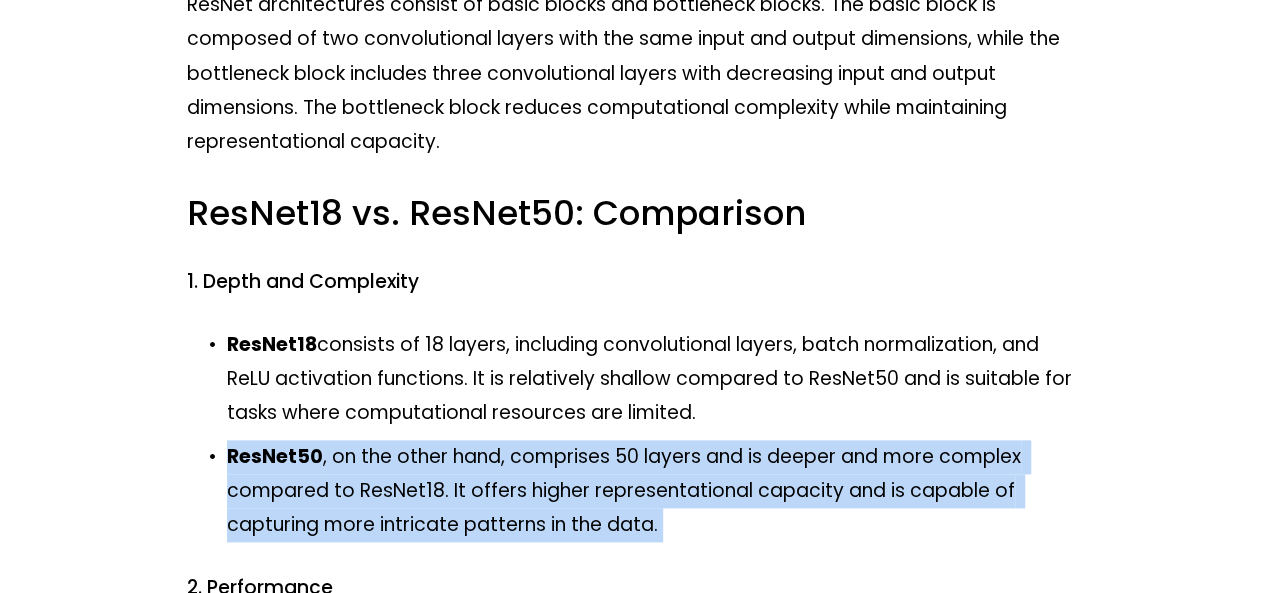click on "ResNet50 , on the other hand, comprises 50 layers and is deeper and more complex compared to ResNet18. It offers higher representational capacity and is capable of capturing more intricate patterns in the data." at bounding box center [653, 491] 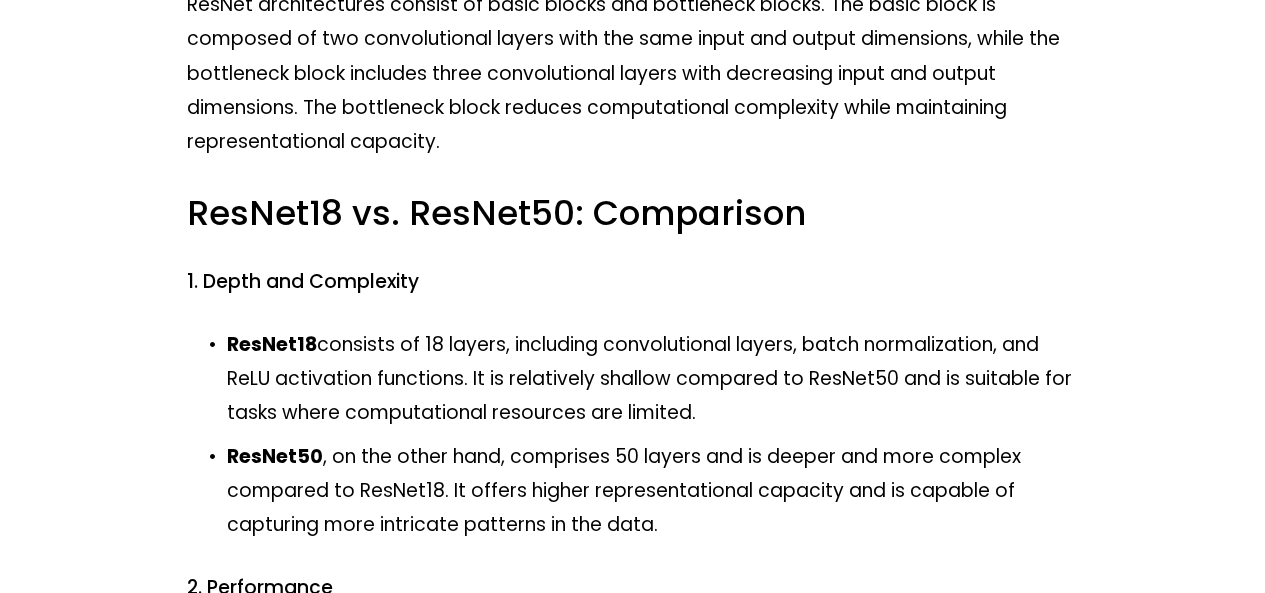 click on "ResNet50 , on the other hand, comprises 50 layers and is deeper and more complex compared to ResNet18. It offers higher representational capacity and is capable of capturing more intricate patterns in the data." at bounding box center (653, 491) 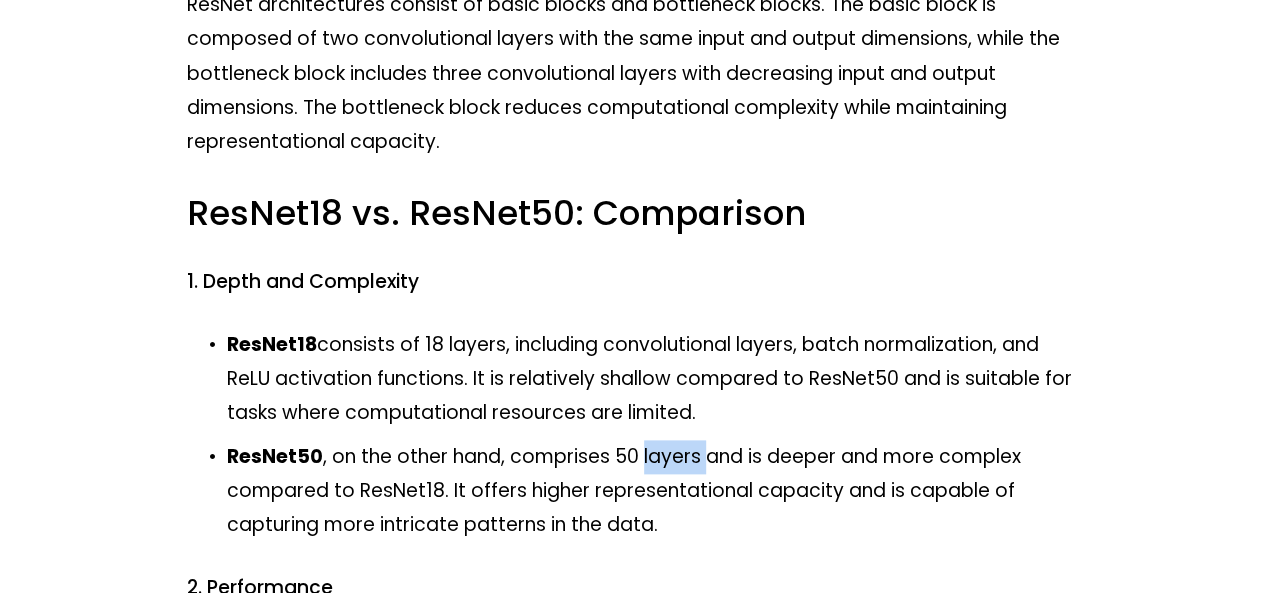 click on "ResNet50 , on the other hand, comprises 50 layers and is deeper and more complex compared to ResNet18. It offers higher representational capacity and is capable of capturing more intricate patterns in the data." at bounding box center [653, 491] 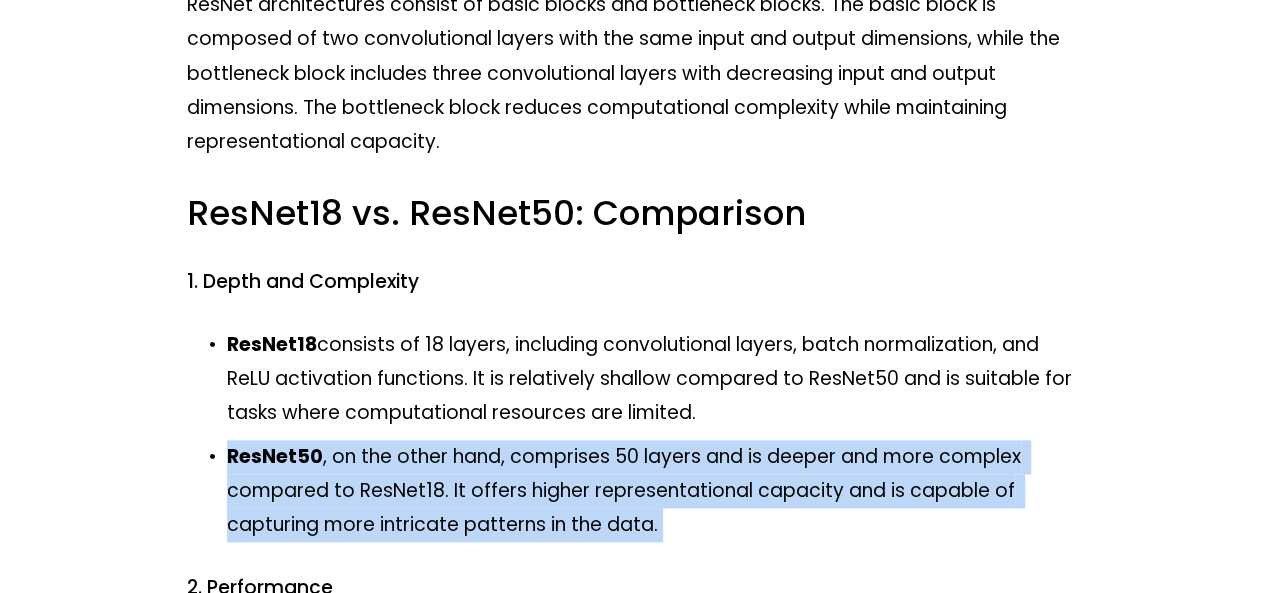 click on "ResNet50 , on the other hand, comprises 50 layers and is deeper and more complex compared to ResNet18. It offers higher representational capacity and is capable of capturing more intricate patterns in the data." at bounding box center [653, 491] 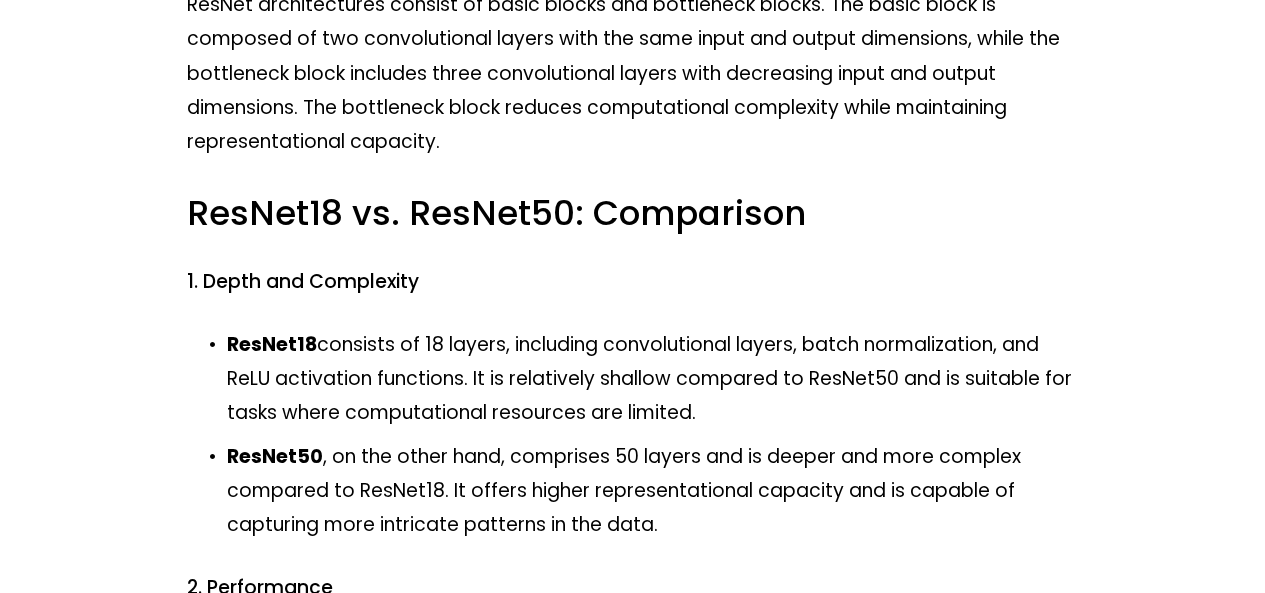 click on "ResNet18  consists of 18 layers, including convolutional layers, batch normalization, and ReLU activation functions. It is relatively shallow compared to ResNet50 and is suitable for tasks where computational resources are limited." at bounding box center (653, 379) 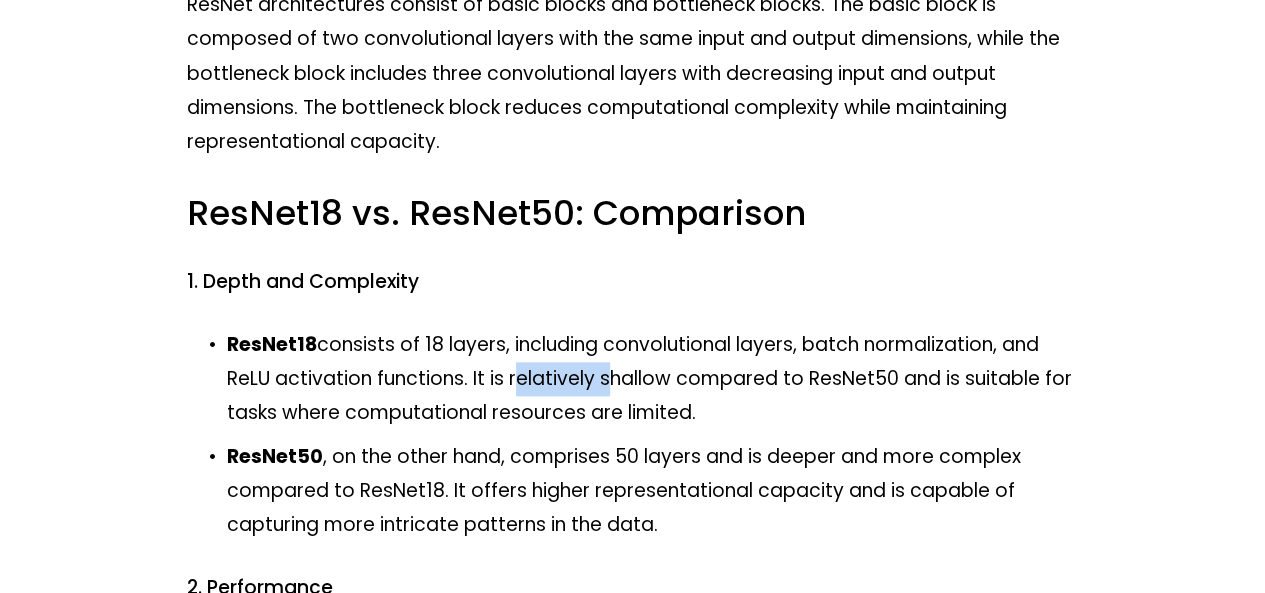 click on "ResNet18  consists of 18 layers, including convolutional layers, batch normalization, and ReLU activation functions. It is relatively shallow compared to ResNet50 and is suitable for tasks where computational resources are limited." at bounding box center (653, 379) 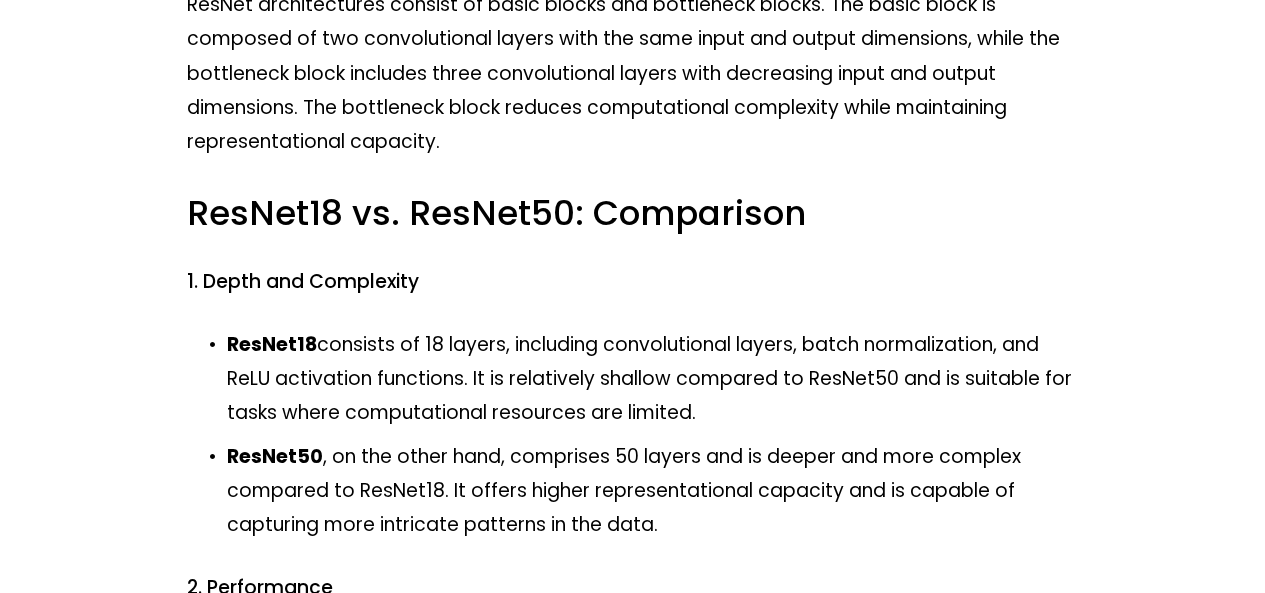 click on "ResNet18  consists of 18 layers, including convolutional layers, batch normalization, and ReLU activation functions. It is relatively shallow compared to ResNet50 and is suitable for tasks where computational resources are limited." at bounding box center (653, 379) 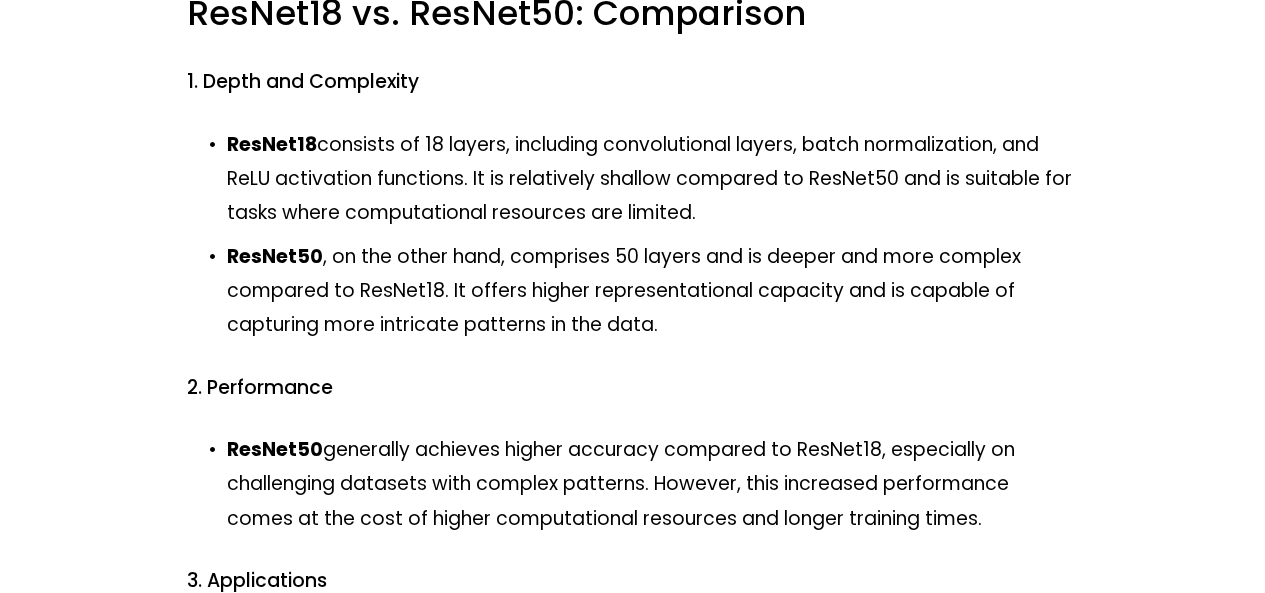 scroll, scrollTop: 1300, scrollLeft: 0, axis: vertical 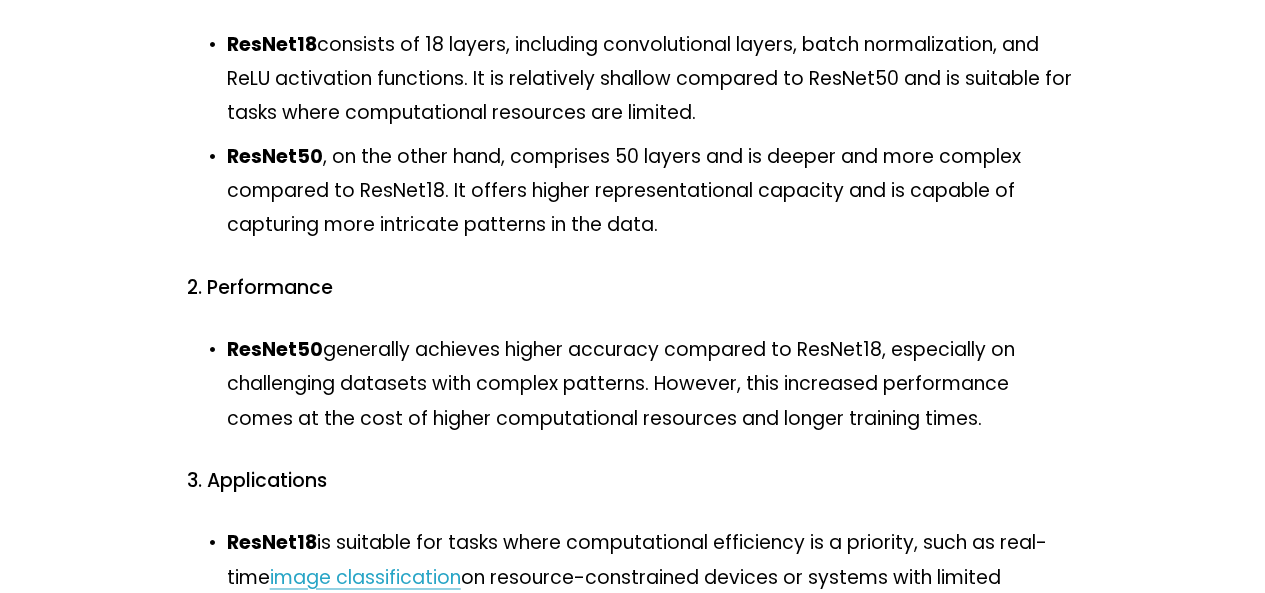 click on "ResNet50  generally achieves higher accuracy compared to ResNet18, especially on challenging datasets with complex patterns. However, this increased performance comes at the cost of higher computational resources and longer training times." at bounding box center (653, 384) 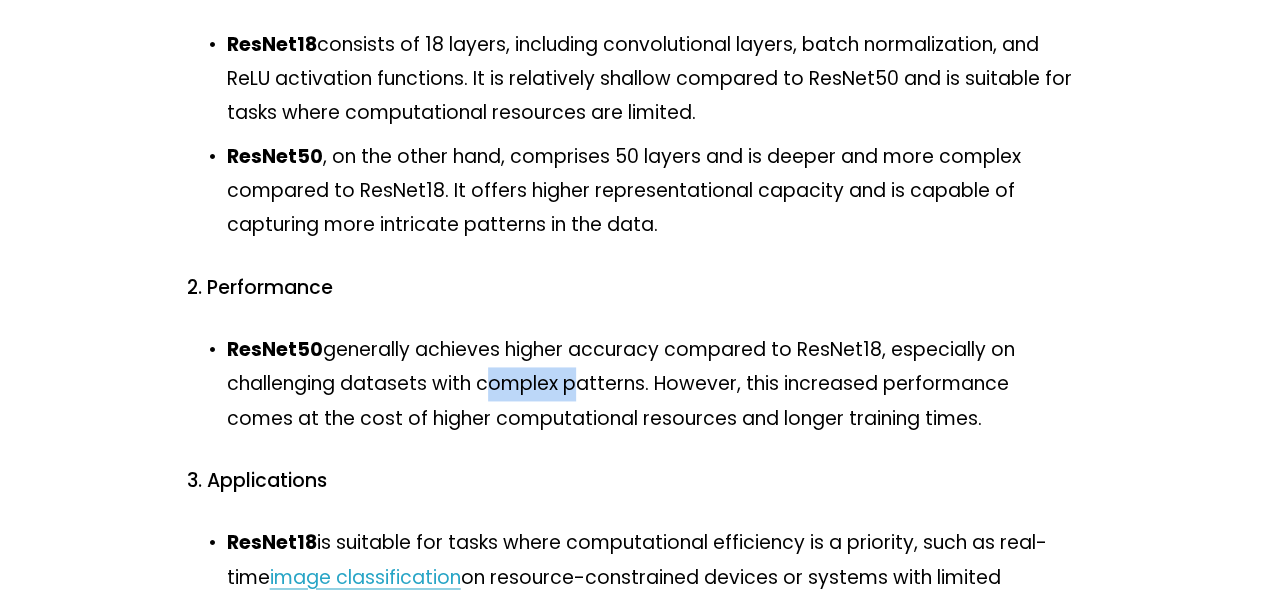 click on "ResNet50  generally achieves higher accuracy compared to ResNet18, especially on challenging datasets with complex patterns. However, this increased performance comes at the cost of higher computational resources and longer training times." at bounding box center [653, 384] 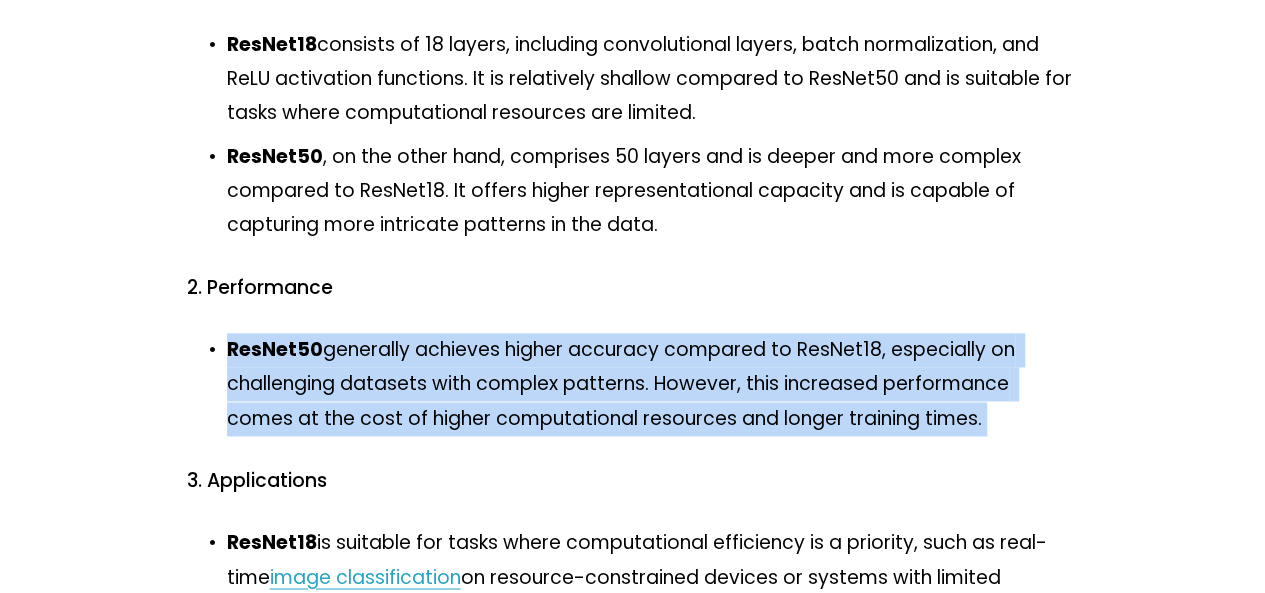 click on "ResNet50  generally achieves higher accuracy compared to ResNet18, especially on challenging datasets with complex patterns. However, this increased performance comes at the cost of higher computational resources and longer training times." at bounding box center (653, 384) 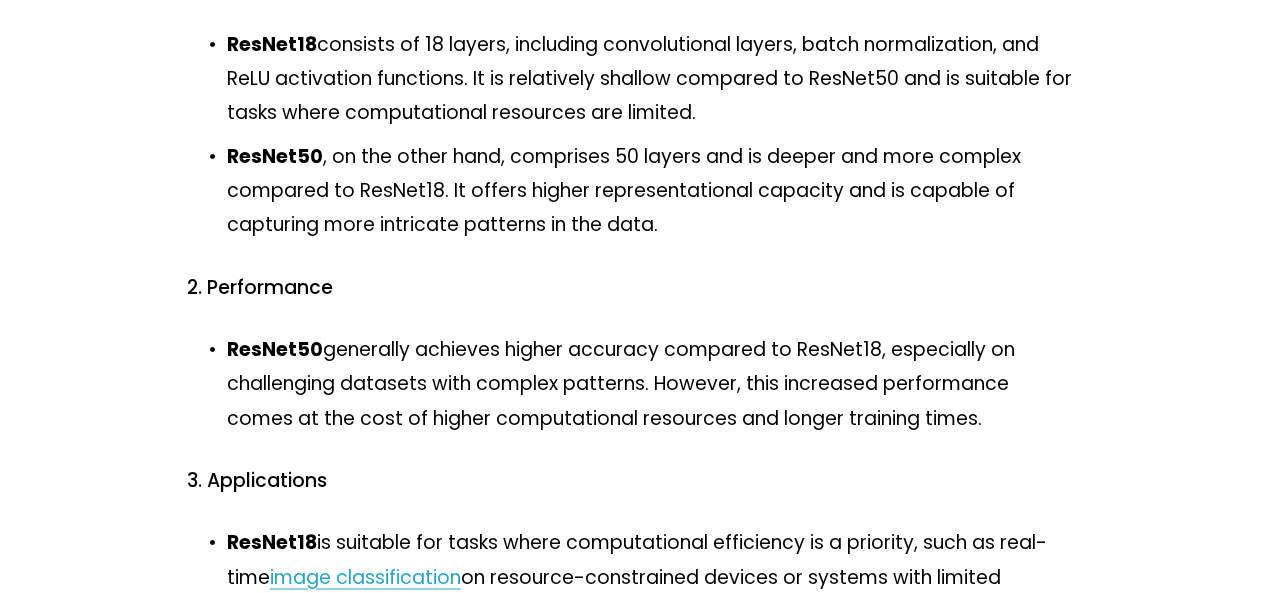 click on "ResNet50  generally achieves higher accuracy compared to ResNet18, especially on challenging datasets with complex patterns. However, this increased performance comes at the cost of higher computational resources and longer training times." at bounding box center [653, 384] 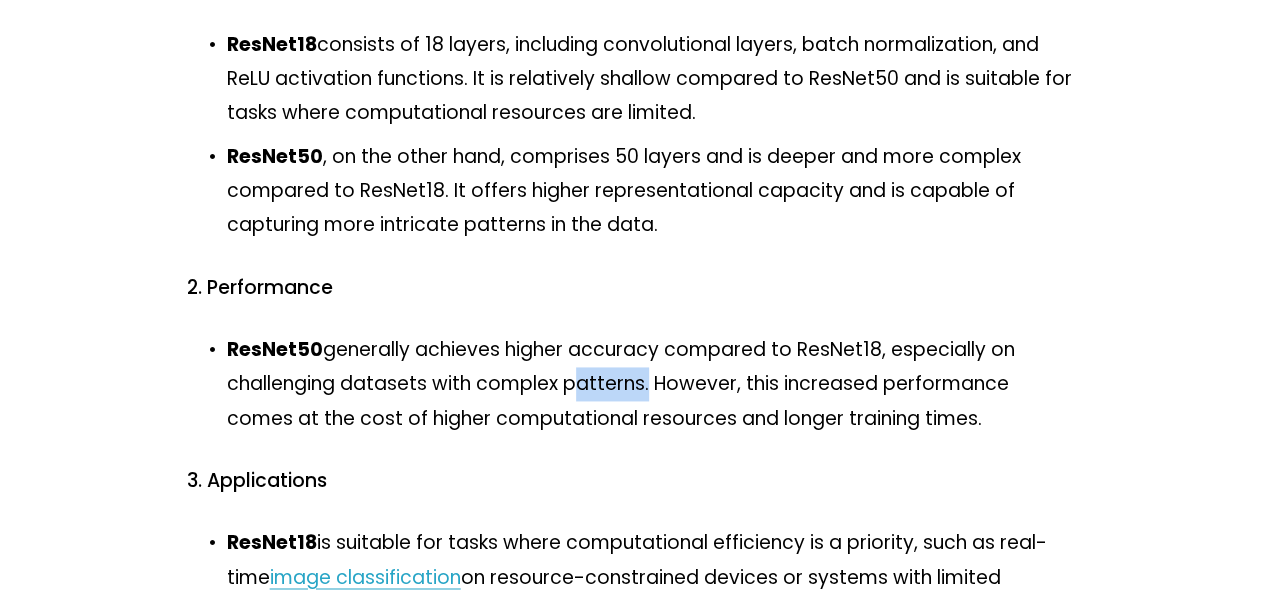 click on "ResNet50  generally achieves higher accuracy compared to ResNet18, especially on challenging datasets with complex patterns. However, this increased performance comes at the cost of higher computational resources and longer training times." at bounding box center (653, 384) 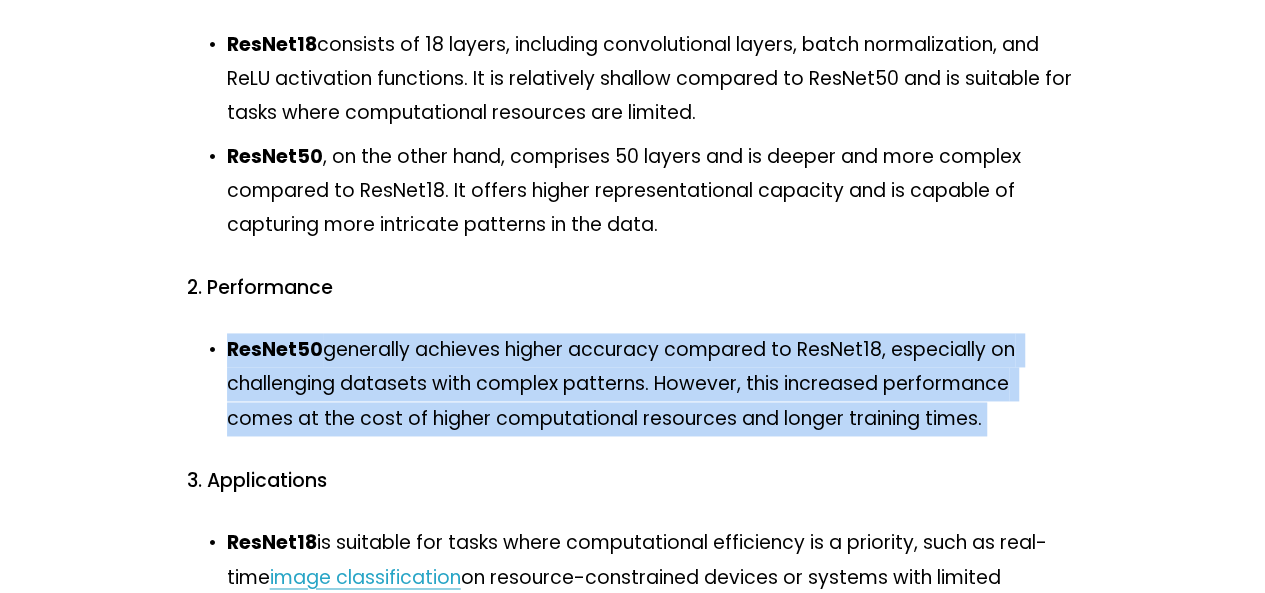 click on "ResNet50  generally achieves higher accuracy compared to ResNet18, especially on challenging datasets with complex patterns. However, this increased performance comes at the cost of higher computational resources and longer training times." at bounding box center (653, 384) 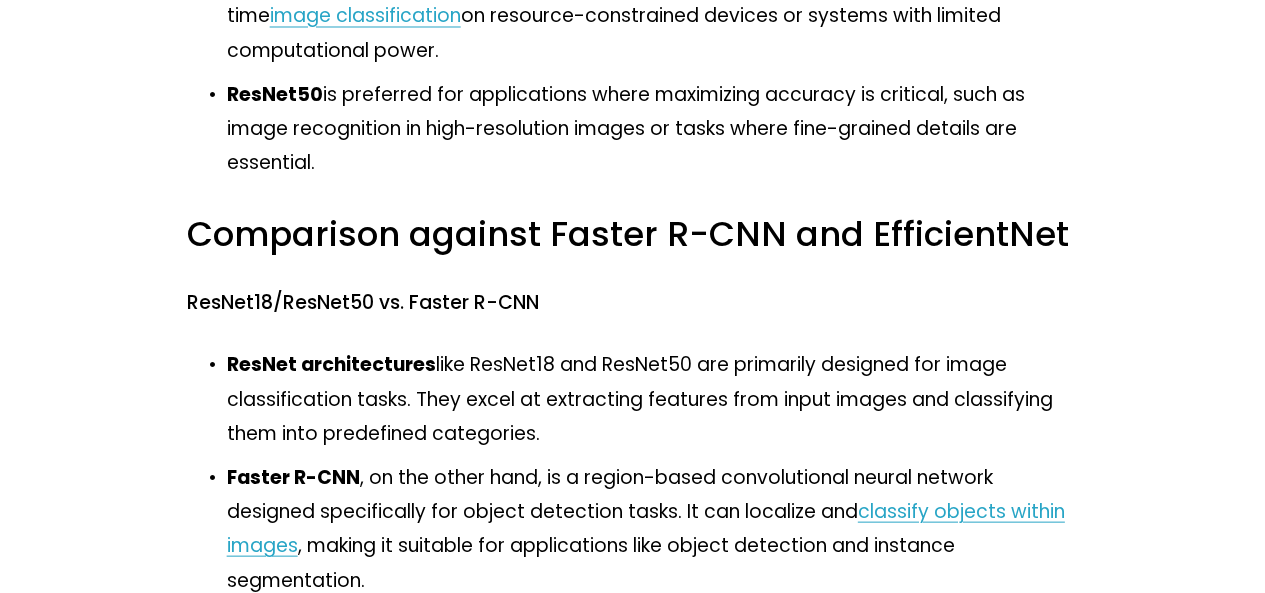 scroll, scrollTop: 1900, scrollLeft: 0, axis: vertical 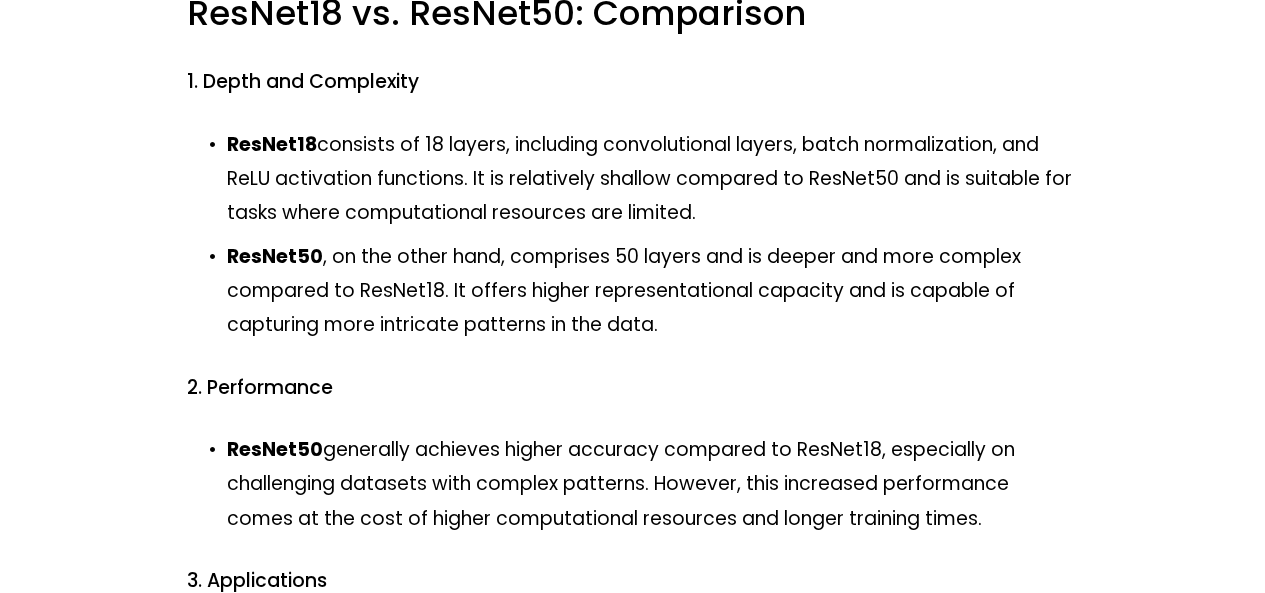 click on "ResNet18  consists of 18 layers, including convolutional layers, batch normalization, and ReLU activation functions. It is relatively shallow compared to ResNet50 and is suitable for tasks where computational resources are limited. ResNet50 , on the other hand, comprises 50 layers and is deeper and more complex compared to ResNet18. It offers higher representational capacity and is capable of capturing more intricate patterns in the data." at bounding box center [633, 235] 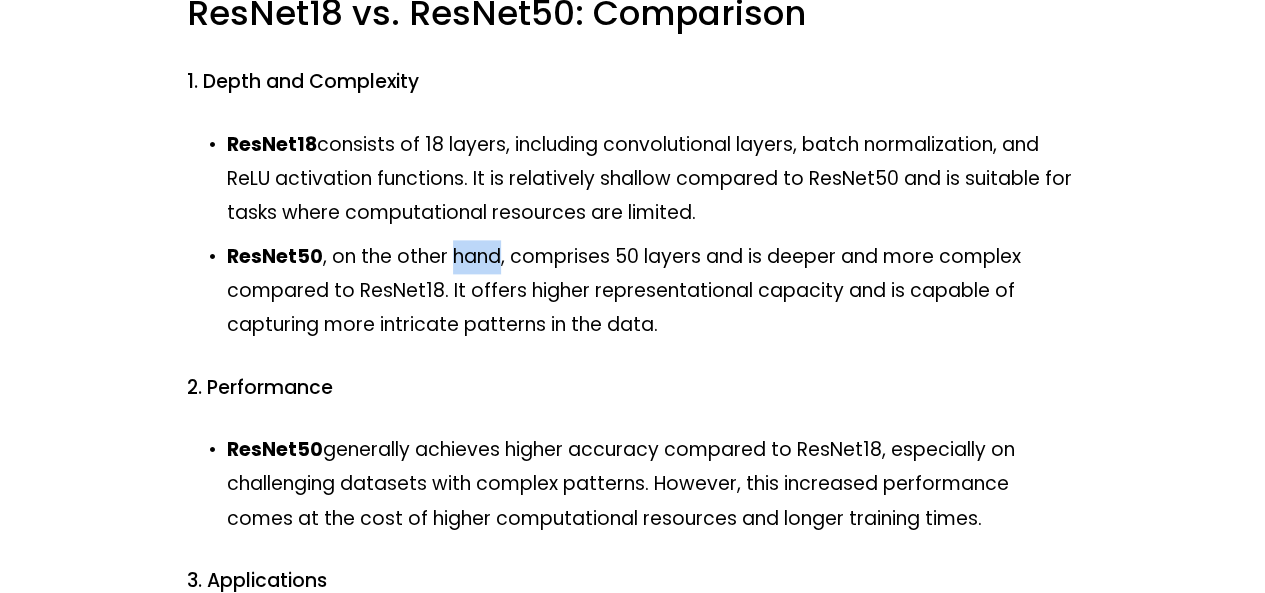 click on "ResNet18  consists of 18 layers, including convolutional layers, batch normalization, and ReLU activation functions. It is relatively shallow compared to ResNet50 and is suitable for tasks where computational resources are limited. ResNet50 , on the other hand, comprises 50 layers and is deeper and more complex compared to ResNet18. It offers higher representational capacity and is capable of capturing more intricate patterns in the data." at bounding box center (633, 235) 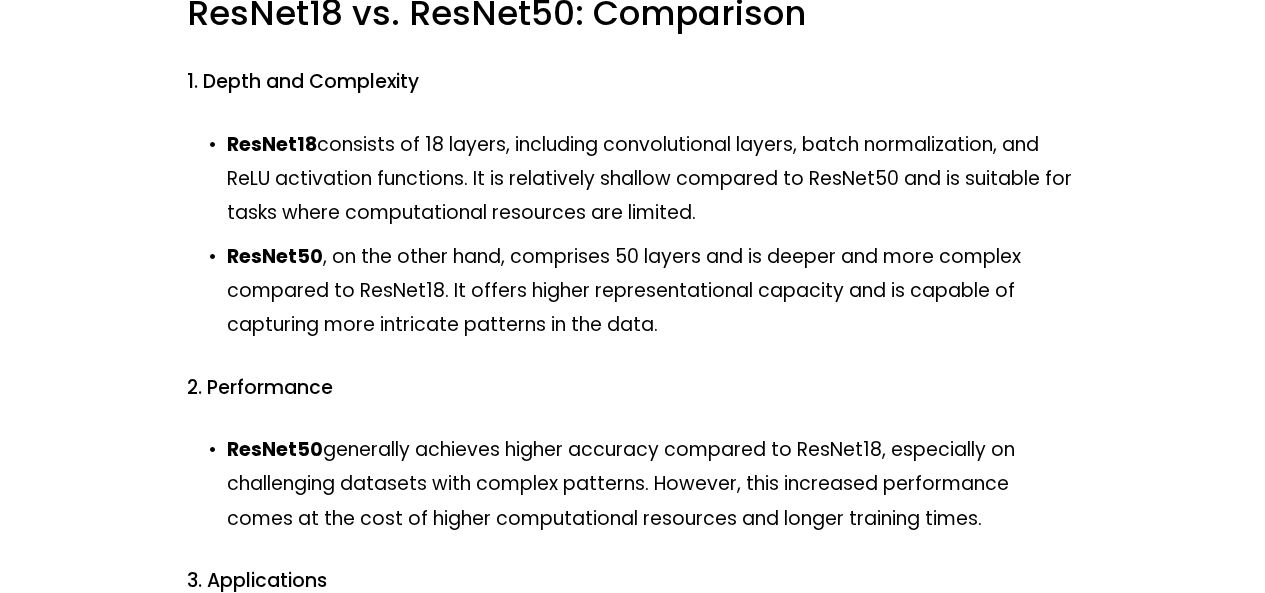 click on "ResNet18  consists of 18 layers, including convolutional layers, batch normalization, and ReLU activation functions. It is relatively shallow compared to ResNet50 and is suitable for tasks where computational resources are limited." at bounding box center [653, 179] 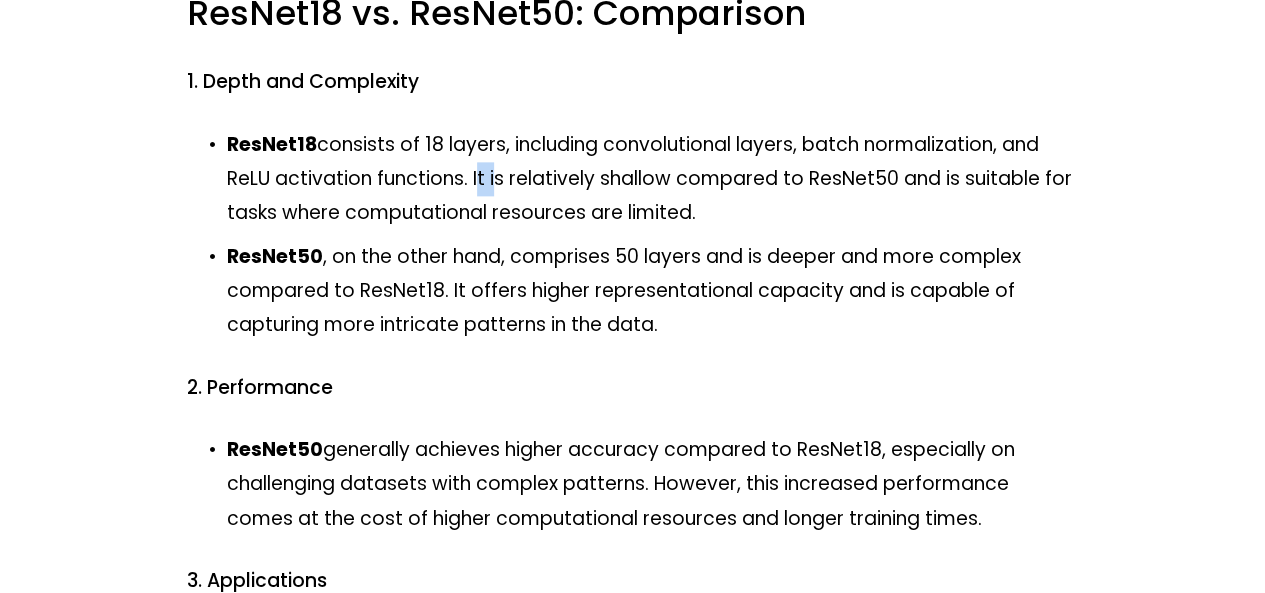 click on "ResNet18  consists of 18 layers, including convolutional layers, batch normalization, and ReLU activation functions. It is relatively shallow compared to ResNet50 and is suitable for tasks where computational resources are limited." at bounding box center (653, 179) 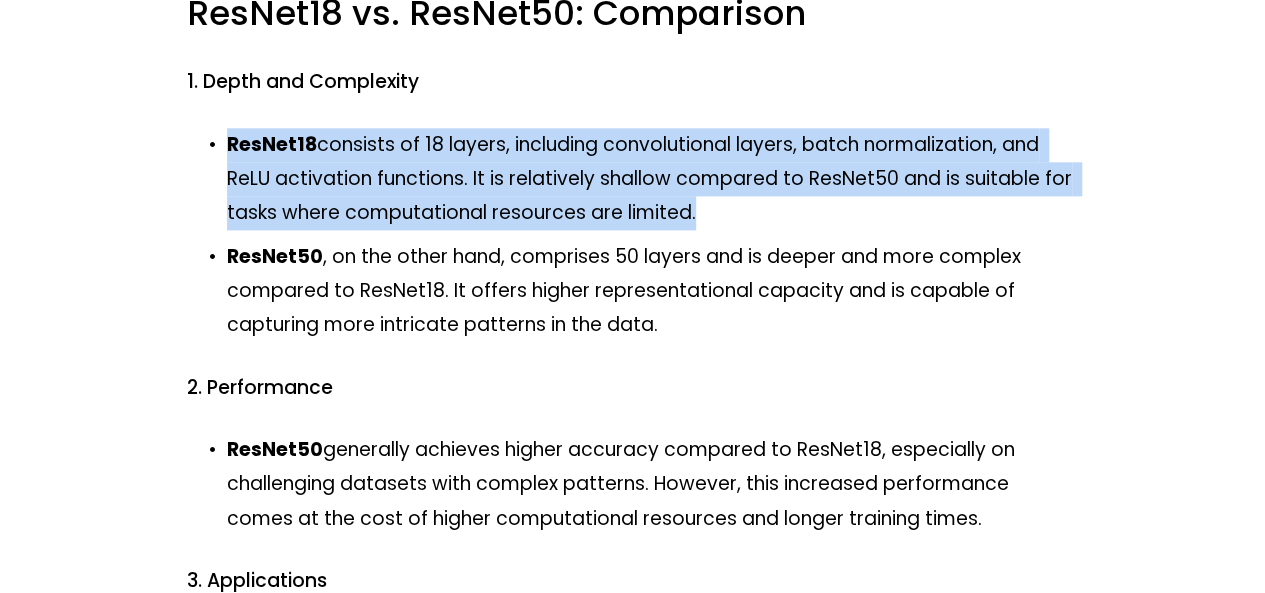 drag, startPoint x: 473, startPoint y: 199, endPoint x: 475, endPoint y: 230, distance: 31.06445 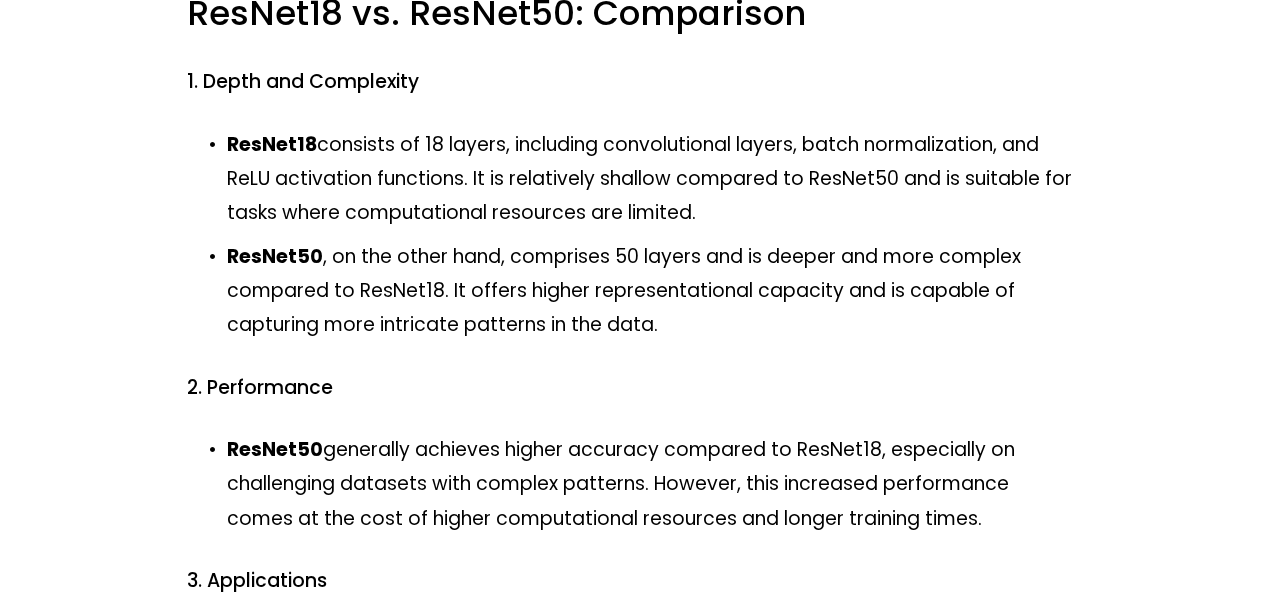 click on "ResNet50 , on the other hand, comprises 50 layers and is deeper and more complex compared to ResNet18. It offers higher representational capacity and is capable of capturing more intricate patterns in the data." at bounding box center (653, 291) 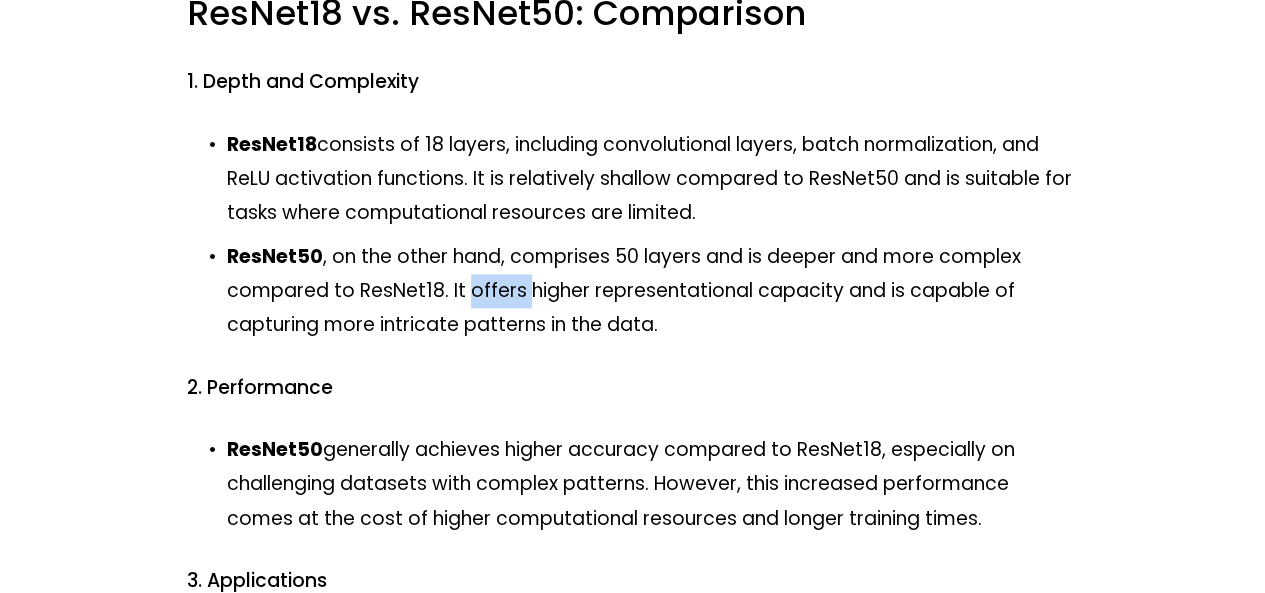 click on "ResNet50 , on the other hand, comprises 50 layers and is deeper and more complex compared to ResNet18. It offers higher representational capacity and is capable of capturing more intricate patterns in the data." at bounding box center [653, 291] 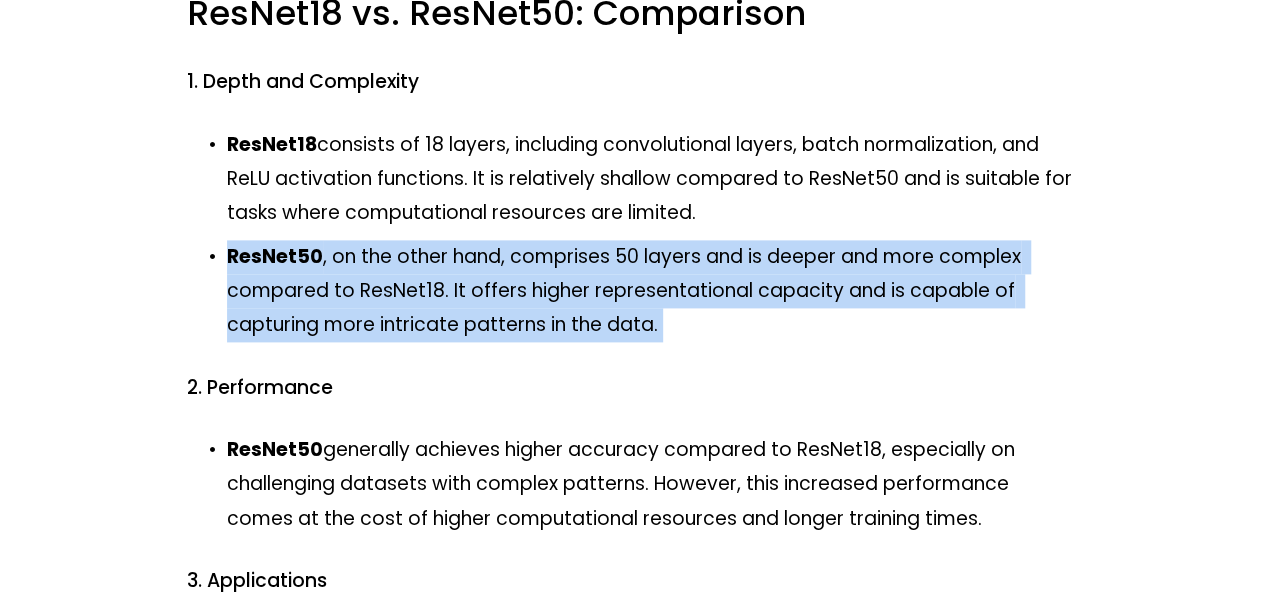 click on "ResNet50 , on the other hand, comprises 50 layers and is deeper and more complex compared to ResNet18. It offers higher representational capacity and is capable of capturing more intricate patterns in the data." at bounding box center [653, 291] 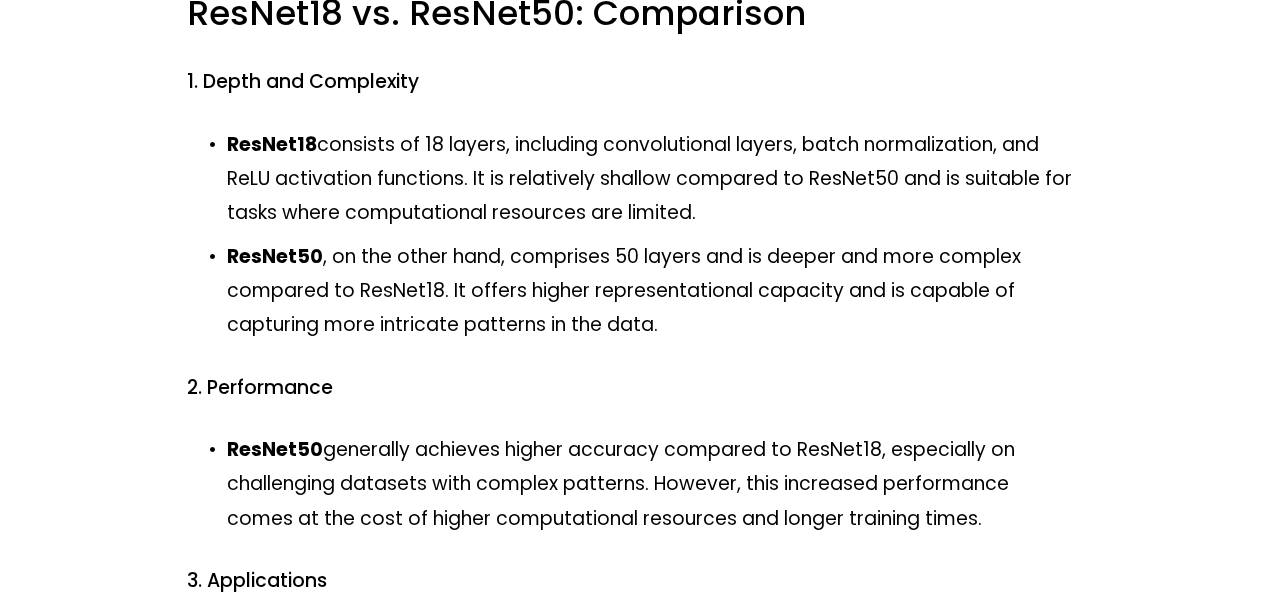 click on "ResNet50 , on the other hand, comprises 50 layers and is deeper and more complex compared to ResNet18. It offers higher representational capacity and is capable of capturing more intricate patterns in the data." at bounding box center (653, 291) 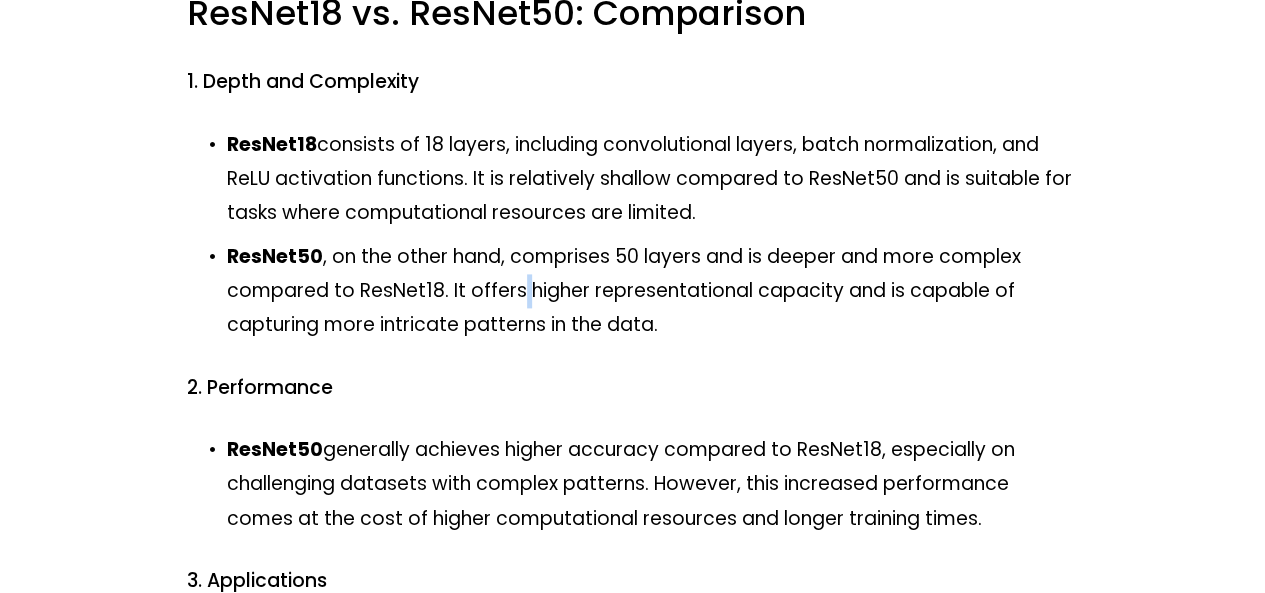 click on "ResNet50 , on the other hand, comprises 50 layers and is deeper and more complex compared to ResNet18. It offers higher representational capacity and is capable of capturing more intricate patterns in the data." at bounding box center [653, 291] 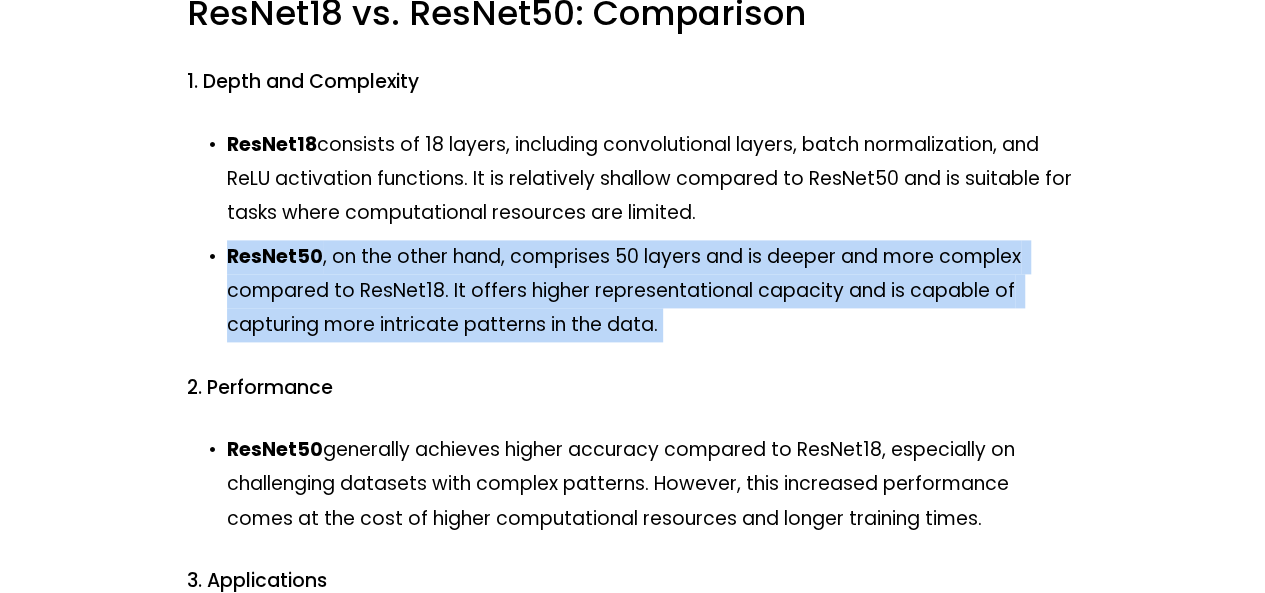 click on "ResNet50 , on the other hand, comprises 50 layers and is deeper and more complex compared to ResNet18. It offers higher representational capacity and is capable of capturing more intricate patterns in the data." at bounding box center [653, 291] 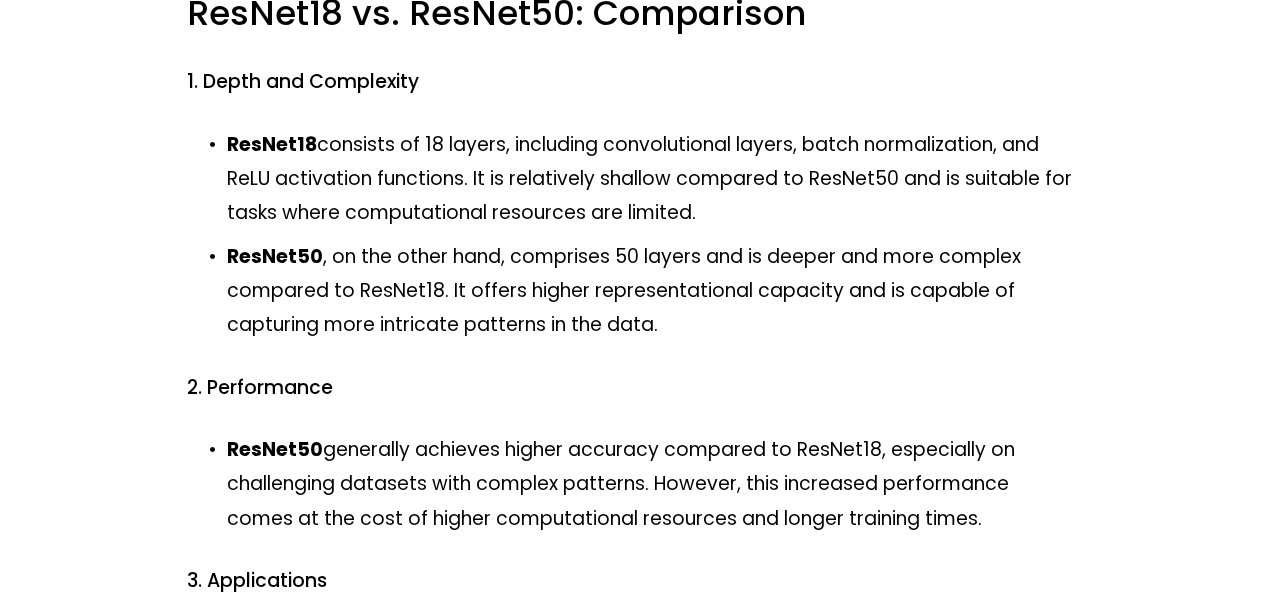 click on "ResNet50 , on the other hand, comprises 50 layers and is deeper and more complex compared to ResNet18. It offers higher representational capacity and is capable of capturing more intricate patterns in the data." at bounding box center (653, 291) 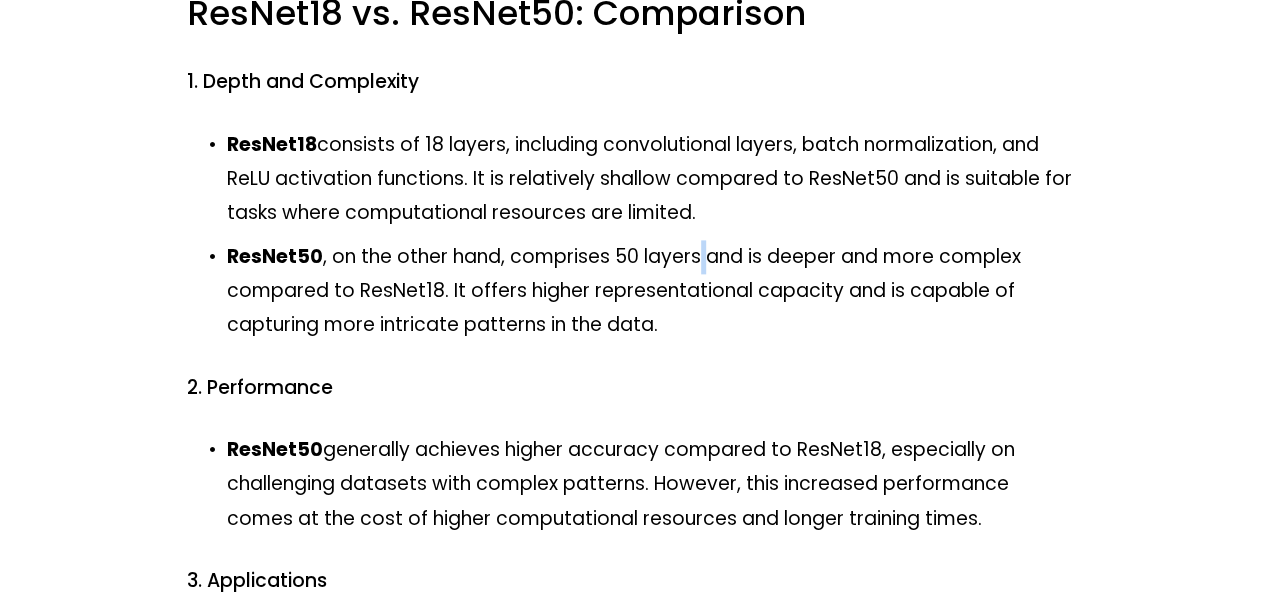 click on "ResNet50 , on the other hand, comprises 50 layers and is deeper and more complex compared to ResNet18. It offers higher representational capacity and is capable of capturing more intricate patterns in the data." at bounding box center [653, 291] 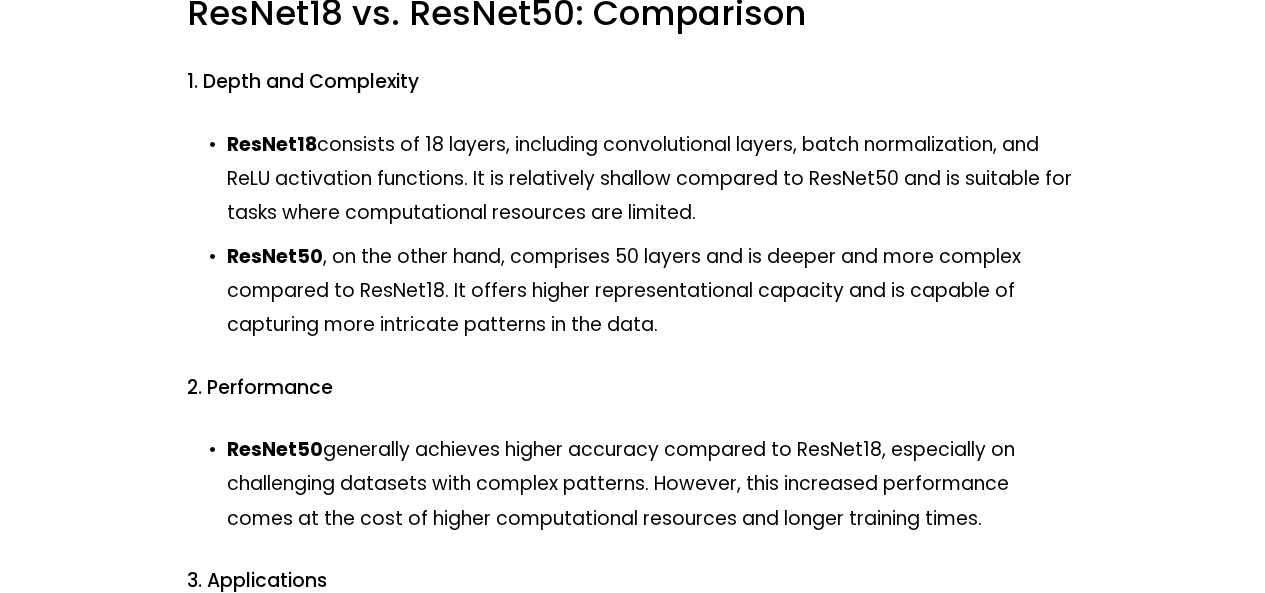 click on "ResNet50 , on the other hand, comprises 50 layers and is deeper and more complex compared to ResNet18. It offers higher representational capacity and is capable of capturing more intricate patterns in the data." at bounding box center (653, 291) 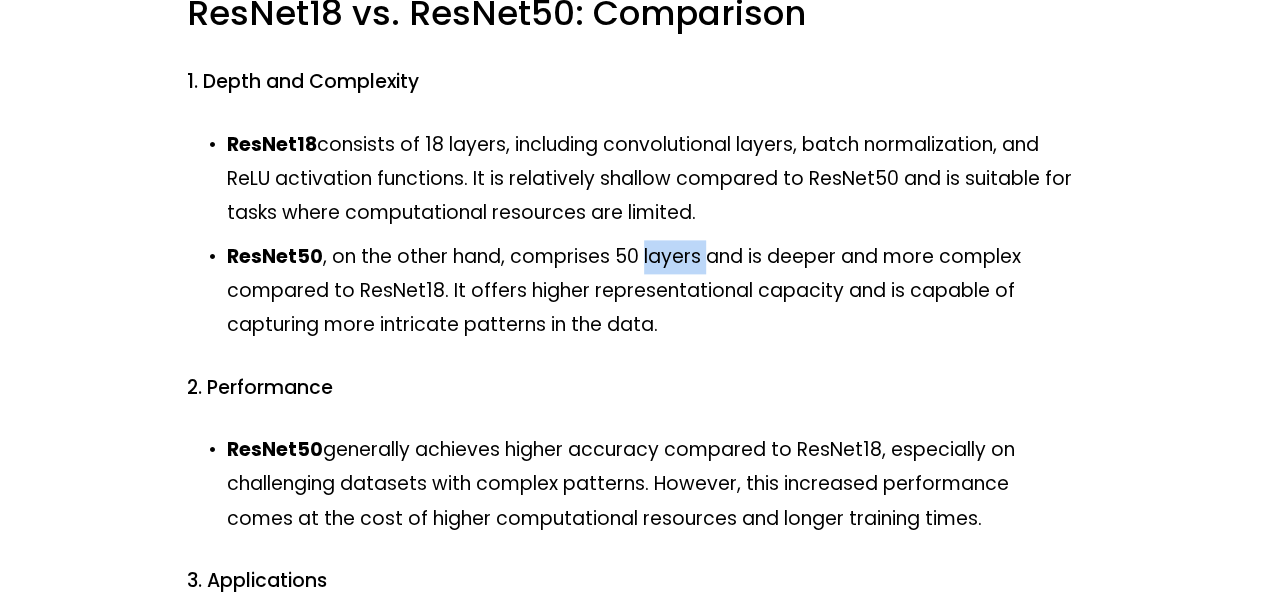 click on "ResNet50 , on the other hand, comprises 50 layers and is deeper and more complex compared to ResNet18. It offers higher representational capacity and is capable of capturing more intricate patterns in the data." at bounding box center (653, 291) 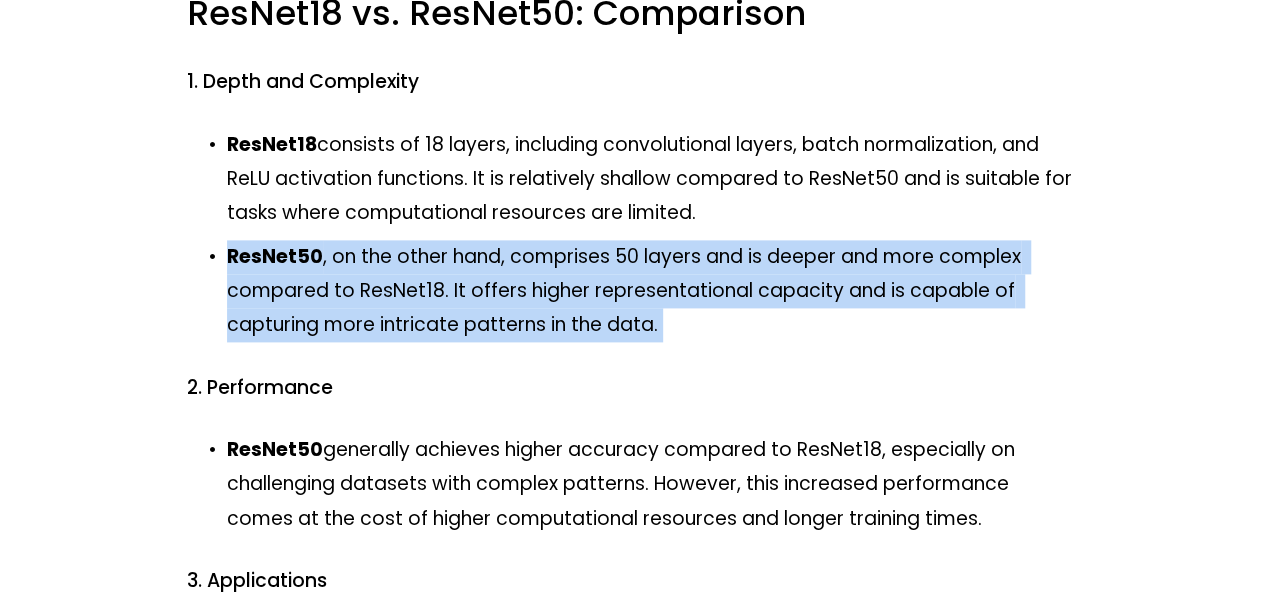 click on "ResNet50 , on the other hand, comprises 50 layers and is deeper and more complex compared to ResNet18. It offers higher representational capacity and is capable of capturing more intricate patterns in the data." at bounding box center (653, 291) 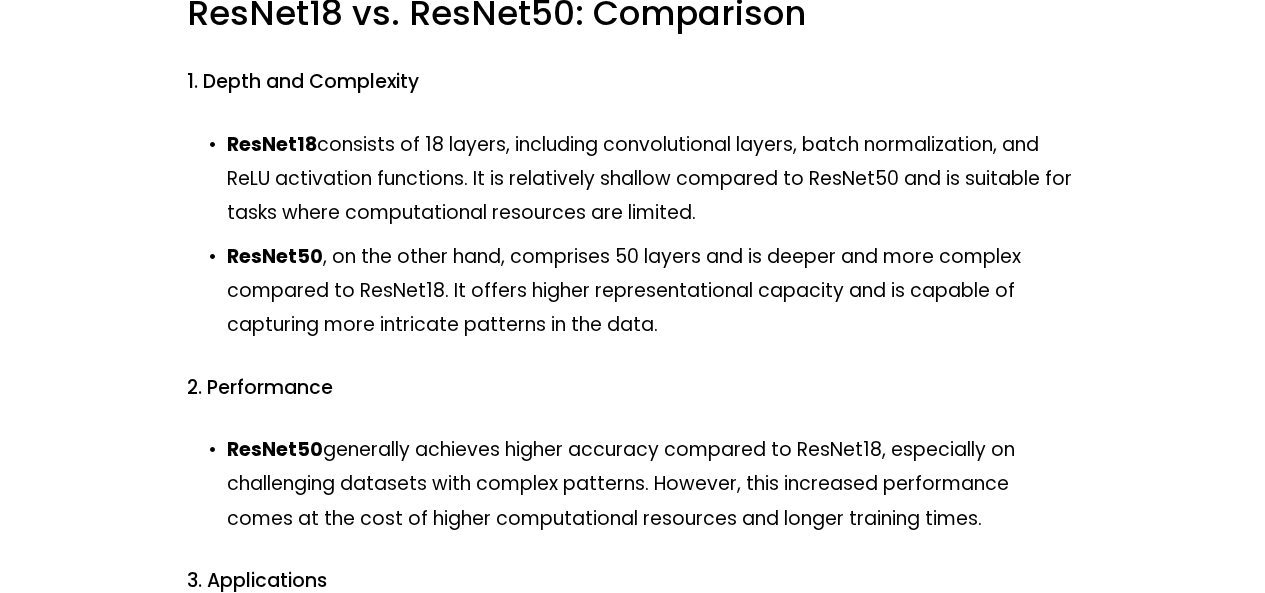 click on "ResNet50 , on the other hand, comprises 50 layers and is deeper and more complex compared to ResNet18. It offers higher representational capacity and is capable of capturing more intricate patterns in the data." at bounding box center [653, 291] 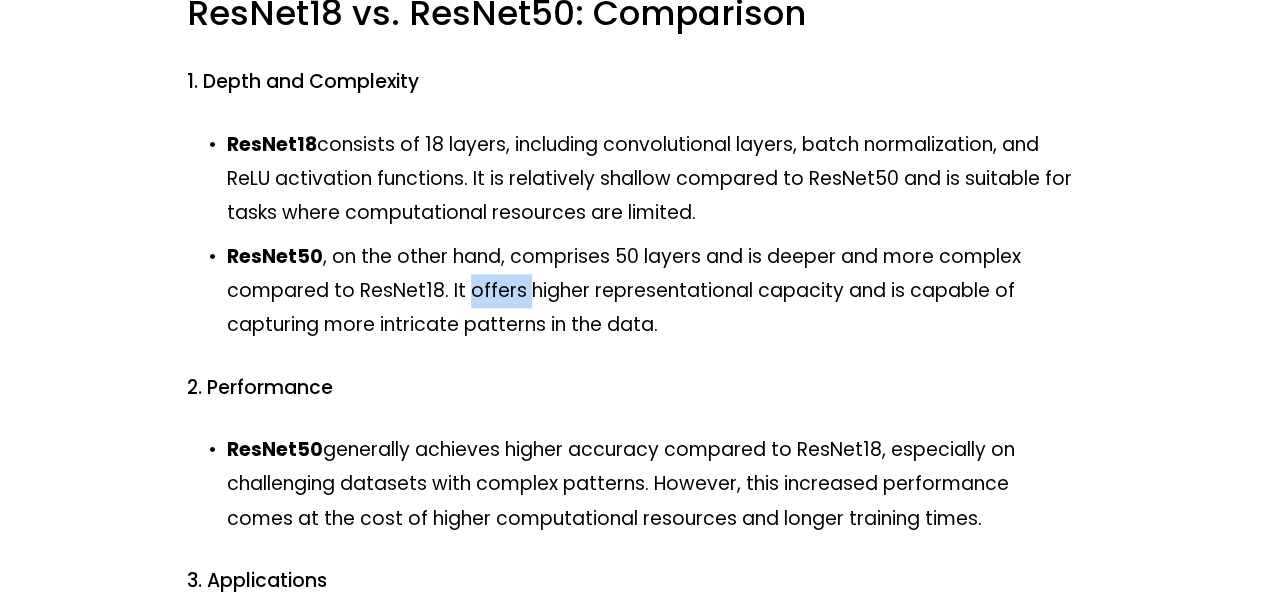 click on "ResNet50 , on the other hand, comprises 50 layers and is deeper and more complex compared to ResNet18. It offers higher representational capacity and is capable of capturing more intricate patterns in the data." at bounding box center (653, 291) 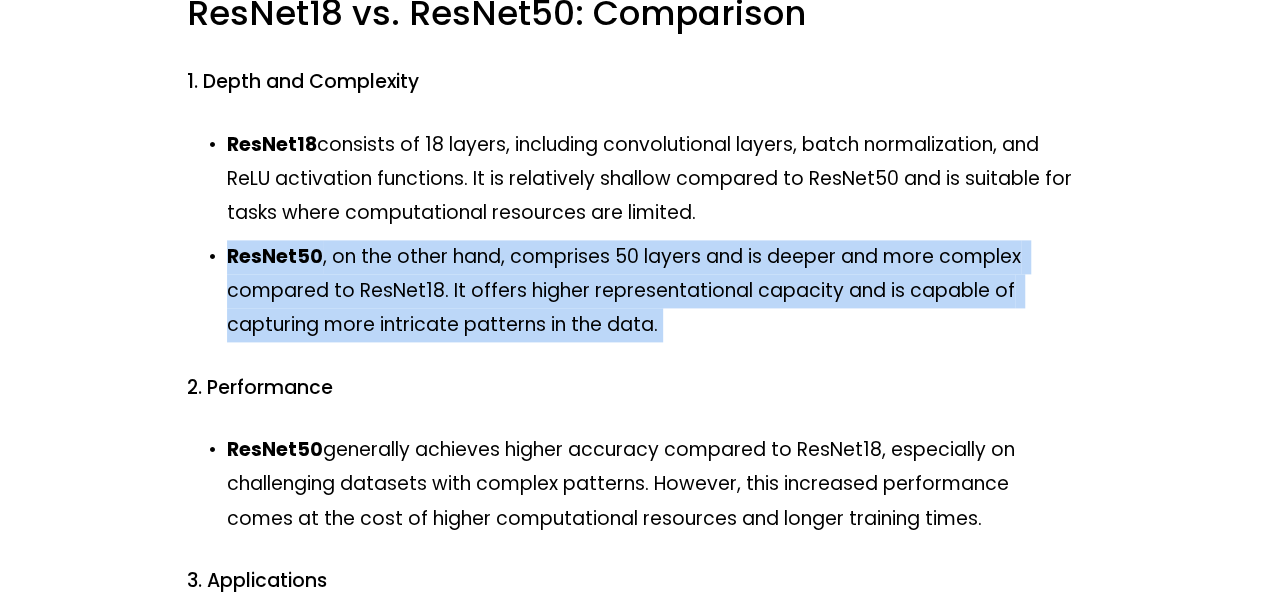 click on "ResNet50 , on the other hand, comprises 50 layers and is deeper and more complex compared to ResNet18. It offers higher representational capacity and is capable of capturing more intricate patterns in the data." at bounding box center (653, 291) 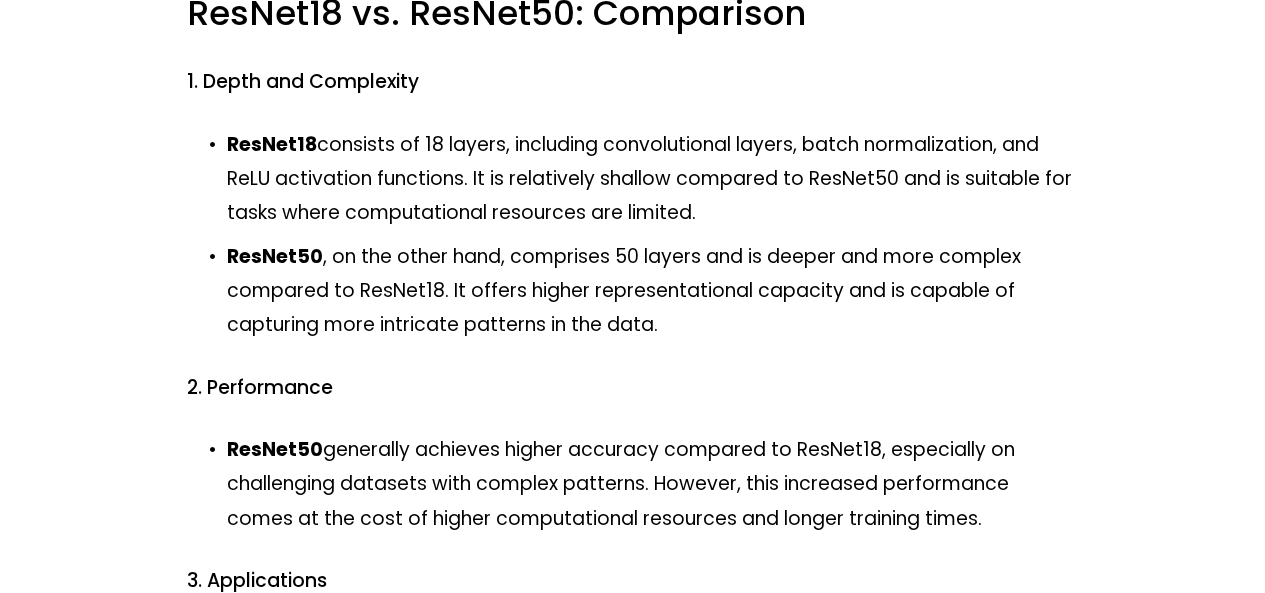 click on "ResNet50 , on the other hand, comprises 50 layers and is deeper and more complex compared to ResNet18. It offers higher representational capacity and is capable of capturing more intricate patterns in the data." at bounding box center (653, 291) 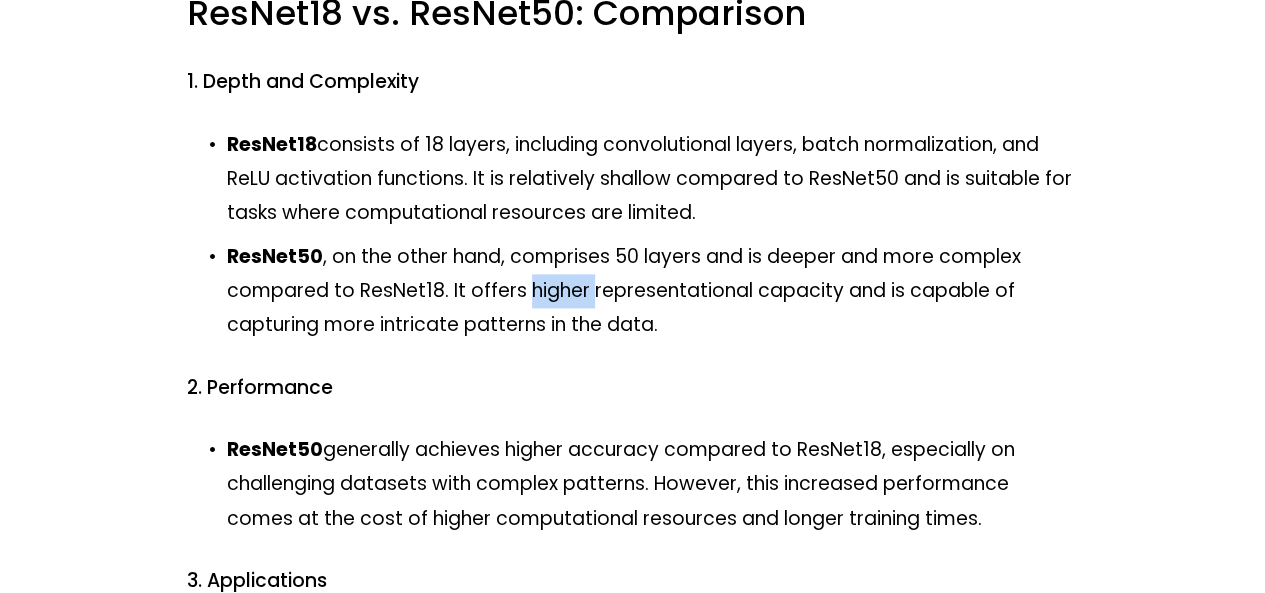 click on "ResNet50 , on the other hand, comprises 50 layers and is deeper and more complex compared to ResNet18. It offers higher representational capacity and is capable of capturing more intricate patterns in the data." at bounding box center (653, 291) 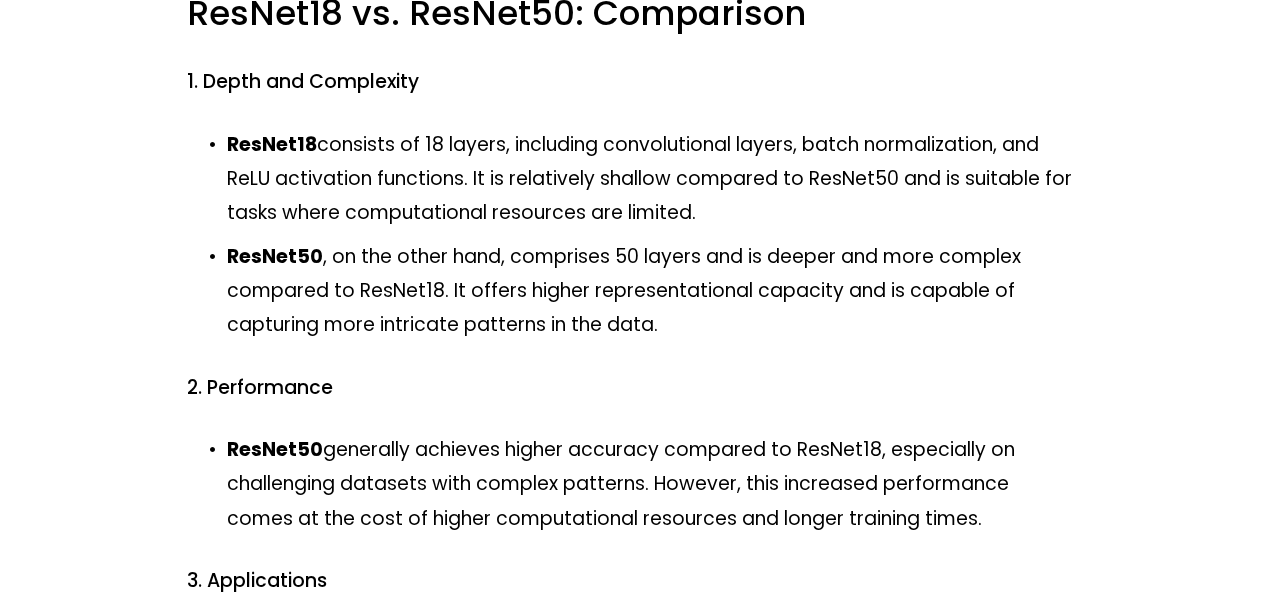 click on "ResNet50 , on the other hand, comprises 50 layers and is deeper and more complex compared to ResNet18. It offers higher representational capacity and is capable of capturing more intricate patterns in the data." at bounding box center [653, 291] 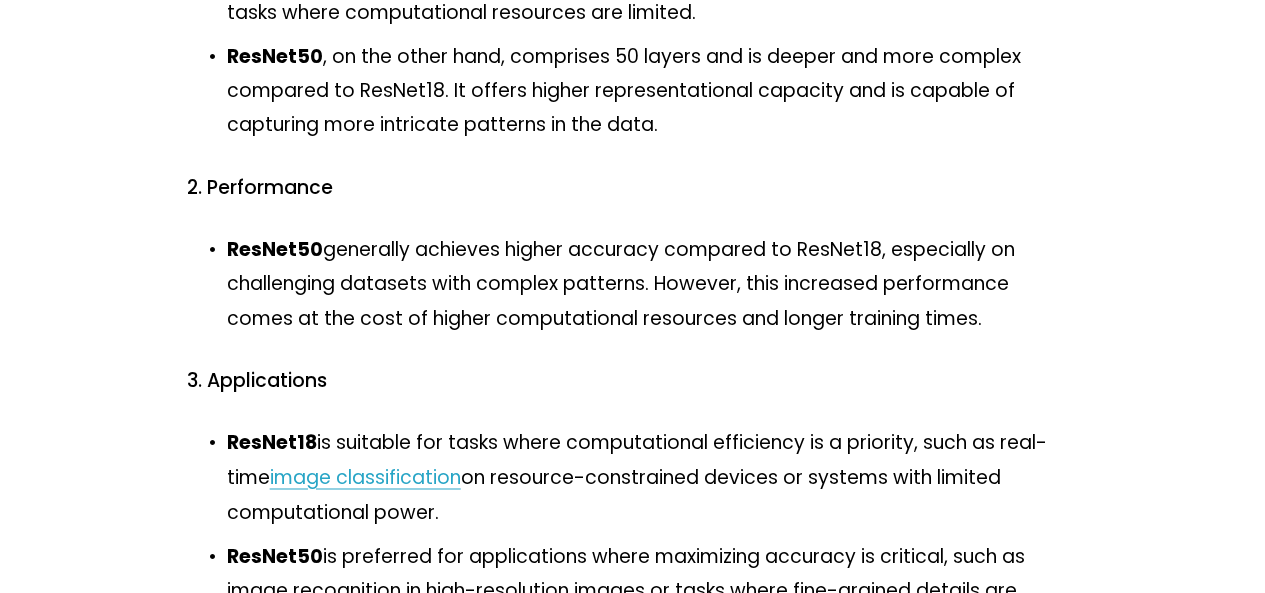 scroll, scrollTop: 1500, scrollLeft: 0, axis: vertical 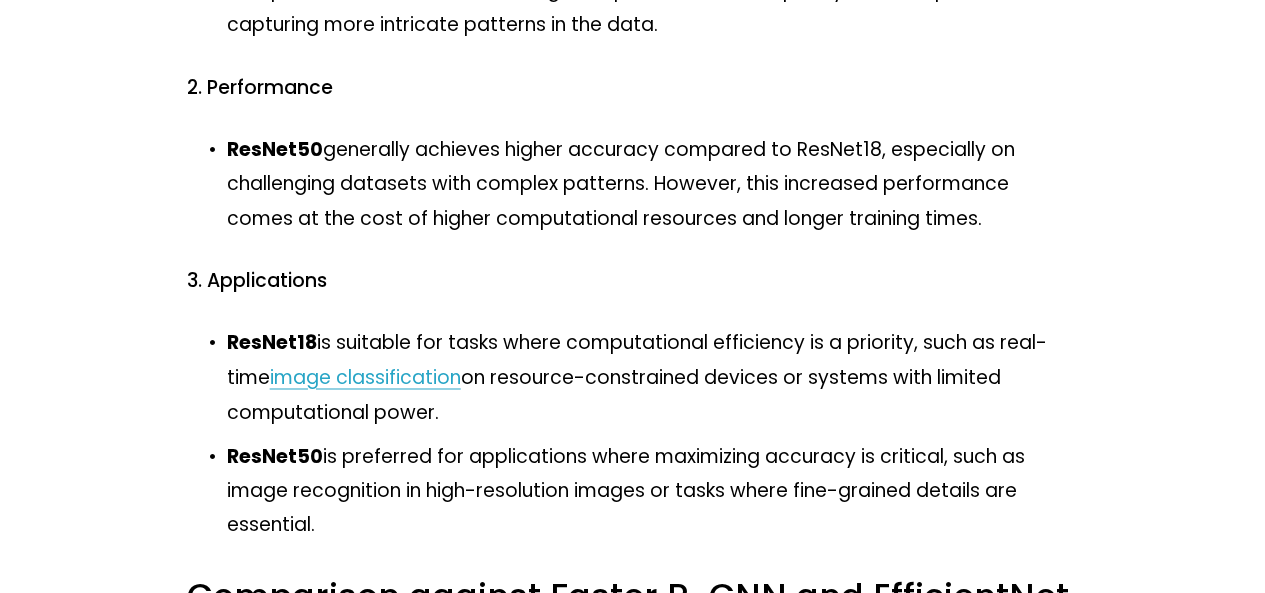 click on "ResNet18 and ResNet50 are convolutional neural network (CNN) architectures that are part of the ResNet (Residual Network) family. Developed by Kaiming He et al. from Microsoft Research Asia in 2015, ResNet introduced a novel residual learning framework that significantly improved the training of deep neural networks, enabling the development of deeper architectures with better performance. Key Concepts of ResNet Architectures 1. Residual Learning ResNet architectures utilize residual learning, which involves introducing skip connections or shortcut connections that bypass one or more layers. These skip connections allow the network to learn residual mappings, making it easier to train very deep networks. Residual learning addresses the problem of vanishing gradients and enables the training of deeper architectures. 2. Building Blocks: Basic and Bottleneck Blocks ResNet18 vs. ResNet50: Comparison 1. Depth and Complexity ResNet18 ResNet50 2. Performance ResNet50 3. Applications ResNet18 image classification" at bounding box center [633, 250] 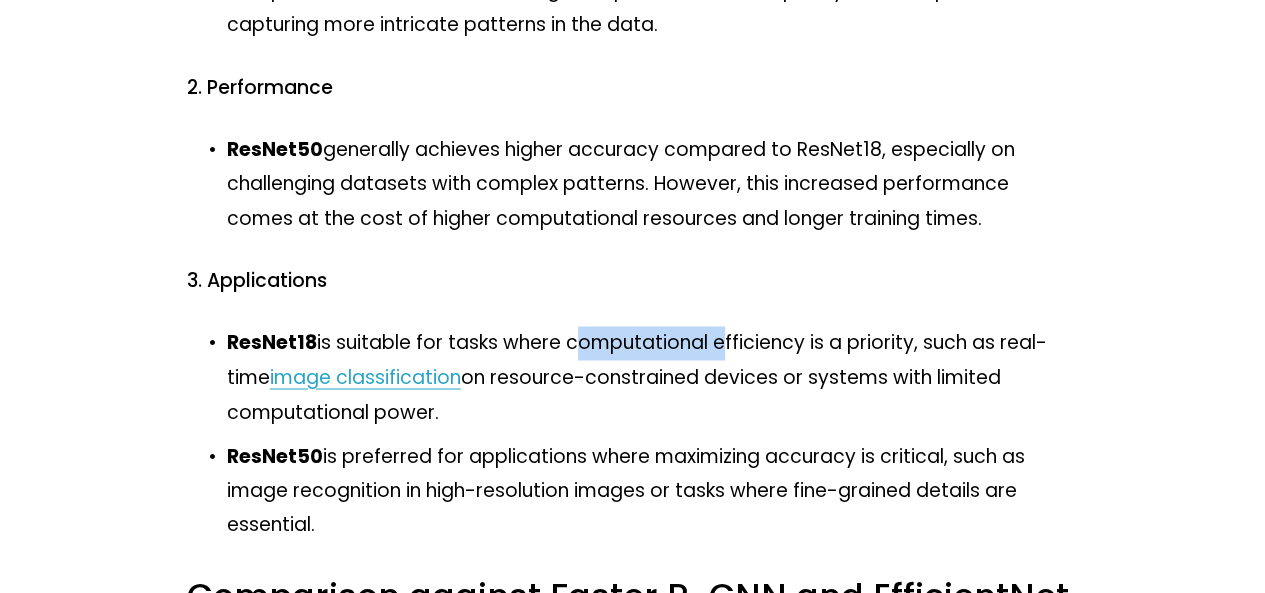 click on "ResNet18  is suitable for tasks where computational efficiency is a priority, such as real-time  image classification  on resource-constrained devices or systems with limited computational power." at bounding box center (653, 377) 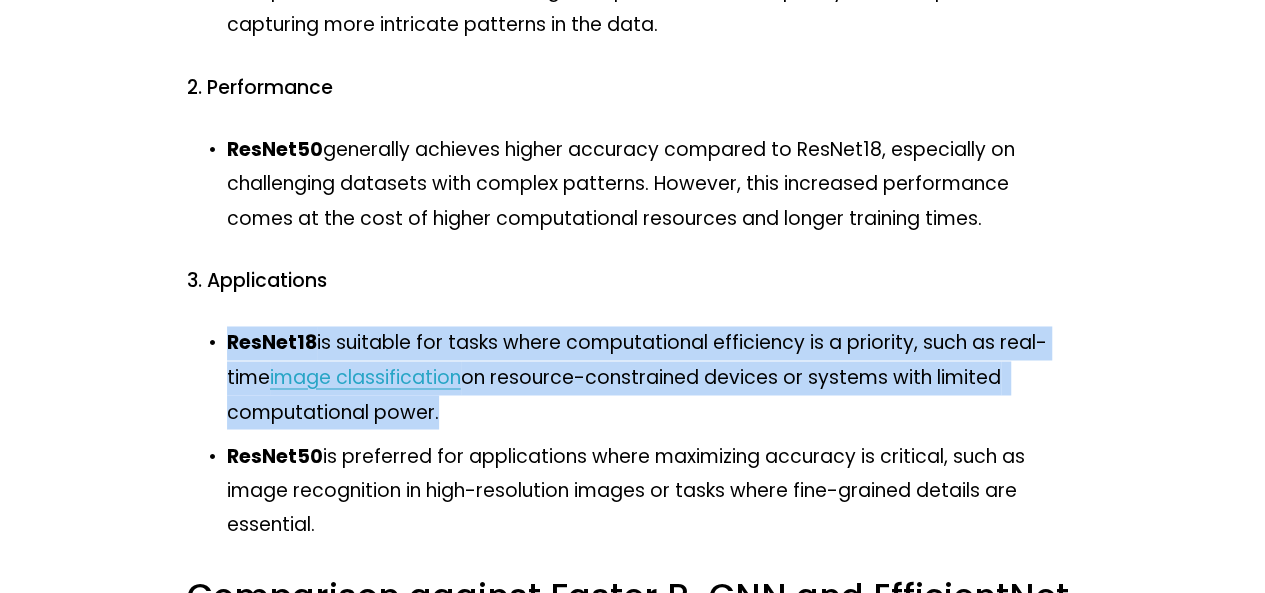 click on "ResNet18  is suitable for tasks where computational efficiency is a priority, such as real-time  image classification  on resource-constrained devices or systems with limited computational power." at bounding box center [653, 377] 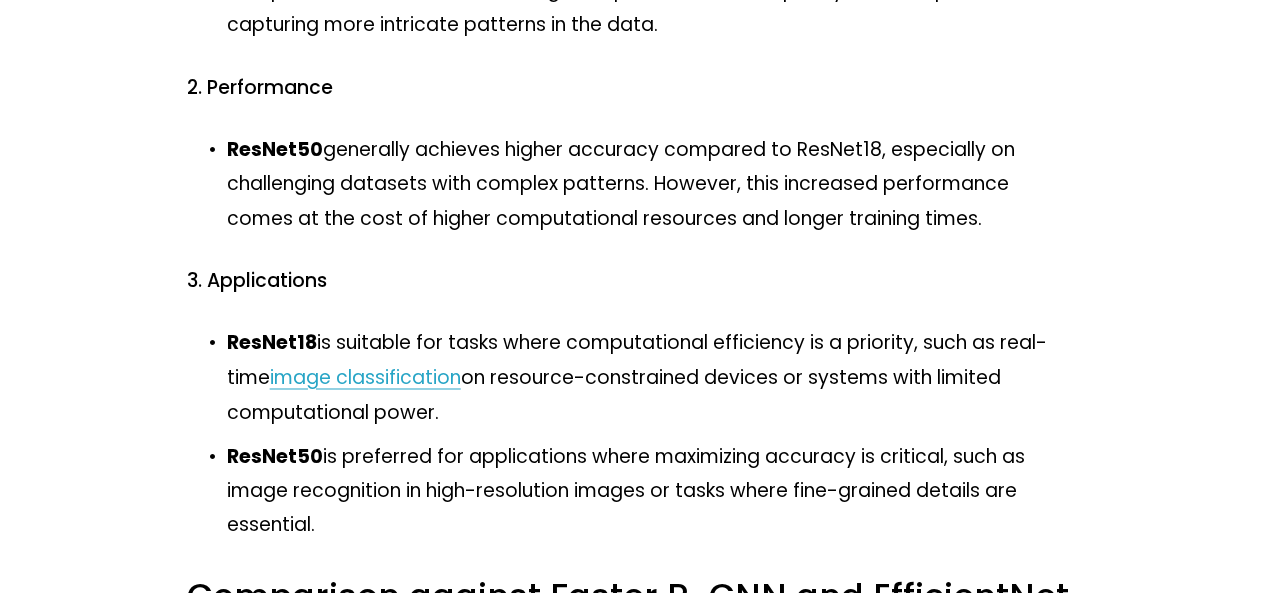 click on "ResNet18  is suitable for tasks where computational efficiency is a priority, such as real-time  image classification  on resource-constrained devices or systems with limited computational power." at bounding box center (653, 377) 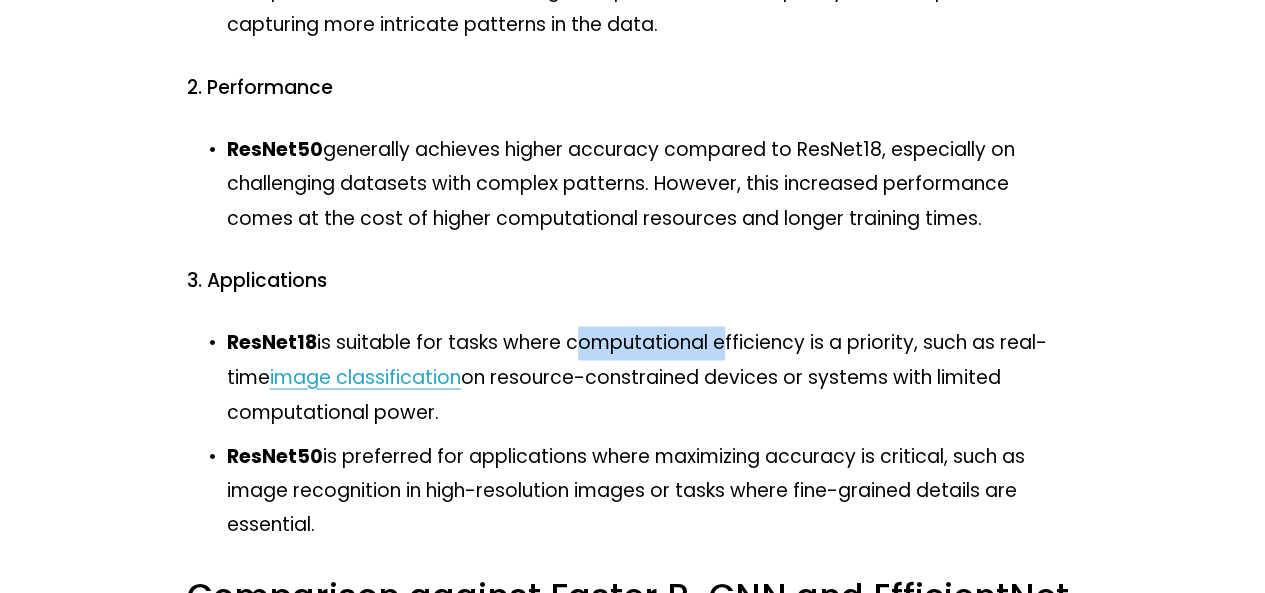 click on "ResNet18  is suitable for tasks where computational efficiency is a priority, such as real-time  image classification  on resource-constrained devices or systems with limited computational power." at bounding box center (653, 377) 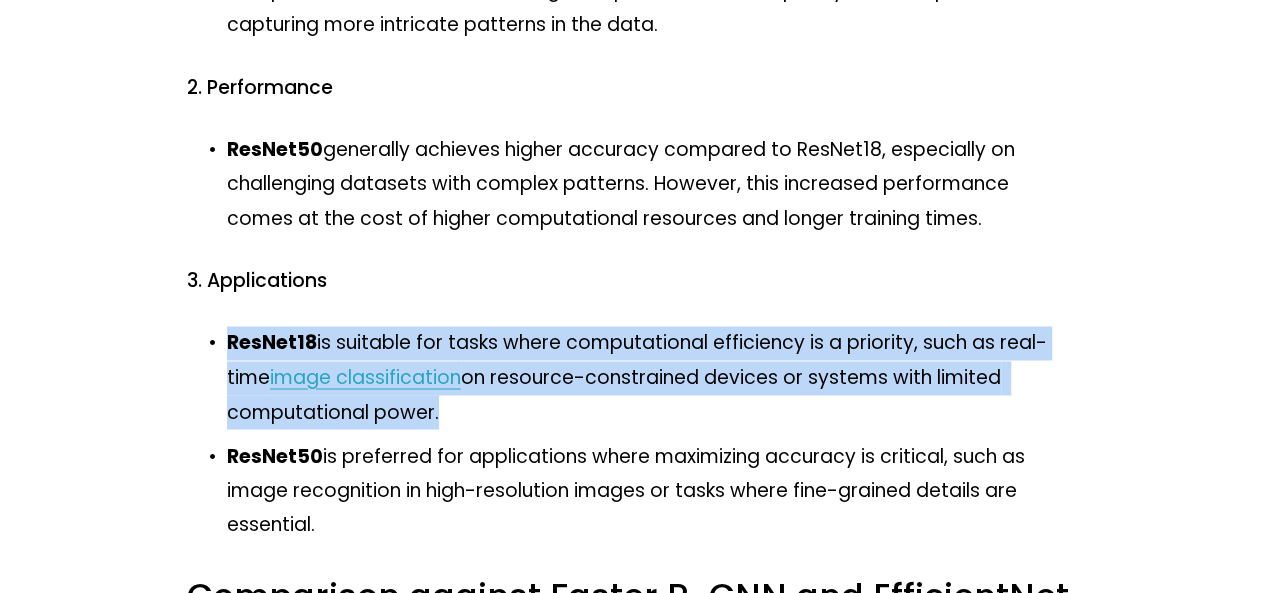 click on "ResNet18  is suitable for tasks where computational efficiency is a priority, such as real-time  image classification  on resource-constrained devices or systems with limited computational power." at bounding box center (653, 377) 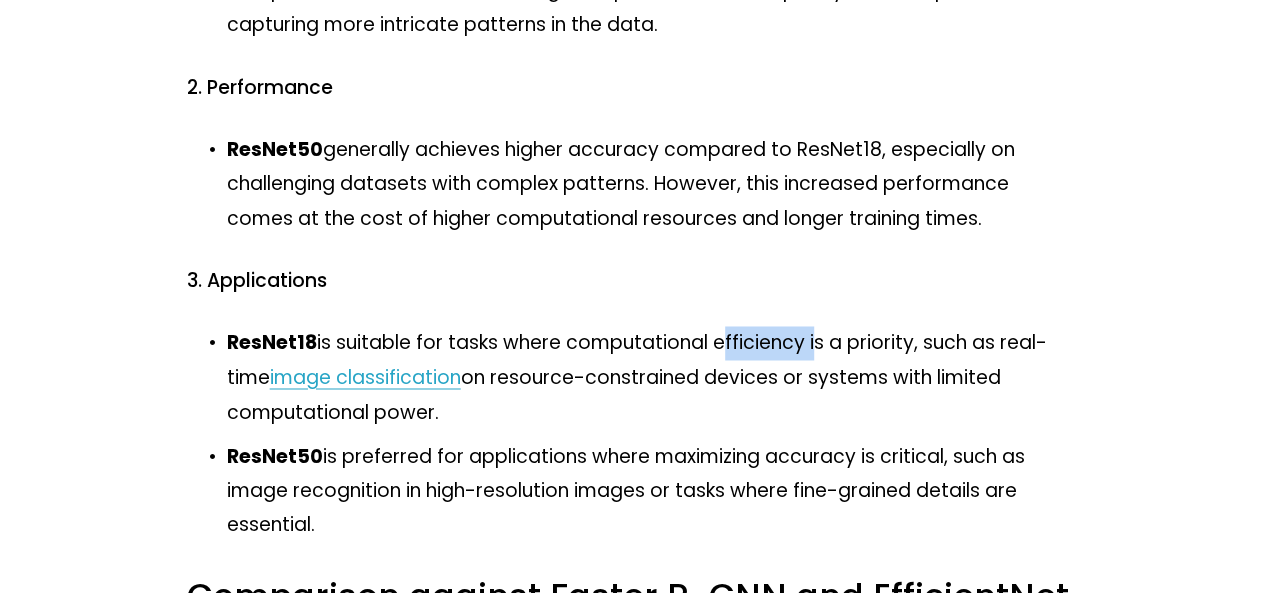 click on "ResNet18  is suitable for tasks where computational efficiency is a priority, such as real-time  image classification  on resource-constrained devices or systems with limited computational power." at bounding box center (653, 377) 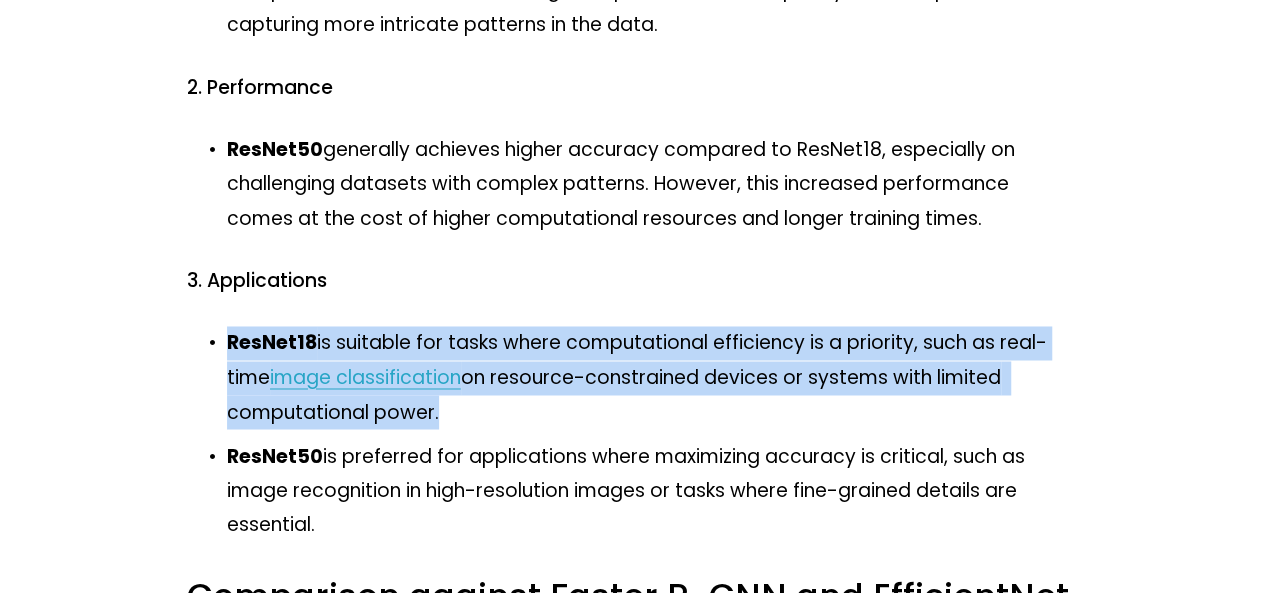 click on "ResNet18  is suitable for tasks where computational efficiency is a priority, such as real-time  image classification  on resource-constrained devices or systems with limited computational power." at bounding box center (653, 377) 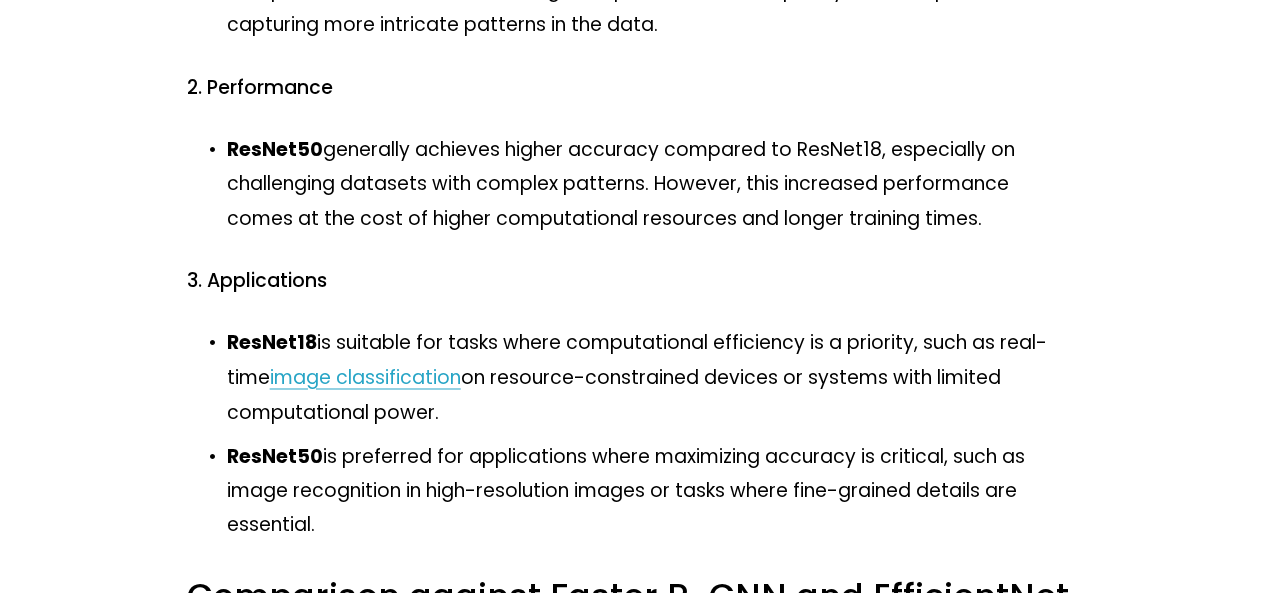 scroll, scrollTop: 1600, scrollLeft: 0, axis: vertical 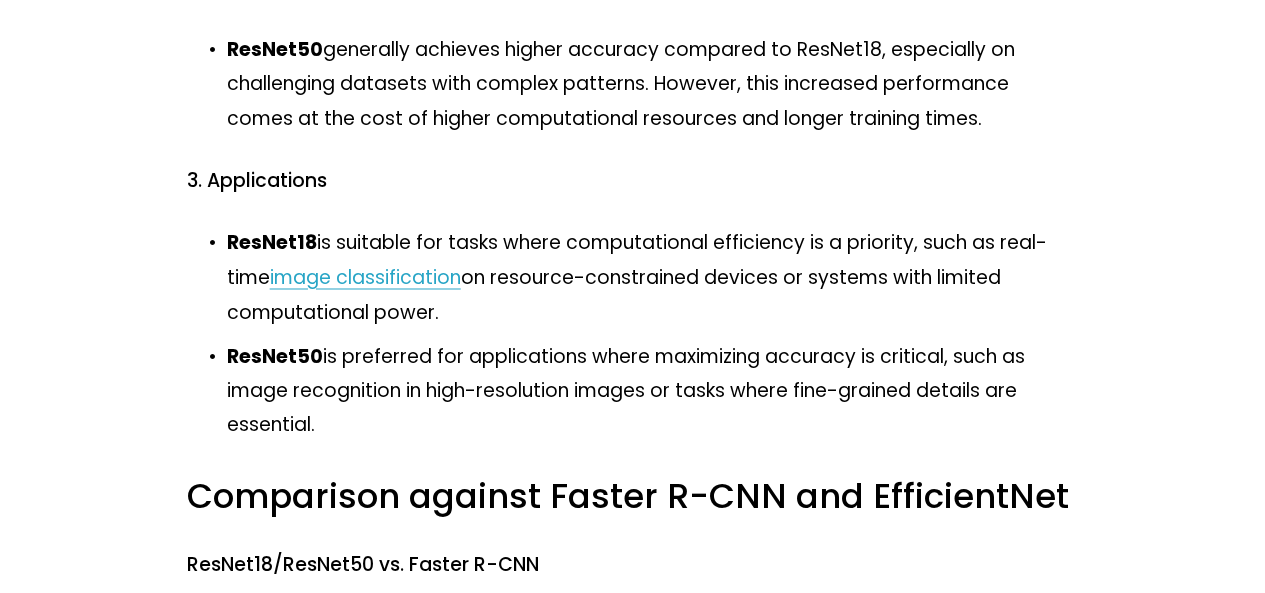 click on "ResNet18  is suitable for tasks where computational efficiency is a priority, such as real-time  image classification  on resource-constrained devices or systems with limited computational power." at bounding box center [653, 277] 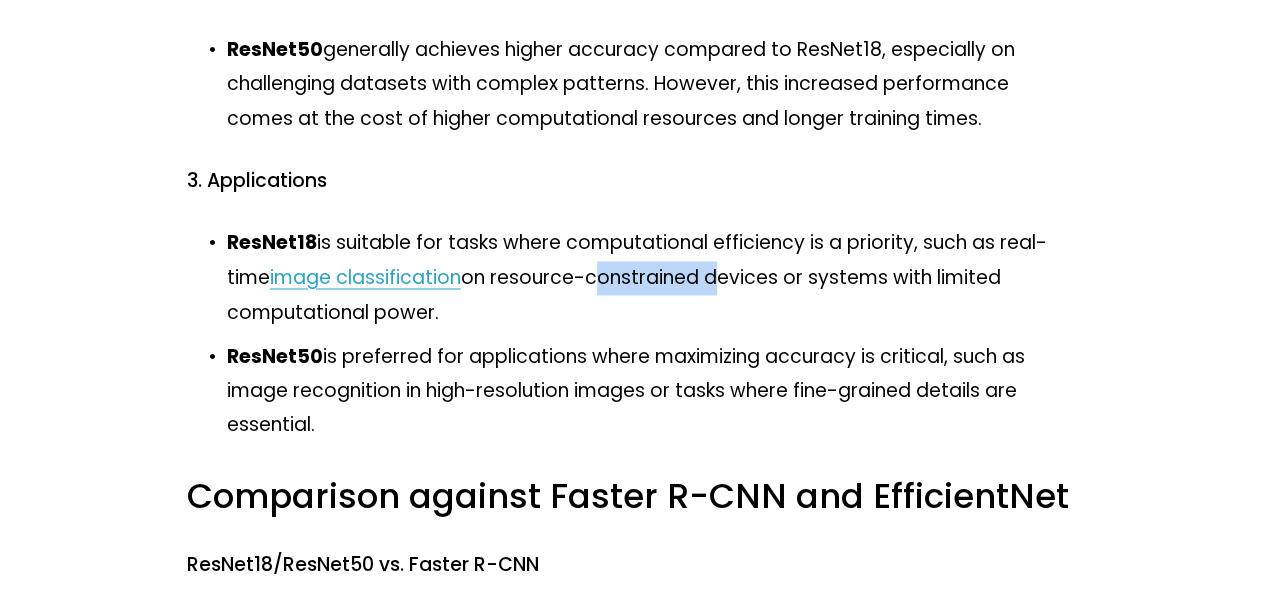 click on "ResNet18  is suitable for tasks where computational efficiency is a priority, such as real-time  image classification  on resource-constrained devices or systems with limited computational power." at bounding box center [653, 277] 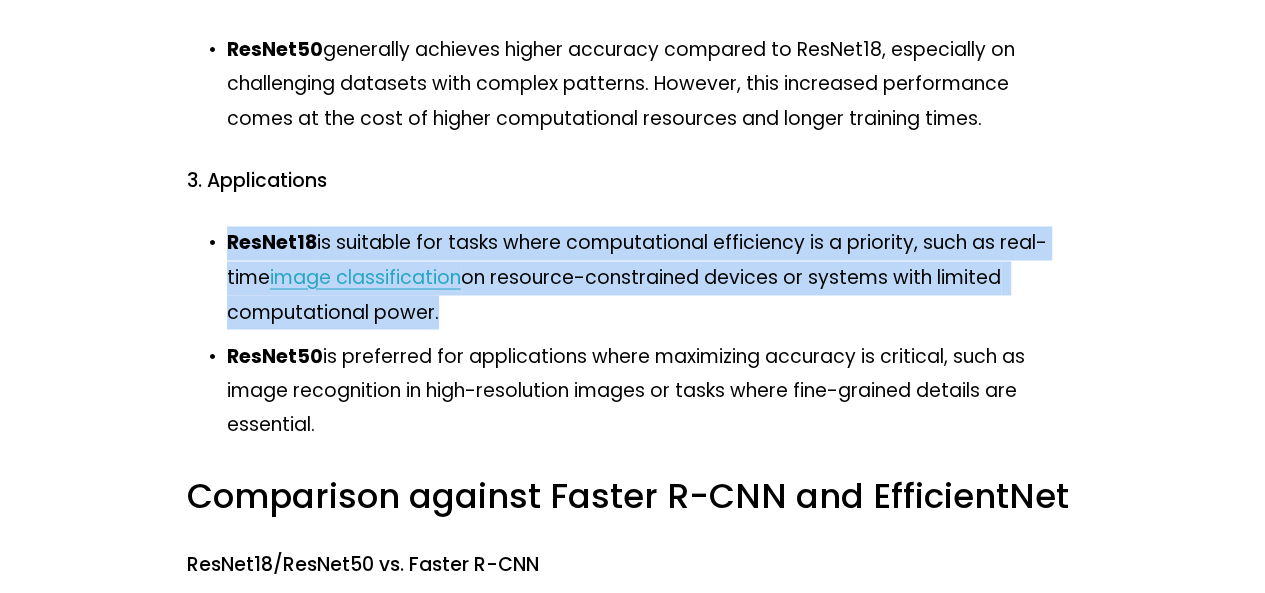 click on "ResNet18  is suitable for tasks where computational efficiency is a priority, such as real-time  image classification  on resource-constrained devices or systems with limited computational power." at bounding box center (653, 277) 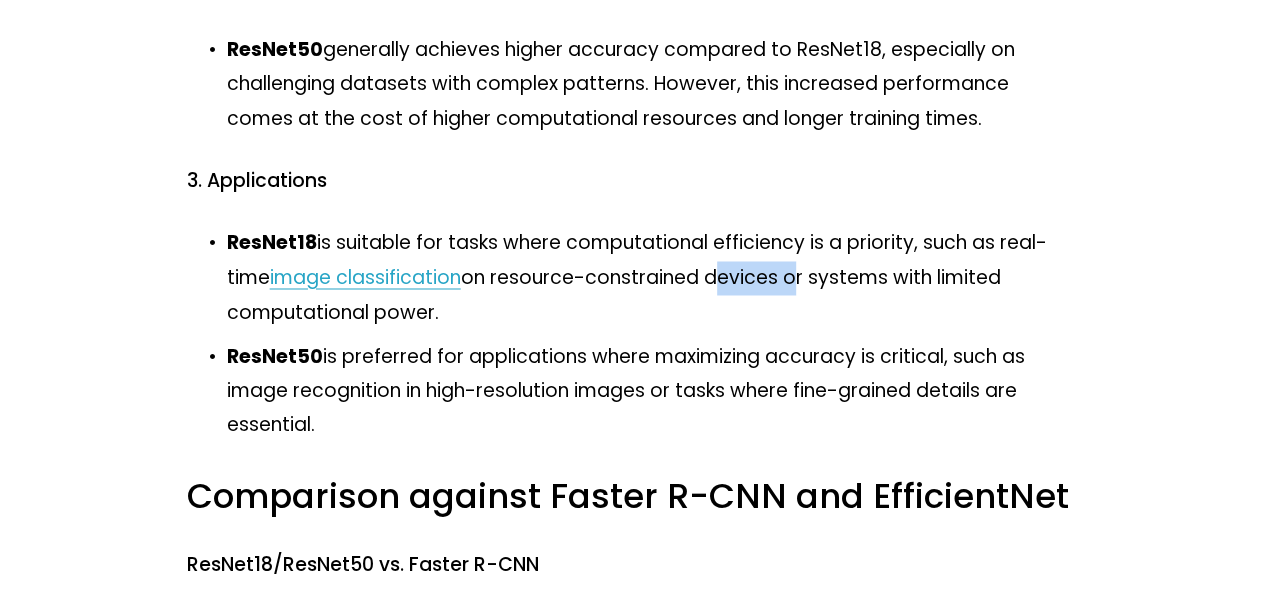 click on "ResNet18  is suitable for tasks where computational efficiency is a priority, such as real-time  image classification  on resource-constrained devices or systems with limited computational power." at bounding box center [653, 277] 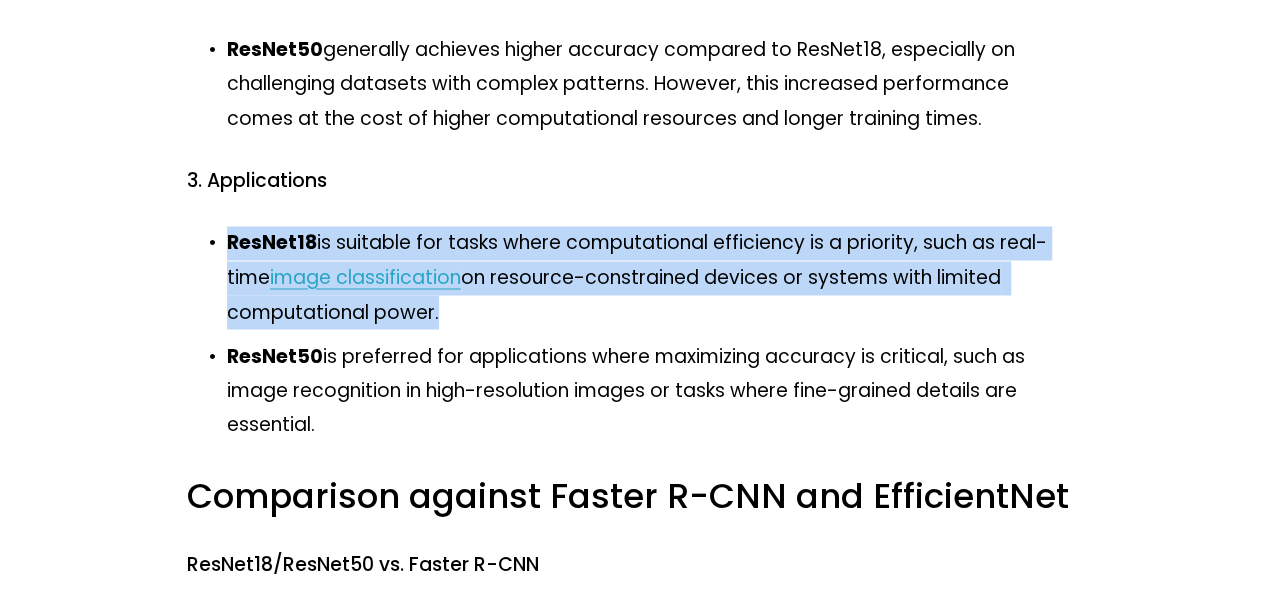 click on "ResNet18  is suitable for tasks where computational efficiency is a priority, such as real-time  image classification  on resource-constrained devices or systems with limited computational power." at bounding box center (653, 277) 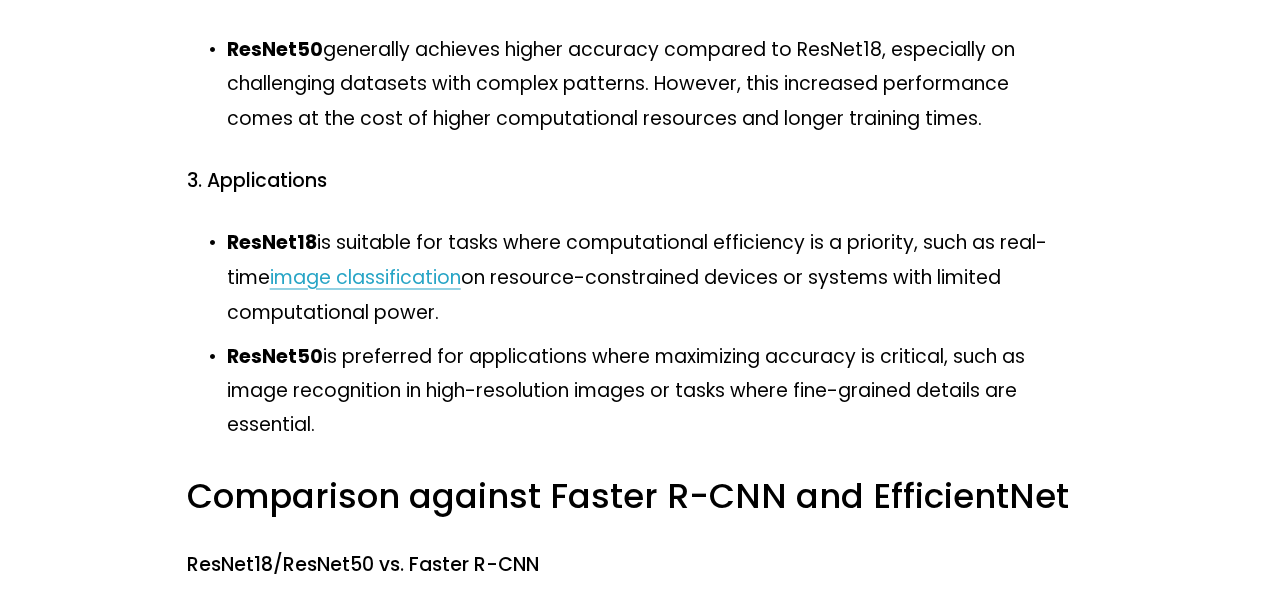 drag, startPoint x: 803, startPoint y: 275, endPoint x: 636, endPoint y: 285, distance: 167.29913 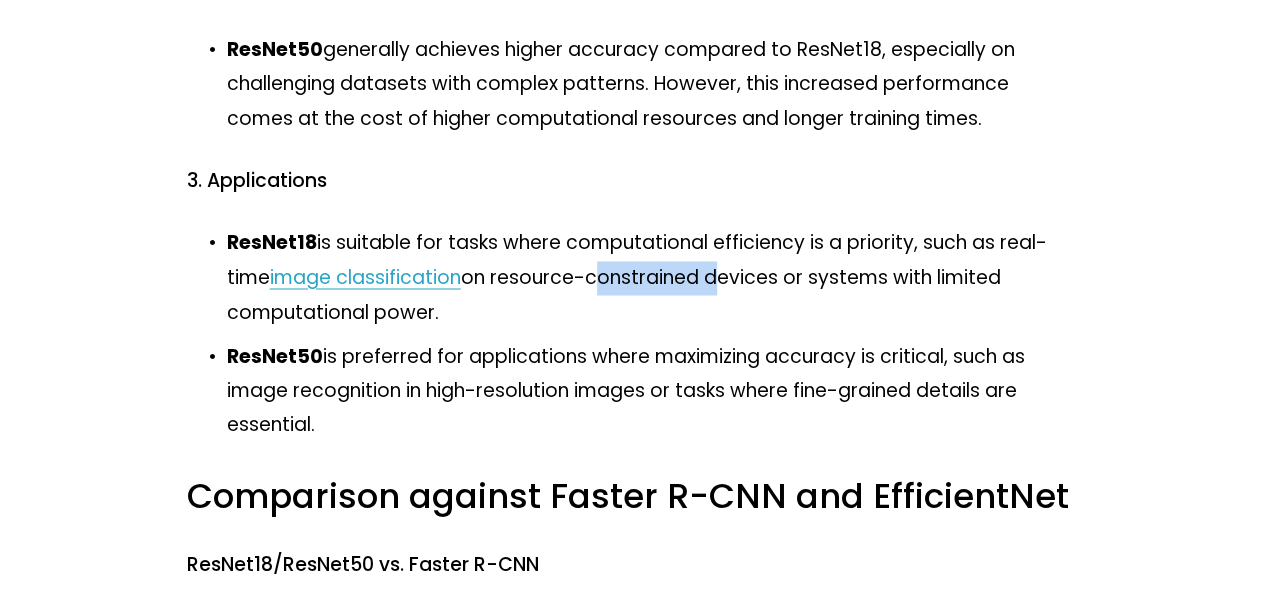 click on "ResNet18  is suitable for tasks where computational efficiency is a priority, such as real-time  image classification  on resource-constrained devices or systems with limited computational power." at bounding box center [653, 277] 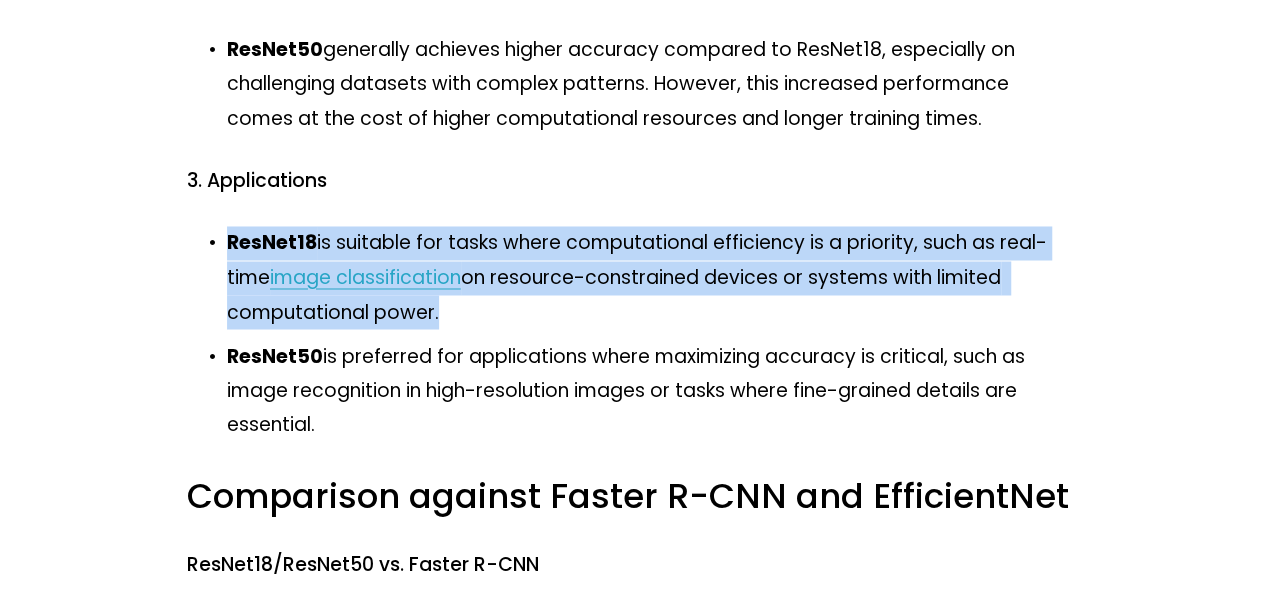 click on "ResNet18  is suitable for tasks where computational efficiency is a priority, such as real-time  image classification  on resource-constrained devices or systems with limited computational power." at bounding box center (653, 277) 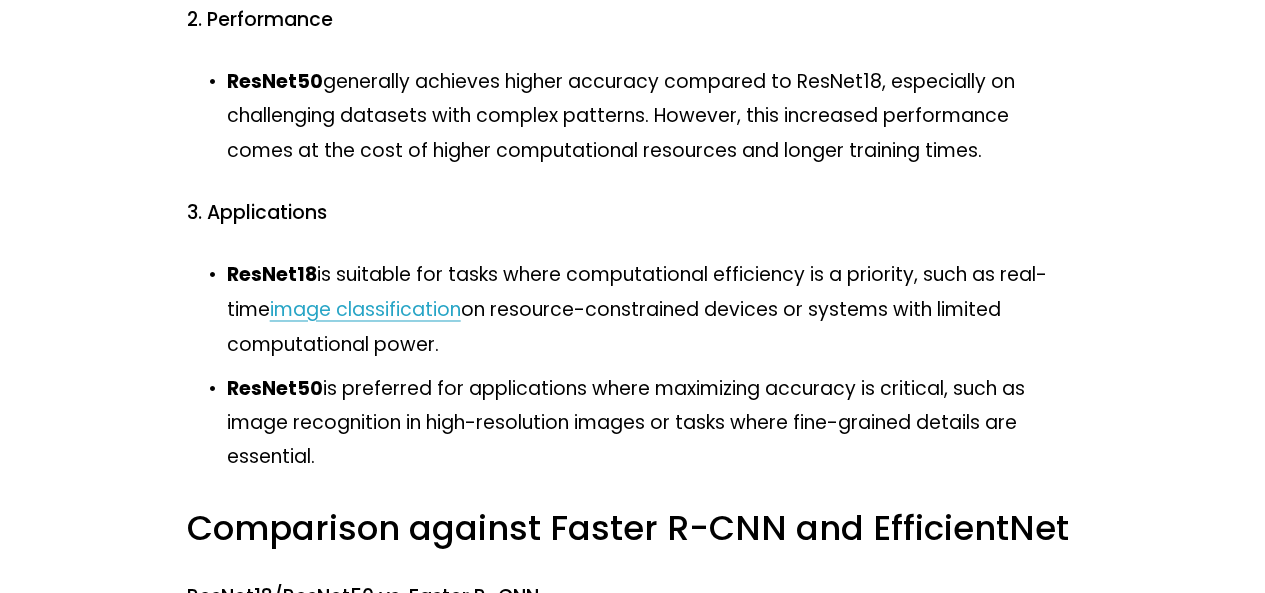 scroll, scrollTop: 1600, scrollLeft: 0, axis: vertical 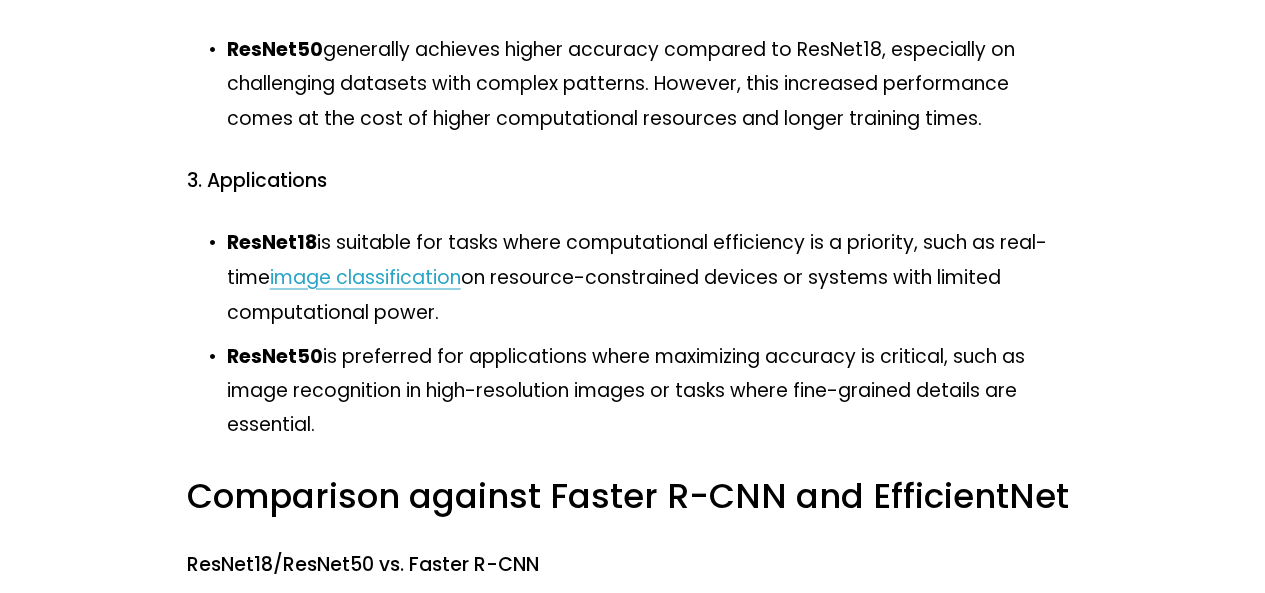 click on "ResNet50  is preferred for applications where maximizing accuracy is critical, such as image recognition in high-resolution images or tasks where fine-grained details are essential." at bounding box center (653, 390) 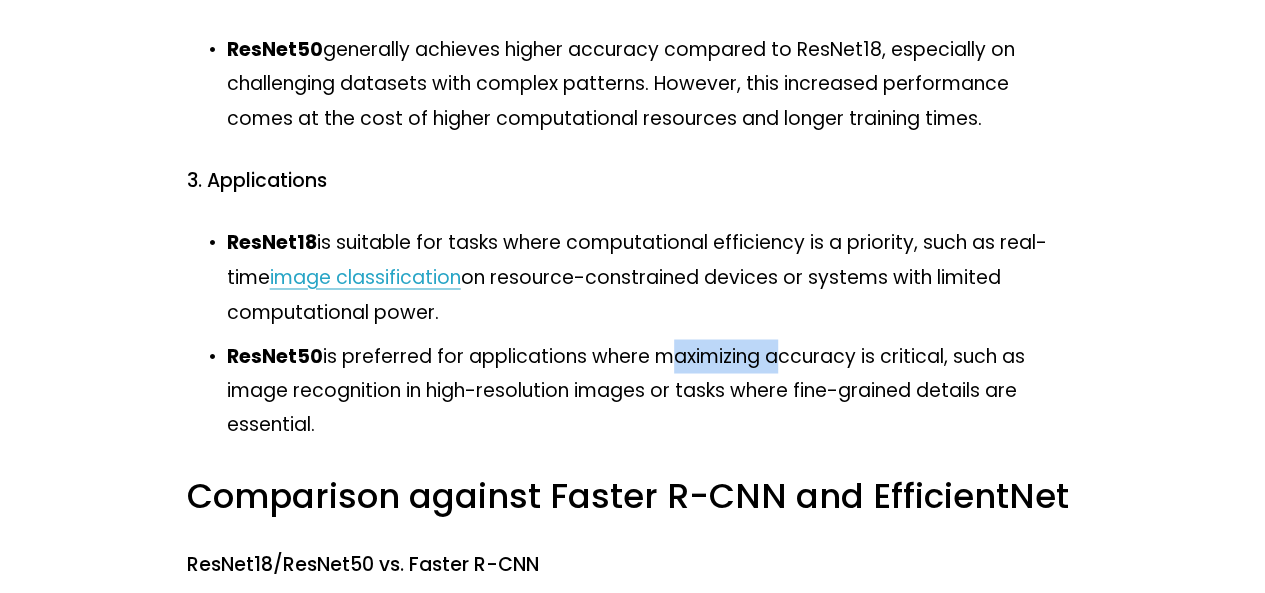 click on "ResNet50  is preferred for applications where maximizing accuracy is critical, such as image recognition in high-resolution images or tasks where fine-grained details are essential." at bounding box center (653, 390) 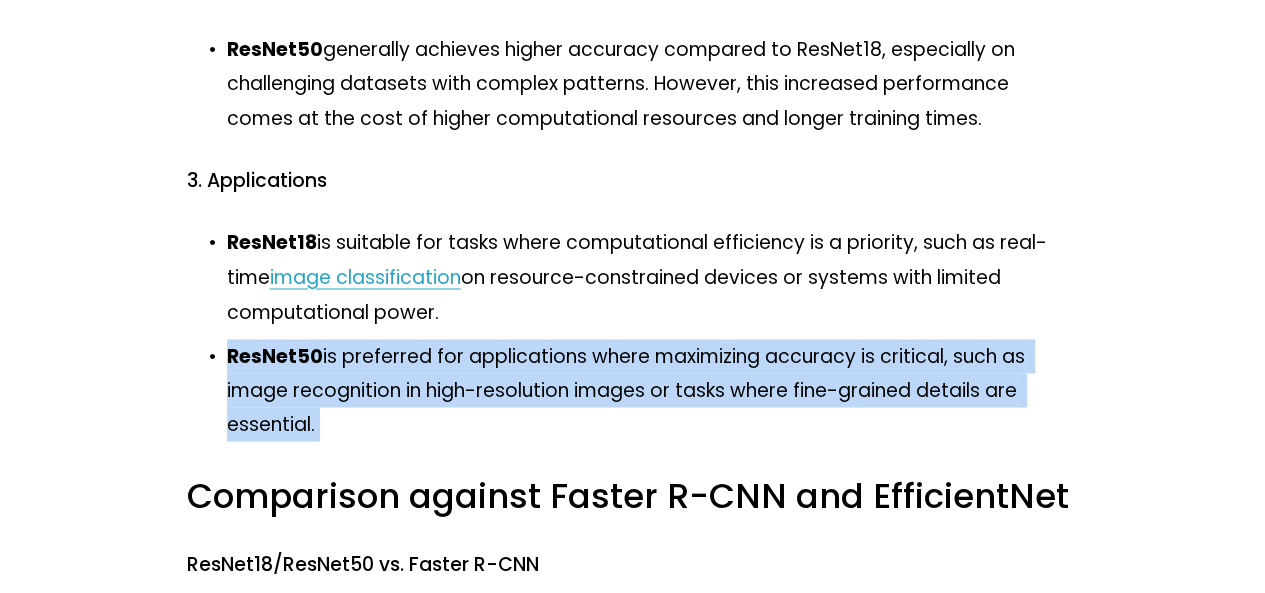 click on "ResNet50  is preferred for applications where maximizing accuracy is critical, such as image recognition in high-resolution images or tasks where fine-grained details are essential." at bounding box center [653, 390] 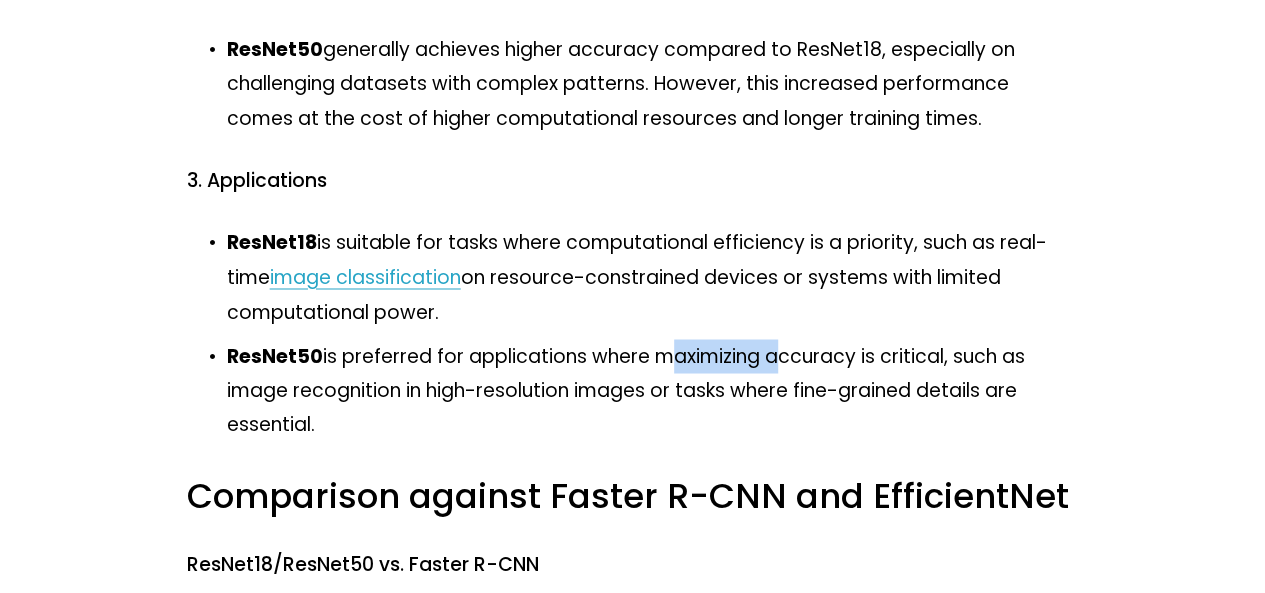 click on "ResNet50  is preferred for applications where maximizing accuracy is critical, such as image recognition in high-resolution images or tasks where fine-grained details are essential." at bounding box center (653, 390) 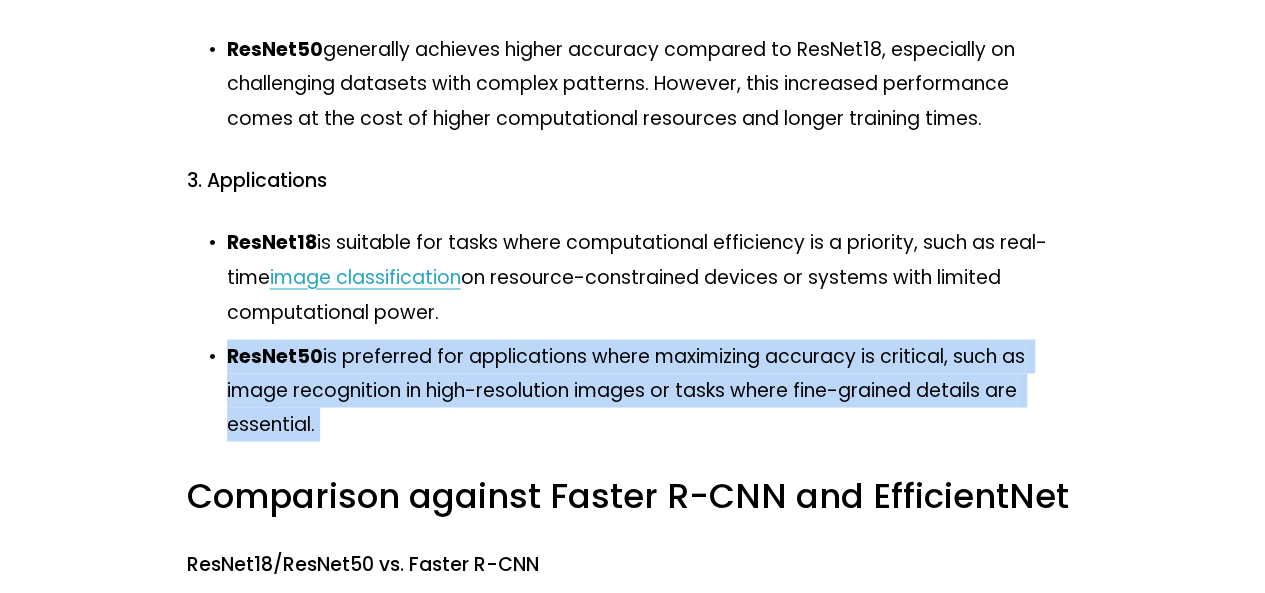 click on "ResNet50  is preferred for applications where maximizing accuracy is critical, such as image recognition in high-resolution images or tasks where fine-grained details are essential." at bounding box center [653, 390] 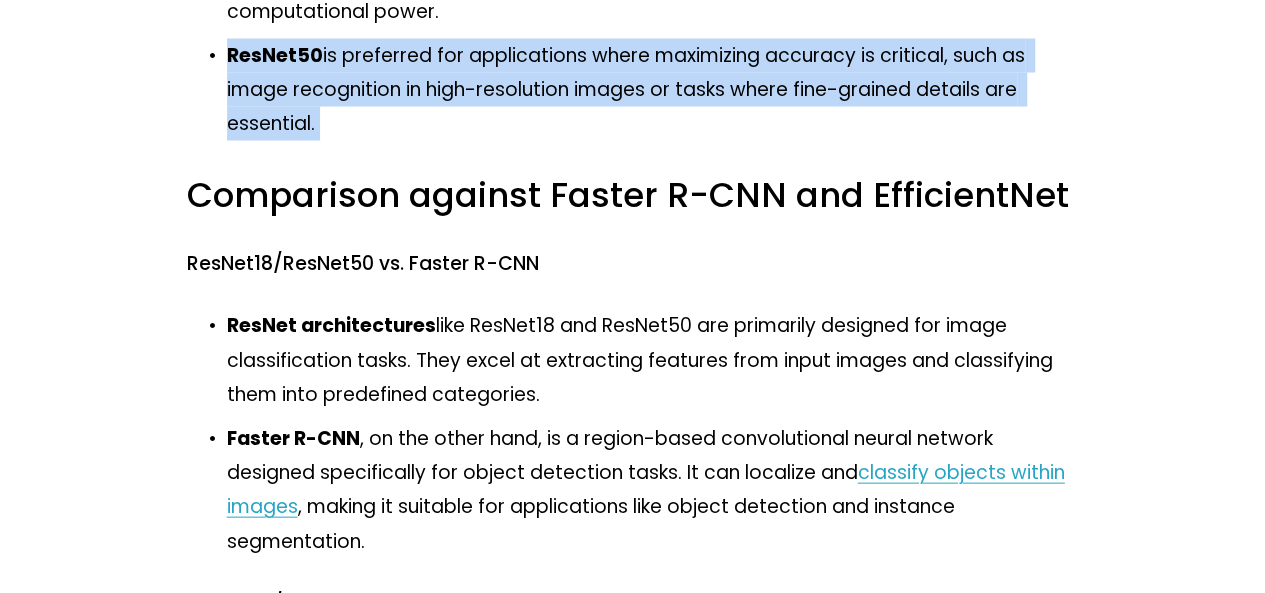 scroll, scrollTop: 2000, scrollLeft: 0, axis: vertical 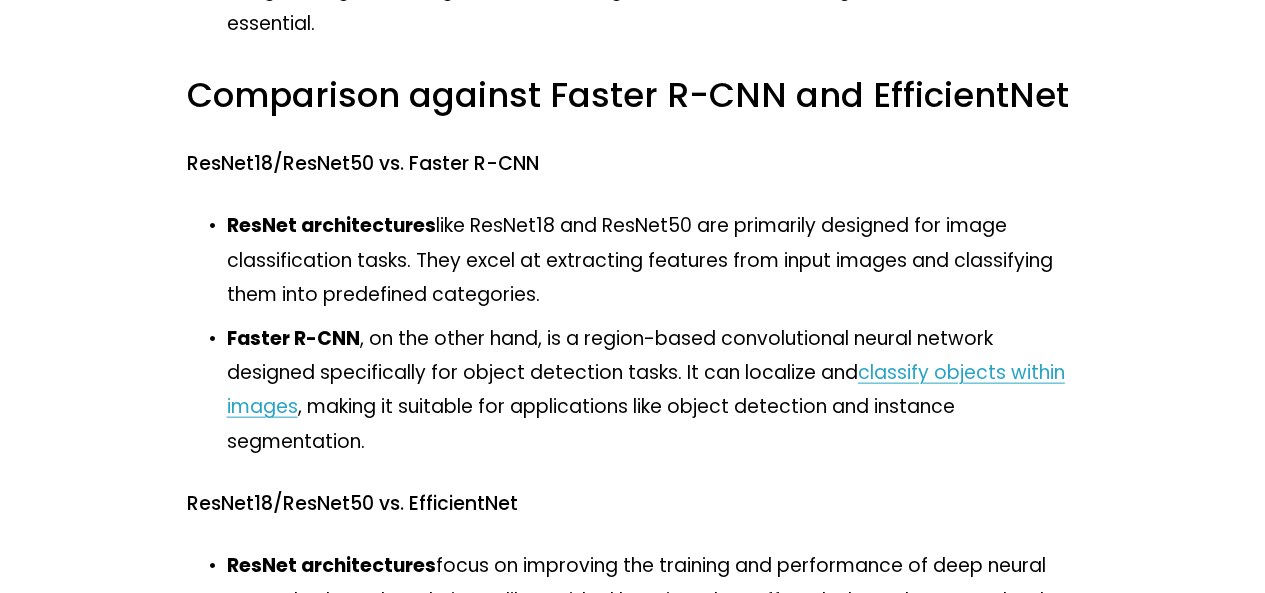 click on "ResNet architectures  like ResNet18 and ResNet50 are primarily designed for image classification tasks. They excel at extracting features from input images and classifying them into predefined categories." at bounding box center [653, 260] 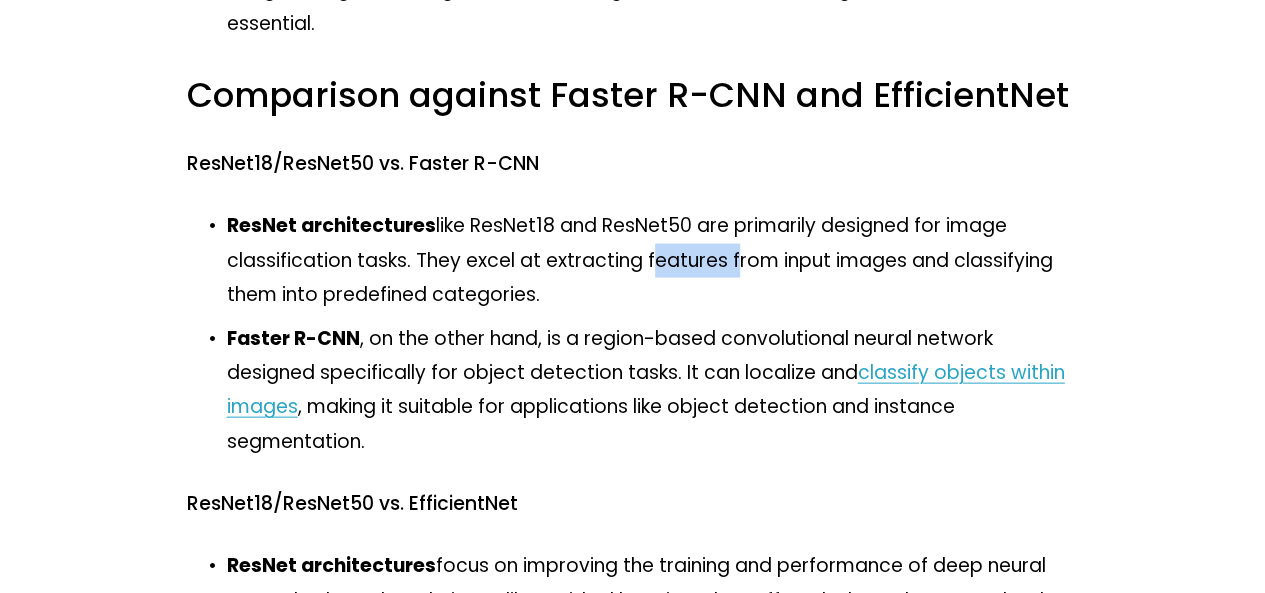 click on "ResNet architectures  like ResNet18 and ResNet50 are primarily designed for image classification tasks. They excel at extracting features from input images and classifying them into predefined categories." at bounding box center (653, 260) 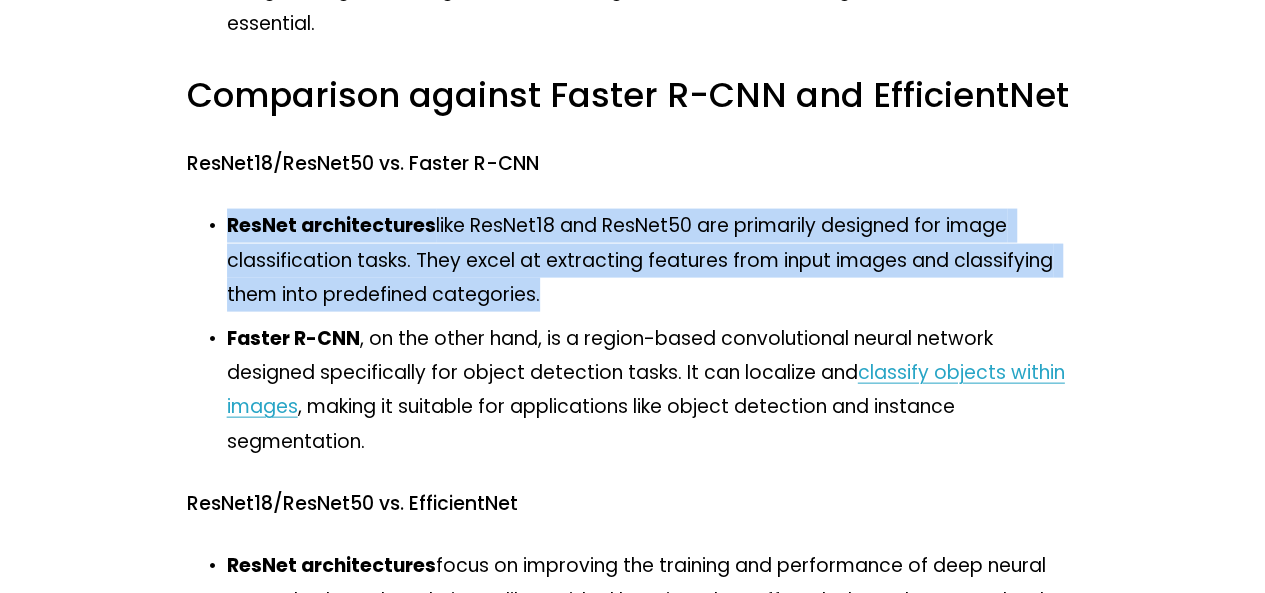 click on "ResNet architectures  like ResNet18 and ResNet50 are primarily designed for image classification tasks. They excel at extracting features from input images and classifying them into predefined categories." at bounding box center (653, 260) 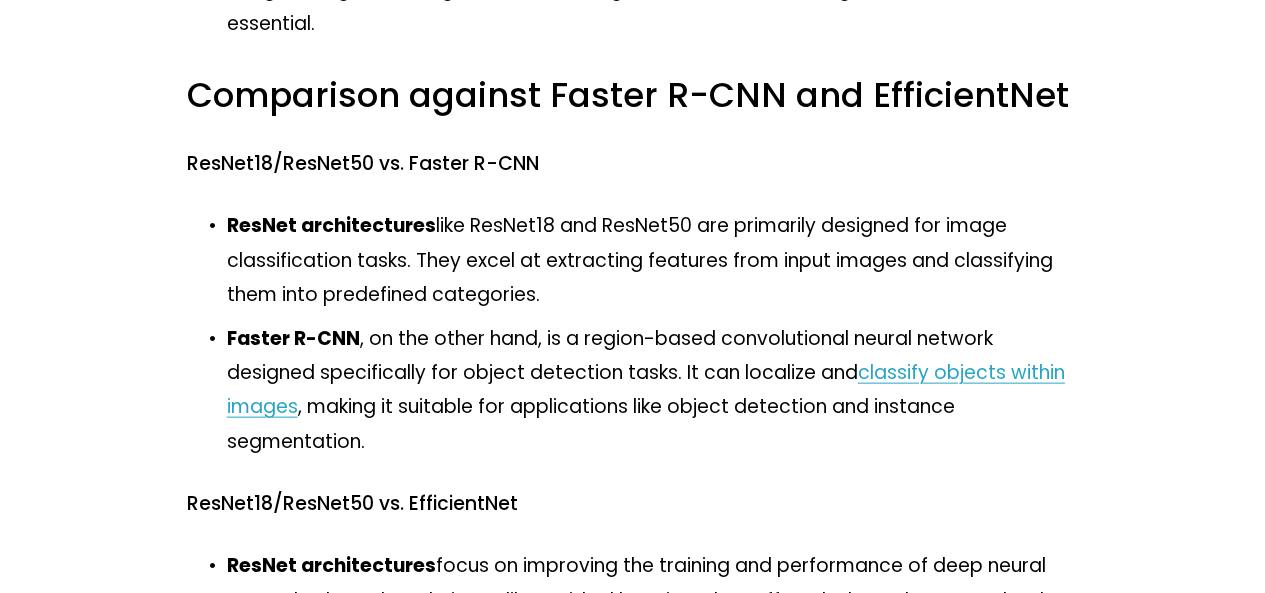 click on "ResNet architectures  like ResNet18 and ResNet50 are primarily designed for image classification tasks. They excel at extracting features from input images and classifying them into predefined categories." at bounding box center [653, 260] 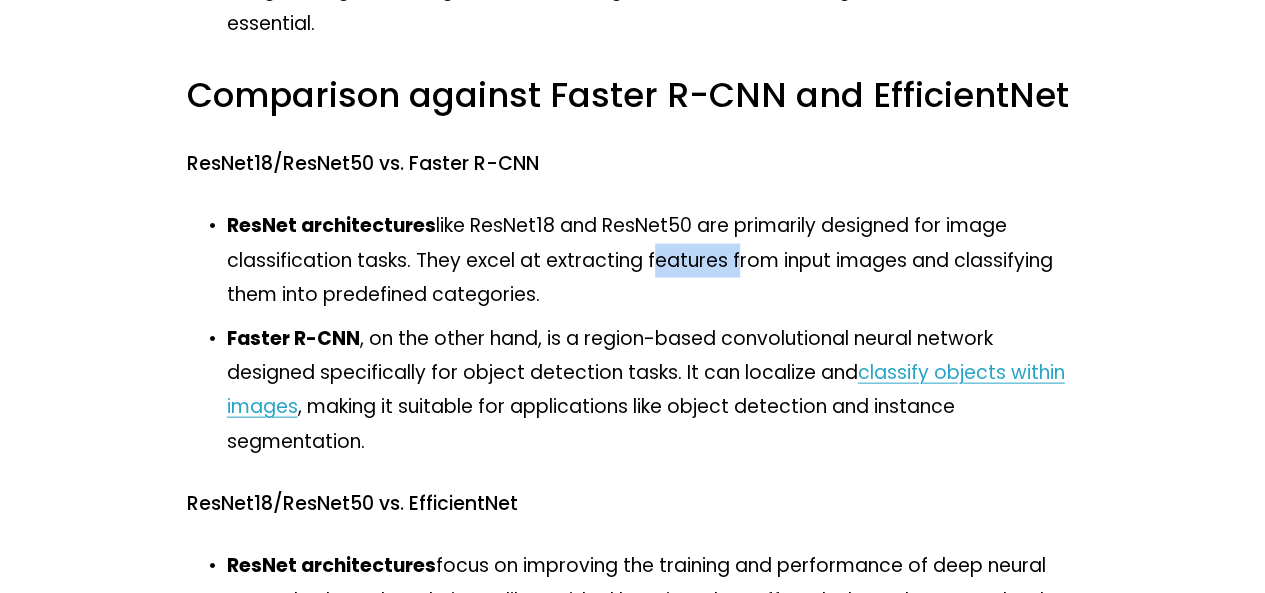 click on "ResNet architectures  like ResNet18 and ResNet50 are primarily designed for image classification tasks. They excel at extracting features from input images and classifying them into predefined categories." at bounding box center [653, 260] 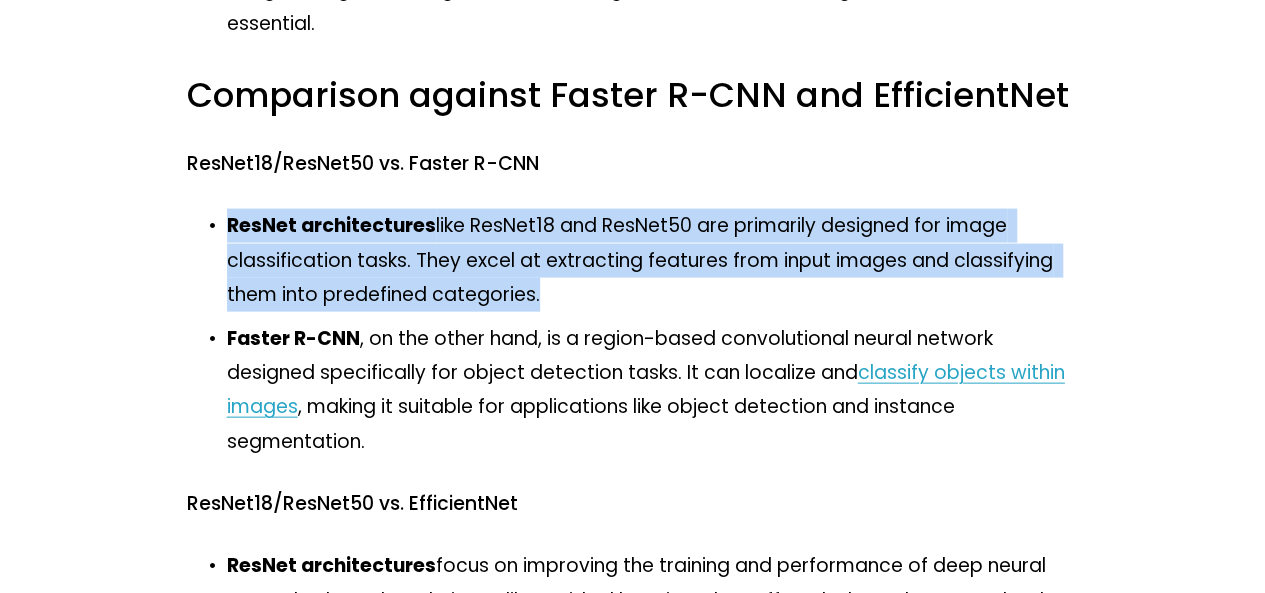 click on "ResNet architectures  like ResNet18 and ResNet50 are primarily designed for image classification tasks. They excel at extracting features from input images and classifying them into predefined categories." at bounding box center [653, 260] 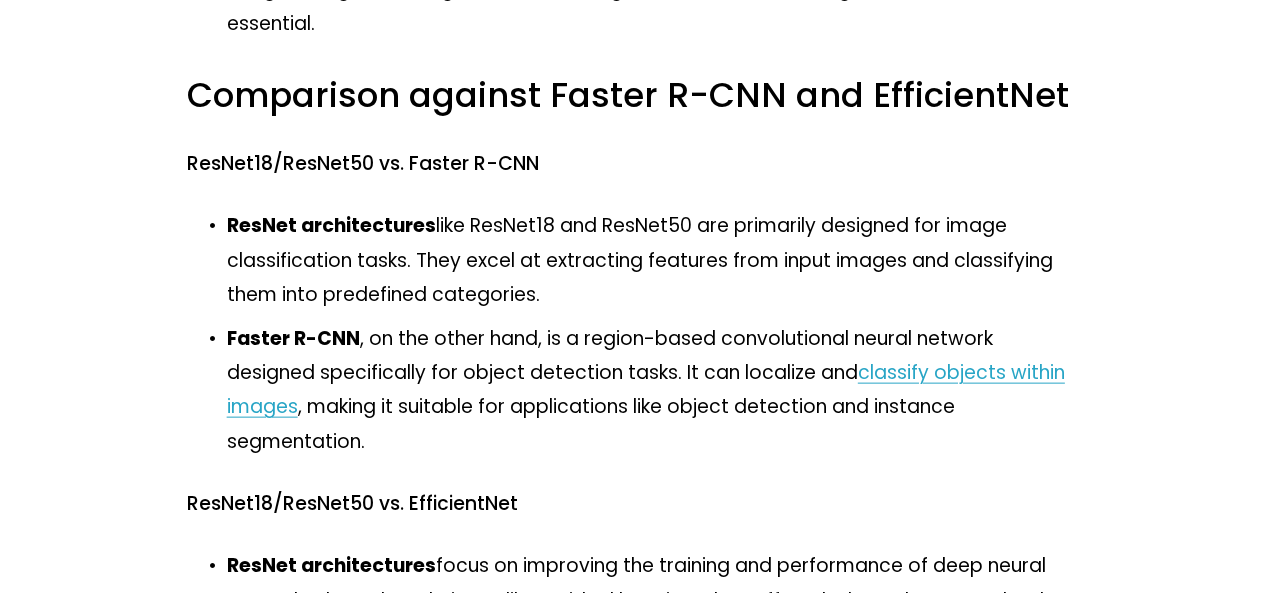 click on "ResNet architectures  like ResNet18 and ResNet50 are primarily designed for image classification tasks. They excel at extracting features from input images and classifying them into predefined categories." at bounding box center [653, 260] 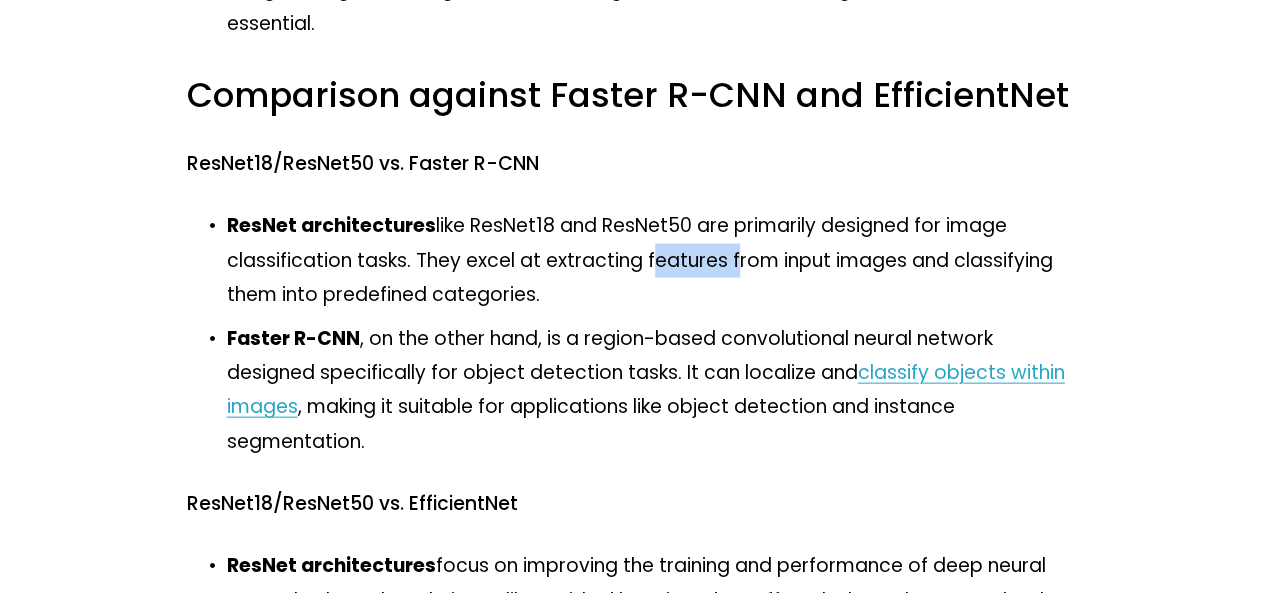 click on "ResNet architectures  like ResNet18 and ResNet50 are primarily designed for image classification tasks. They excel at extracting features from input images and classifying them into predefined categories." at bounding box center (653, 260) 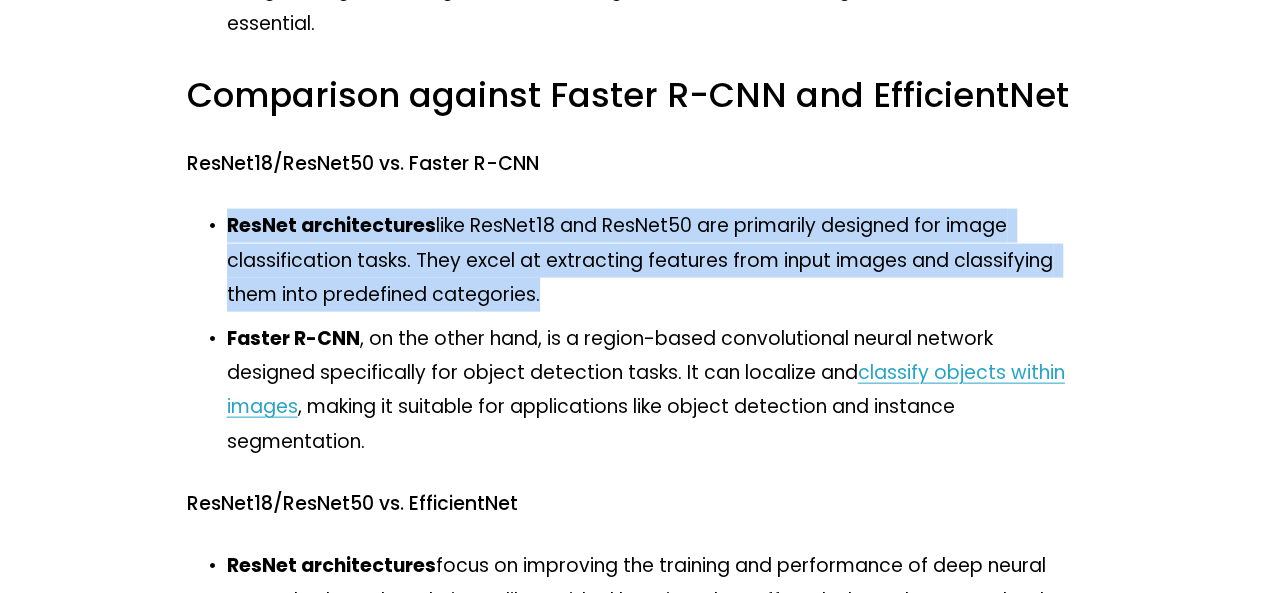 click on "ResNet architectures  like ResNet18 and ResNet50 are primarily designed for image classification tasks. They excel at extracting features from input images and classifying them into predefined categories." at bounding box center (653, 260) 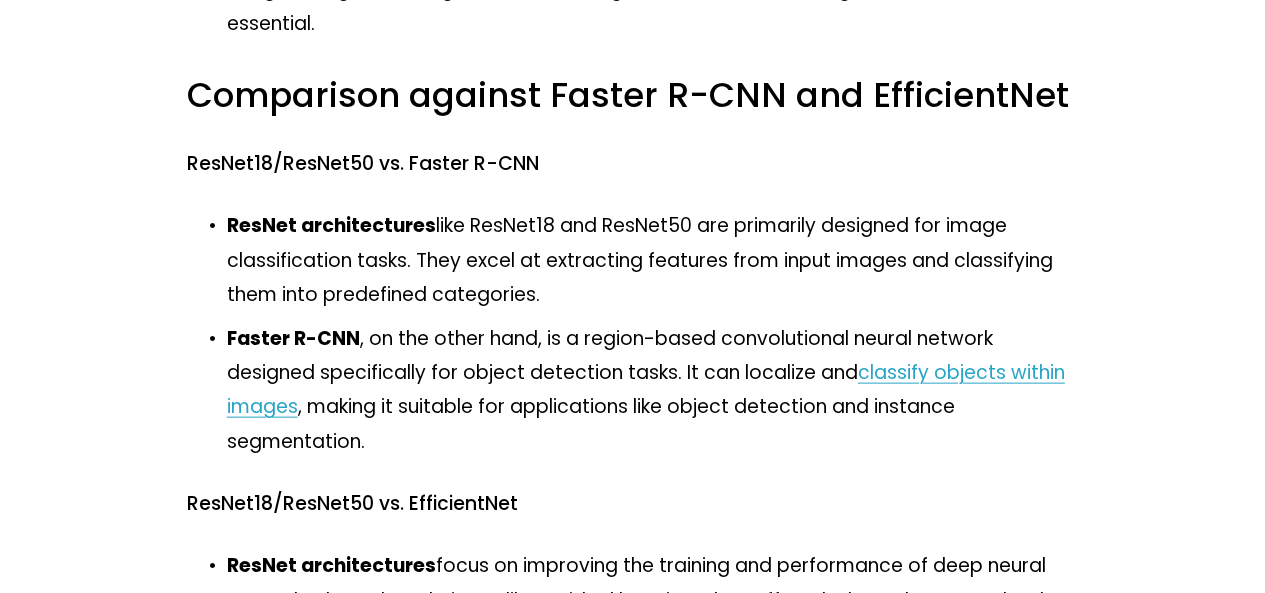 click on "Faster R-CNN , on the other hand, is a region-based convolutional neural network designed specifically for object detection tasks. It can localize and  classify objects within images , making it suitable for applications like object detection and instance segmentation." at bounding box center [653, 390] 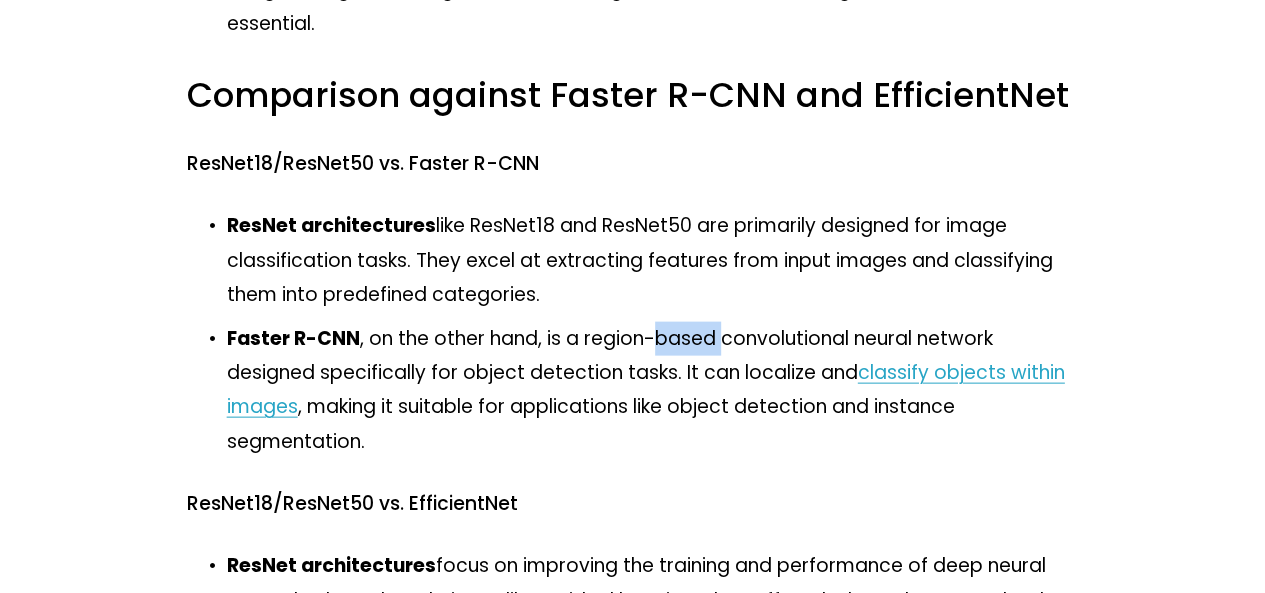 click on "Faster R-CNN , on the other hand, is a region-based convolutional neural network designed specifically for object detection tasks. It can localize and  classify objects within images , making it suitable for applications like object detection and instance segmentation." at bounding box center (653, 390) 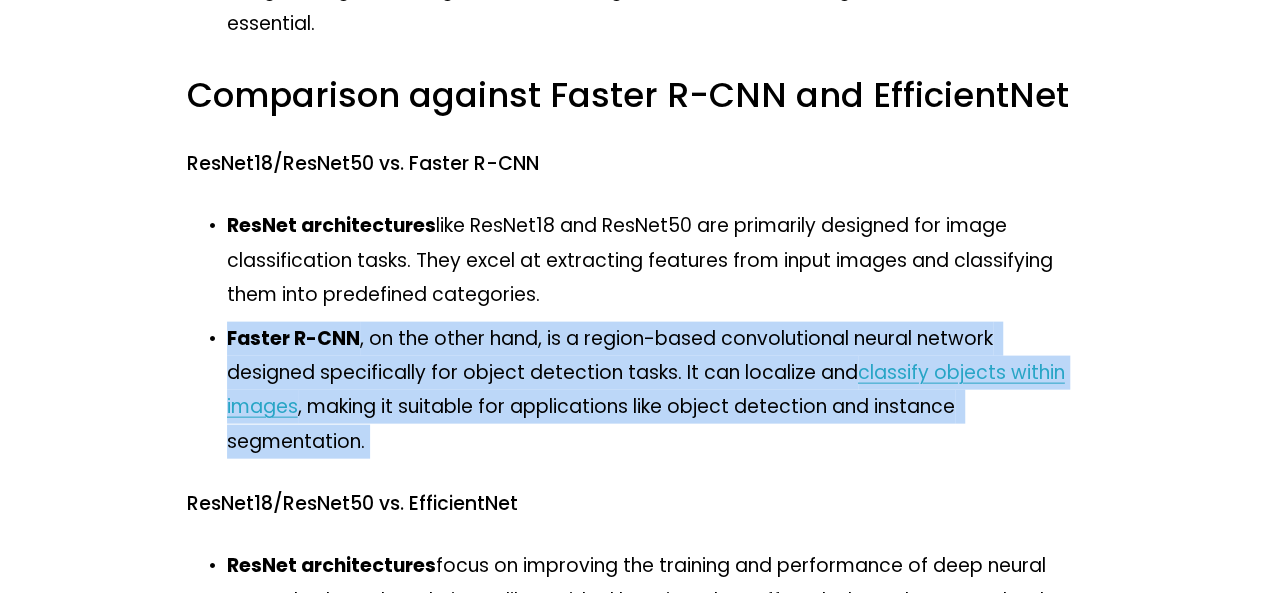 click on "Faster R-CNN , on the other hand, is a region-based convolutional neural network designed specifically for object detection tasks. It can localize and  classify objects within images , making it suitable for applications like object detection and instance segmentation." at bounding box center [653, 390] 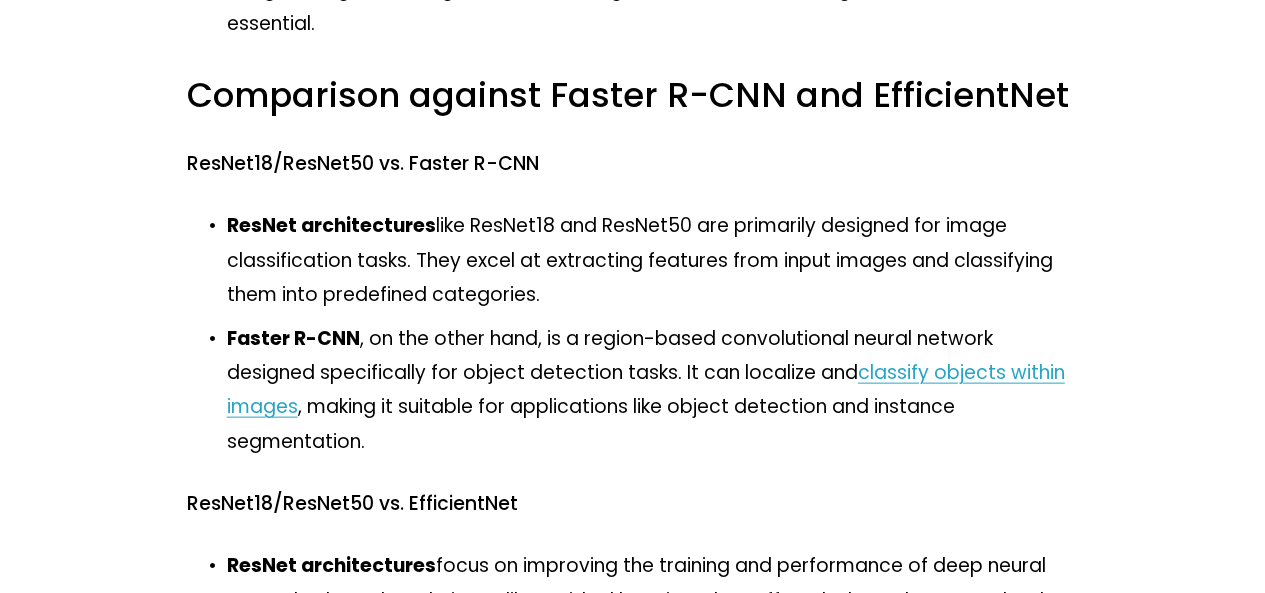 click on "Faster R-CNN , on the other hand, is a region-based convolutional neural network designed specifically for object detection tasks. It can localize and  classify objects within images , making it suitable for applications like object detection and instance segmentation." at bounding box center [653, 390] 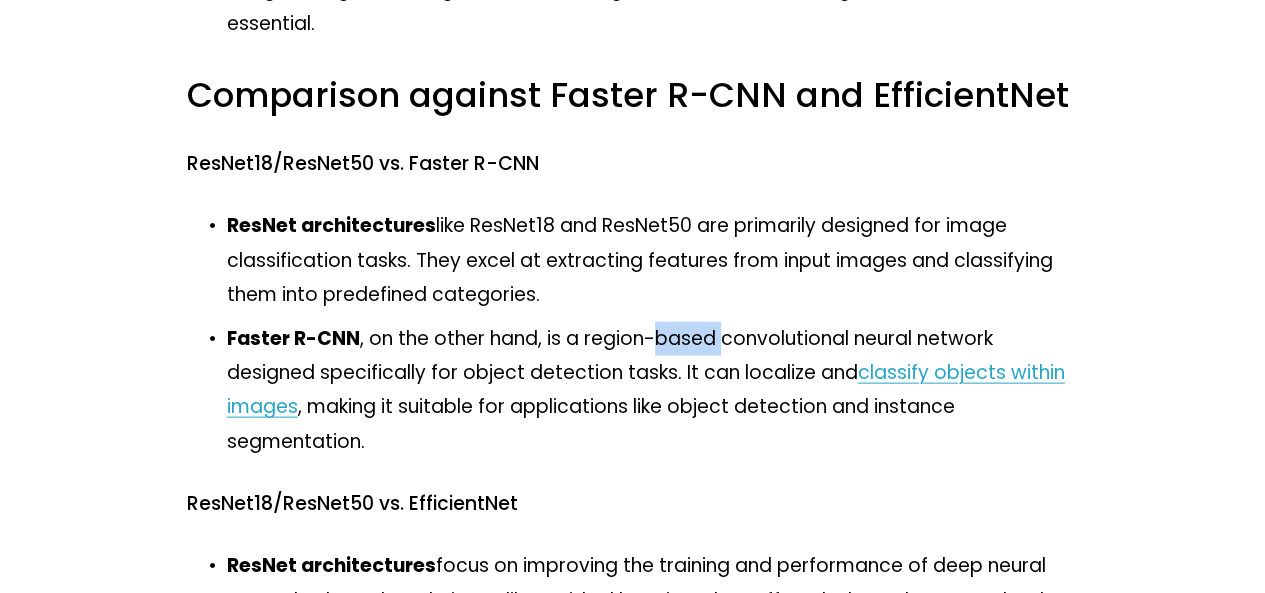 click on "Faster R-CNN , on the other hand, is a region-based convolutional neural network designed specifically for object detection tasks. It can localize and  classify objects within images , making it suitable for applications like object detection and instance segmentation." at bounding box center (653, 390) 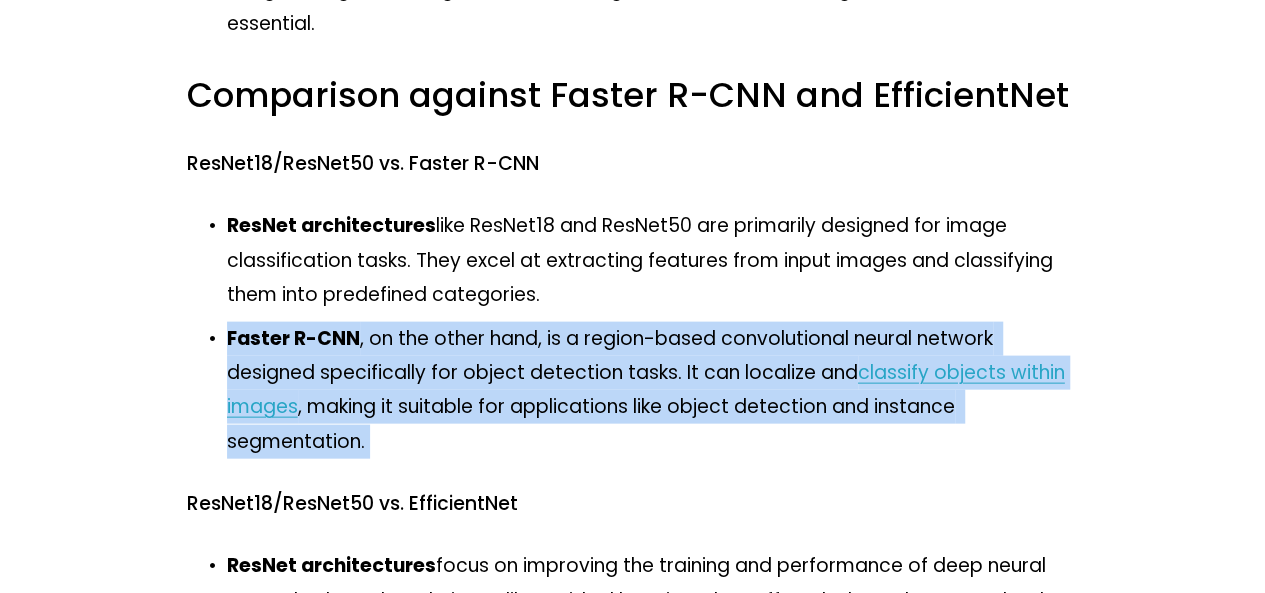 click on "Faster R-CNN , on the other hand, is a region-based convolutional neural network designed specifically for object detection tasks. It can localize and  classify objects within images , making it suitable for applications like object detection and instance segmentation." at bounding box center [653, 390] 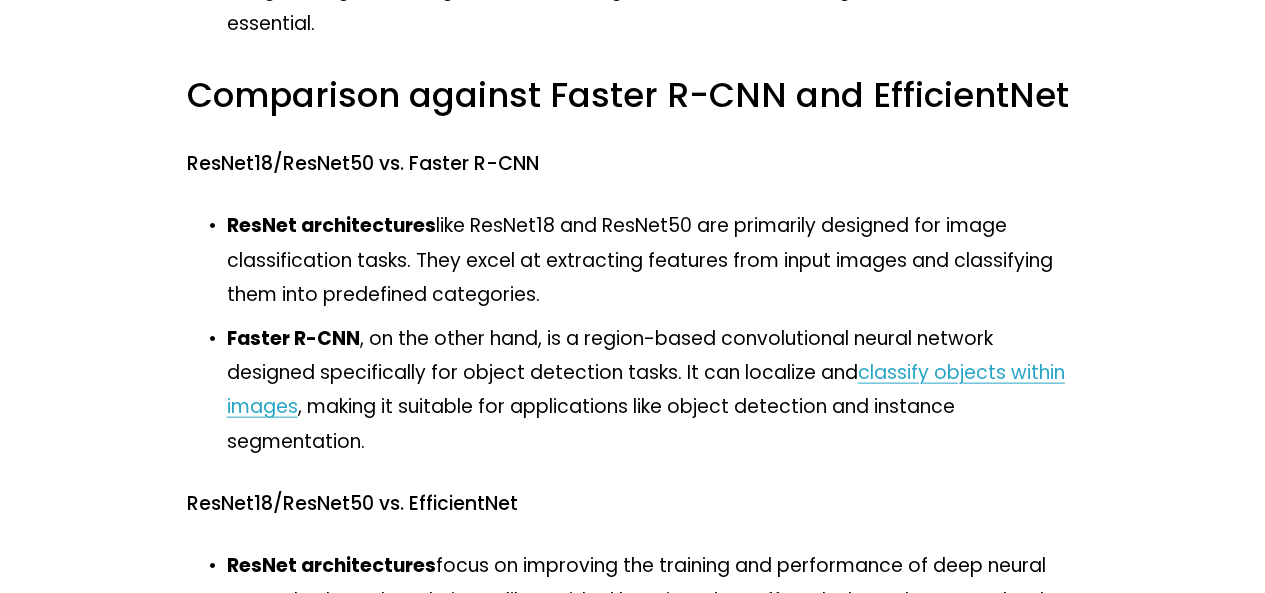 click on "Faster R-CNN , on the other hand, is a region-based convolutional neural network designed specifically for object detection tasks. It can localize and  classify objects within images , making it suitable for applications like object detection and instance segmentation." at bounding box center (653, 390) 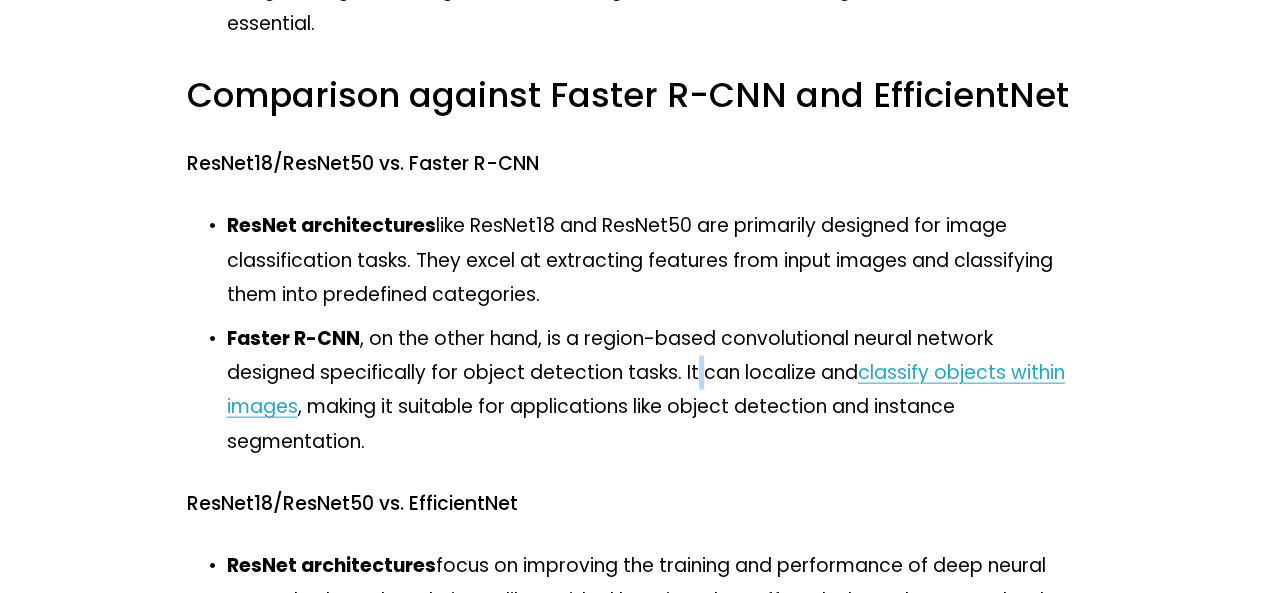 click on "Faster R-CNN , on the other hand, is a region-based convolutional neural network designed specifically for object detection tasks. It can localize and  classify objects within images , making it suitable for applications like object detection and instance segmentation." at bounding box center [653, 390] 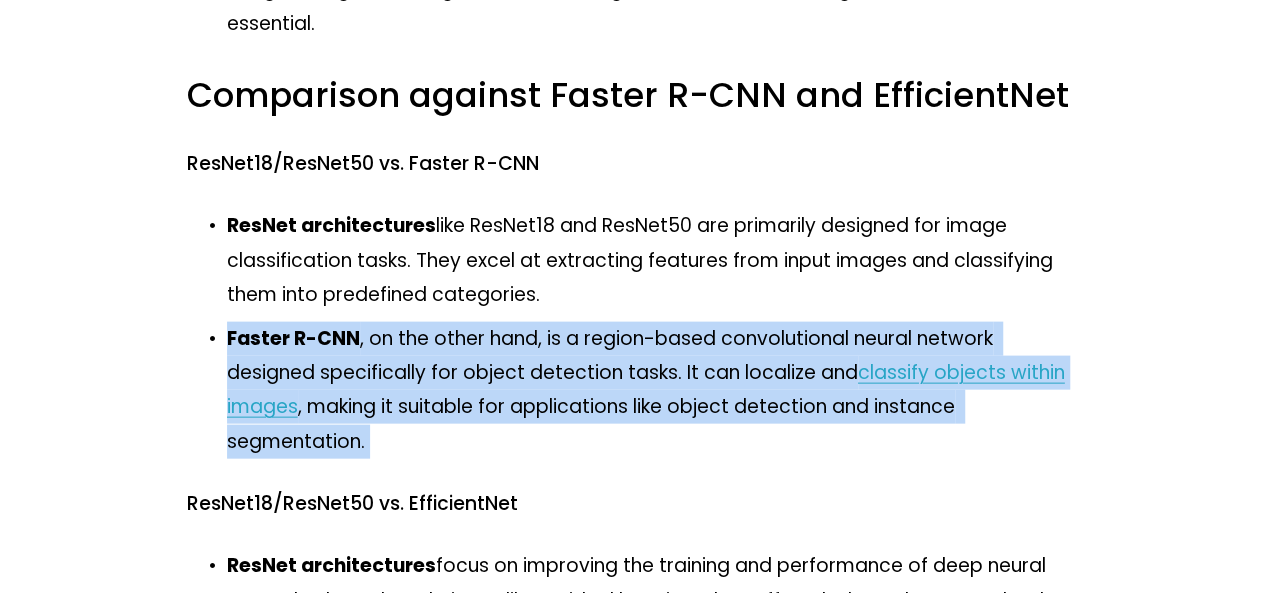 click on "Faster R-CNN , on the other hand, is a region-based convolutional neural network designed specifically for object detection tasks. It can localize and  classify objects within images , making it suitable for applications like object detection and instance segmentation." at bounding box center (653, 390) 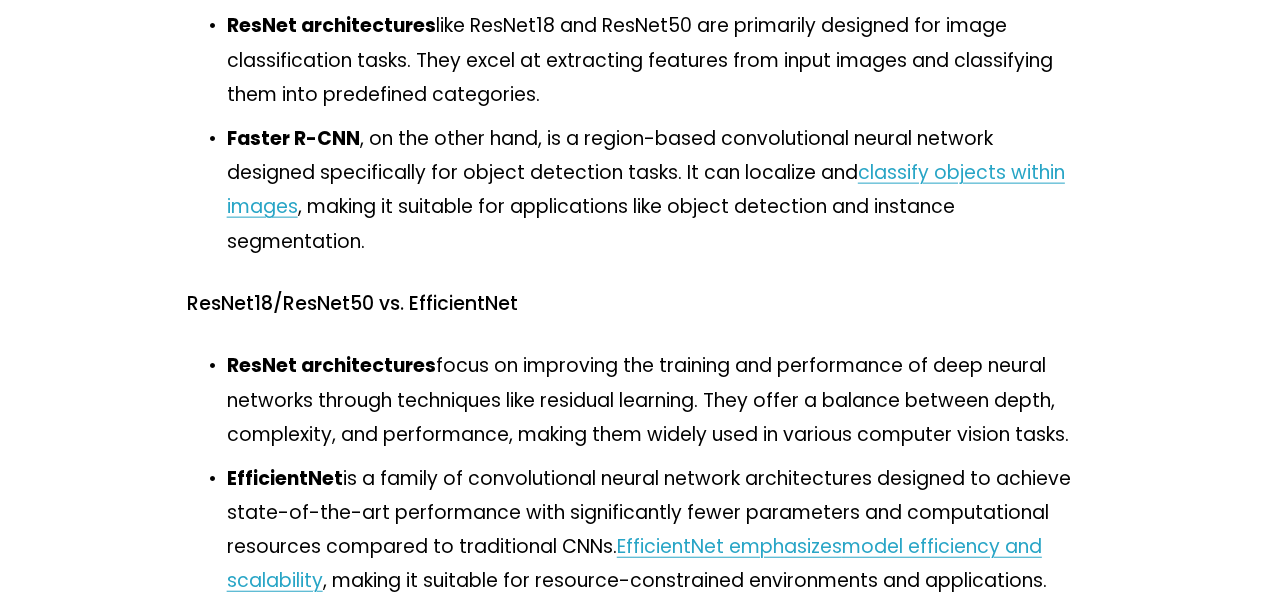 scroll, scrollTop: 2300, scrollLeft: 0, axis: vertical 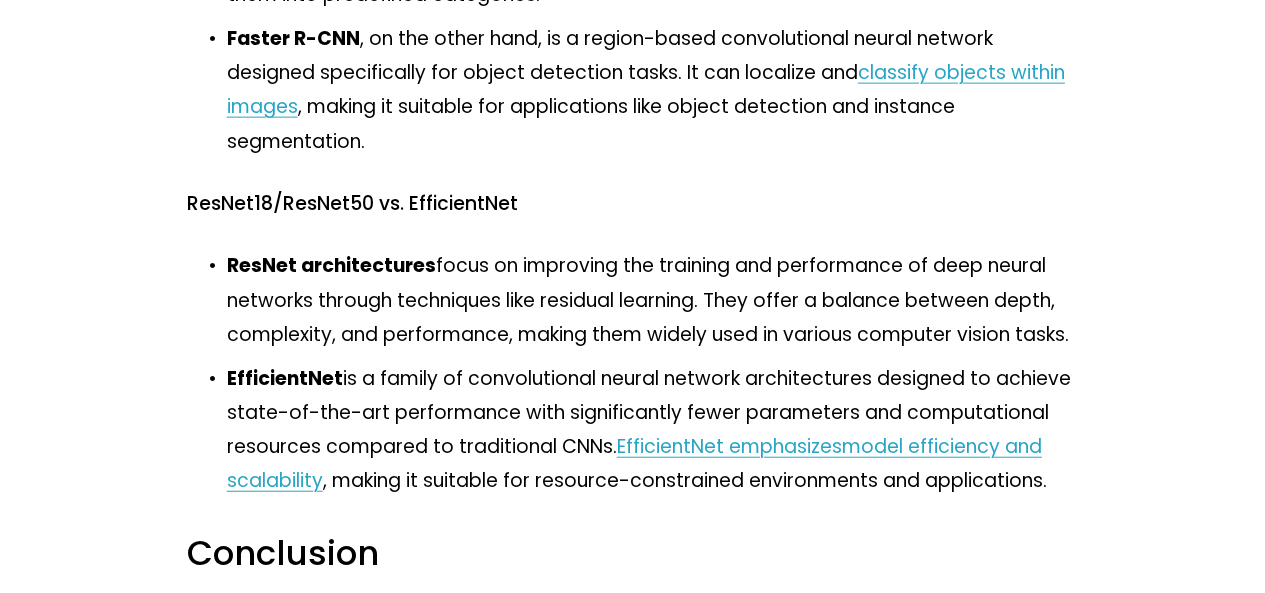 click on "ResNet architectures  focus on improving the training and performance of deep neural networks through techniques like residual learning. They offer a balance between depth, complexity, and performance, making them widely used in various computer vision tasks." at bounding box center (653, 300) 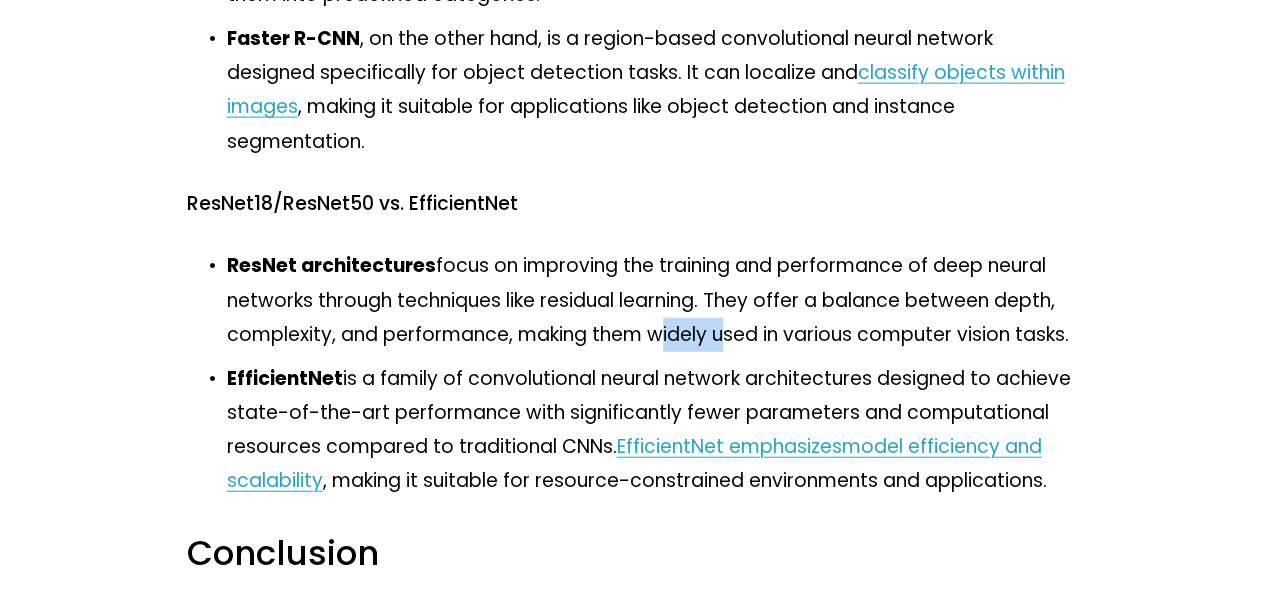 click on "ResNet architectures  focus on improving the training and performance of deep neural networks through techniques like residual learning. They offer a balance between depth, complexity, and performance, making them widely used in various computer vision tasks." at bounding box center (653, 300) 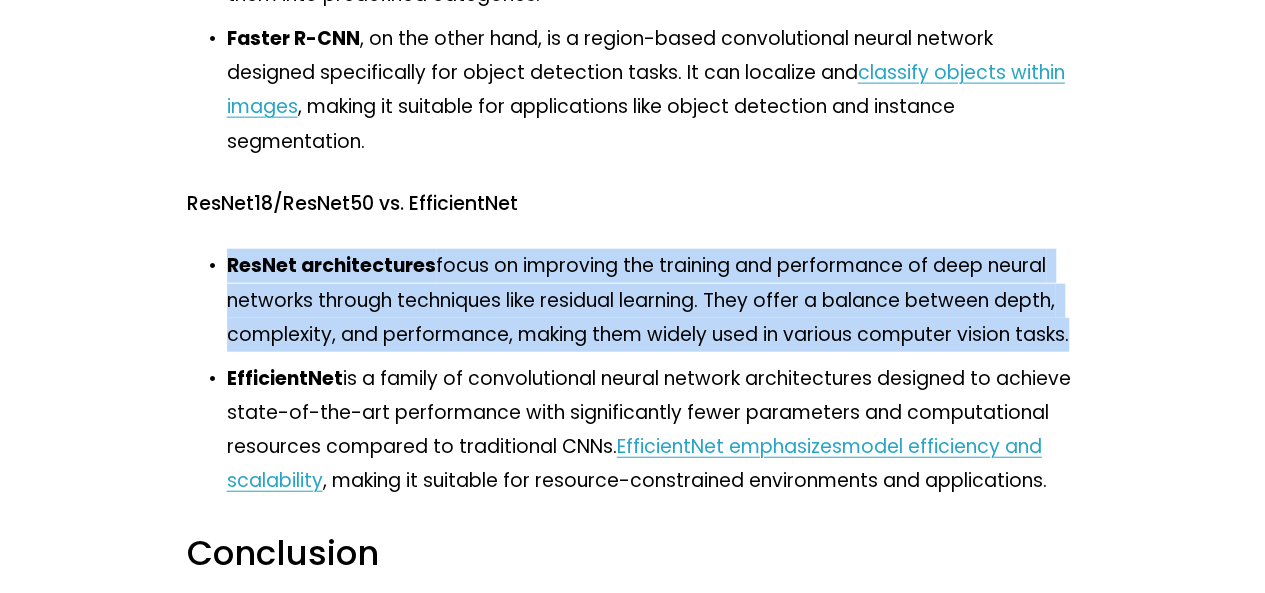 click on "ResNet architectures  focus on improving the training and performance of deep neural networks through techniques like residual learning. They offer a balance between depth, complexity, and performance, making them widely used in various computer vision tasks." at bounding box center [653, 300] 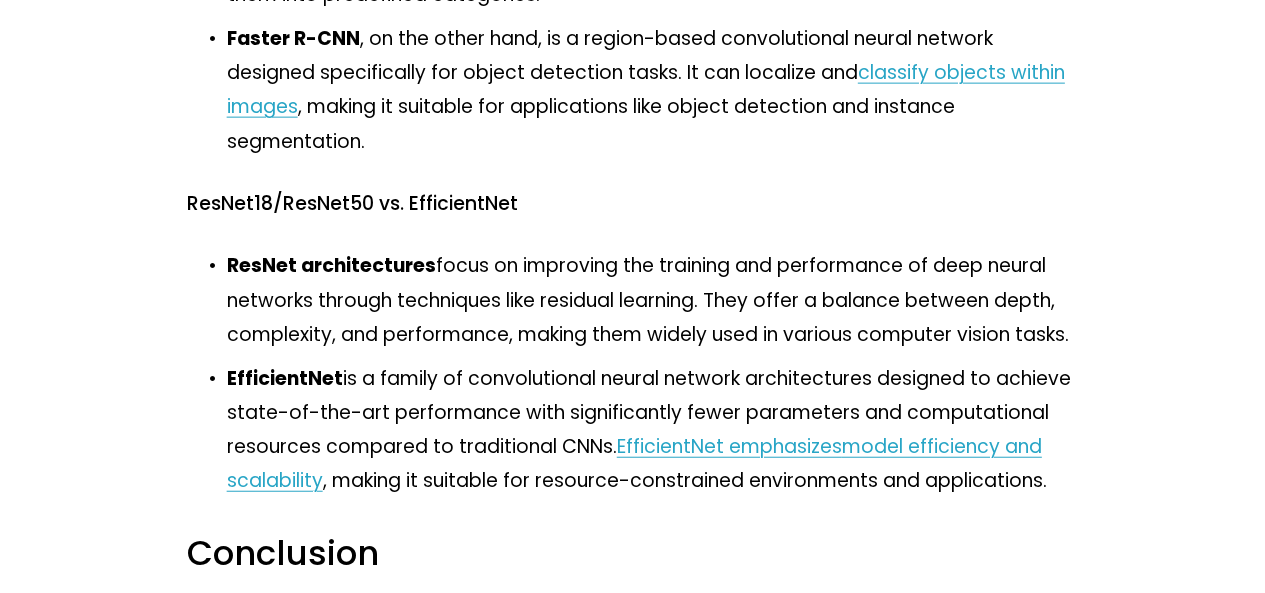 click on "ResNet architectures  focus on improving the training and performance of deep neural networks through techniques like residual learning. They offer a balance between depth, complexity, and performance, making them widely used in various computer vision tasks." at bounding box center (653, 300) 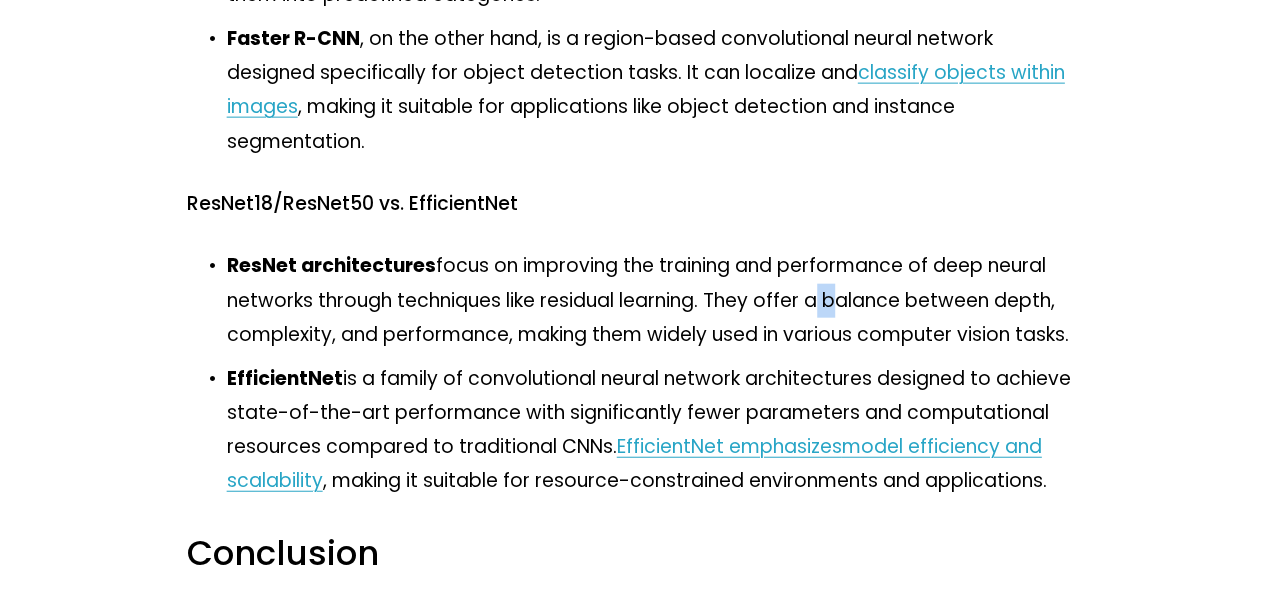 click on "ResNet architectures  focus on improving the training and performance of deep neural networks through techniques like residual learning. They offer a balance between depth, complexity, and performance, making them widely used in various computer vision tasks." at bounding box center (653, 300) 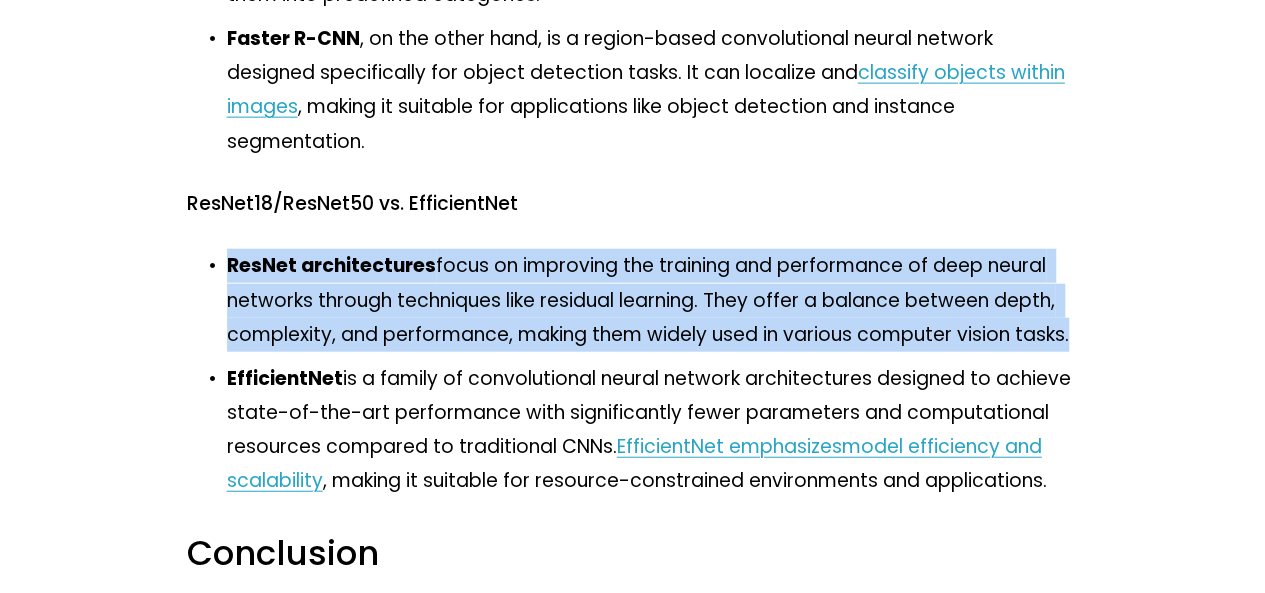 click on "ResNet architectures  focus on improving the training and performance of deep neural networks through techniques like residual learning. They offer a balance between depth, complexity, and performance, making them widely used in various computer vision tasks." at bounding box center (653, 300) 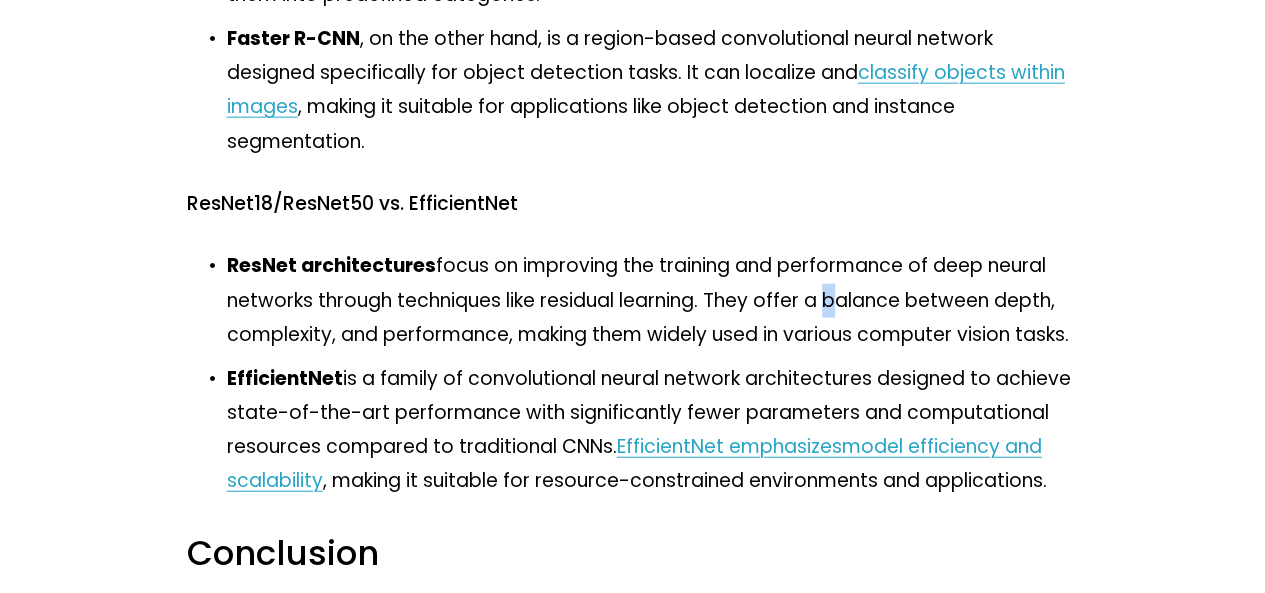 click on "ResNet architectures  focus on improving the training and performance of deep neural networks through techniques like residual learning. They offer a balance between depth, complexity, and performance, making them widely used in various computer vision tasks." at bounding box center [653, 300] 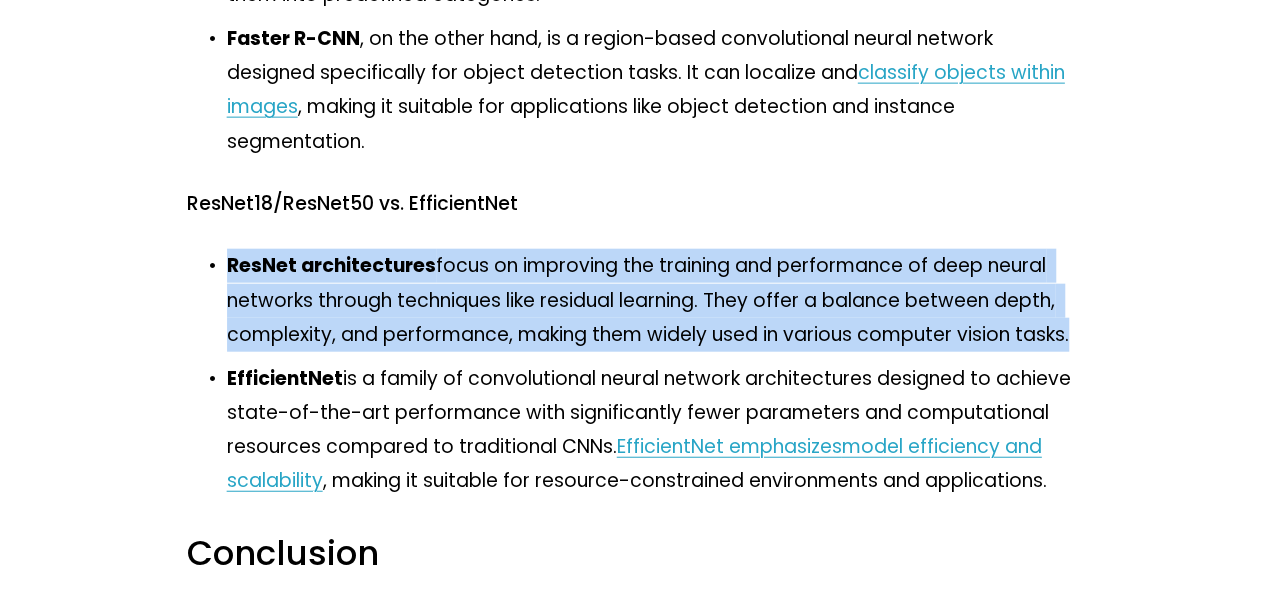 click on "ResNet architectures  focus on improving the training and performance of deep neural networks through techniques like residual learning. They offer a balance between depth, complexity, and performance, making them widely used in various computer vision tasks." at bounding box center (653, 300) 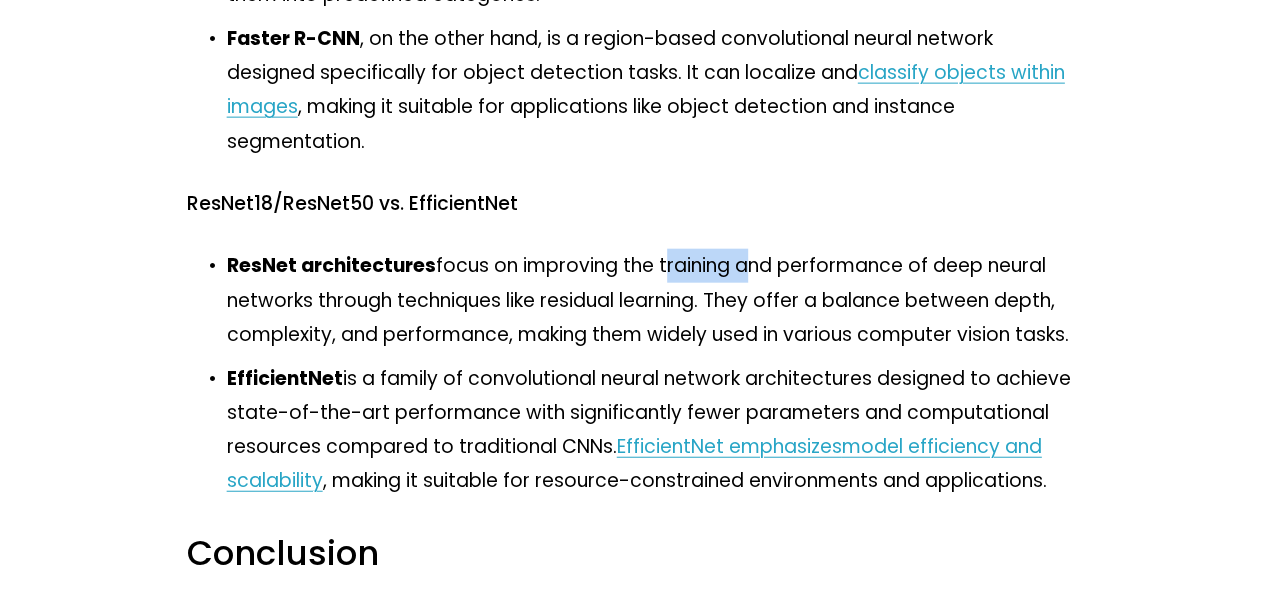click on "ResNet architectures  focus on improving the training and performance of deep neural networks through techniques like residual learning. They offer a balance between depth, complexity, and performance, making them widely used in various computer vision tasks." at bounding box center [653, 300] 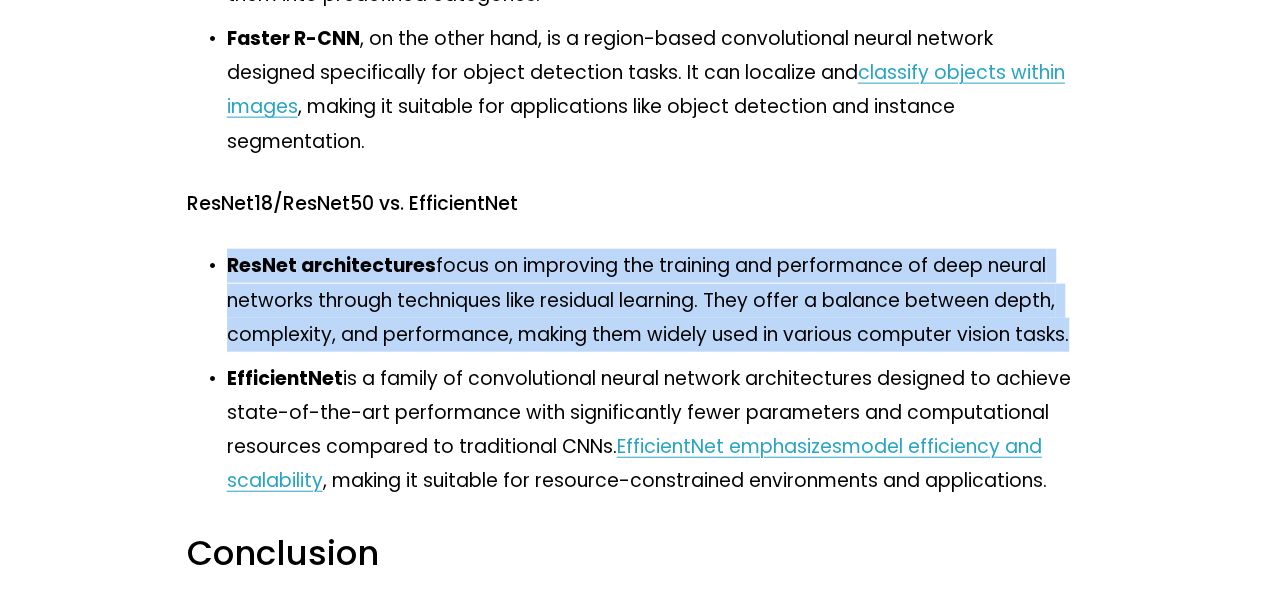 click on "ResNet architectures  focus on improving the training and performance of deep neural networks through techniques like residual learning. They offer a balance between depth, complexity, and performance, making them widely used in various computer vision tasks." at bounding box center [653, 300] 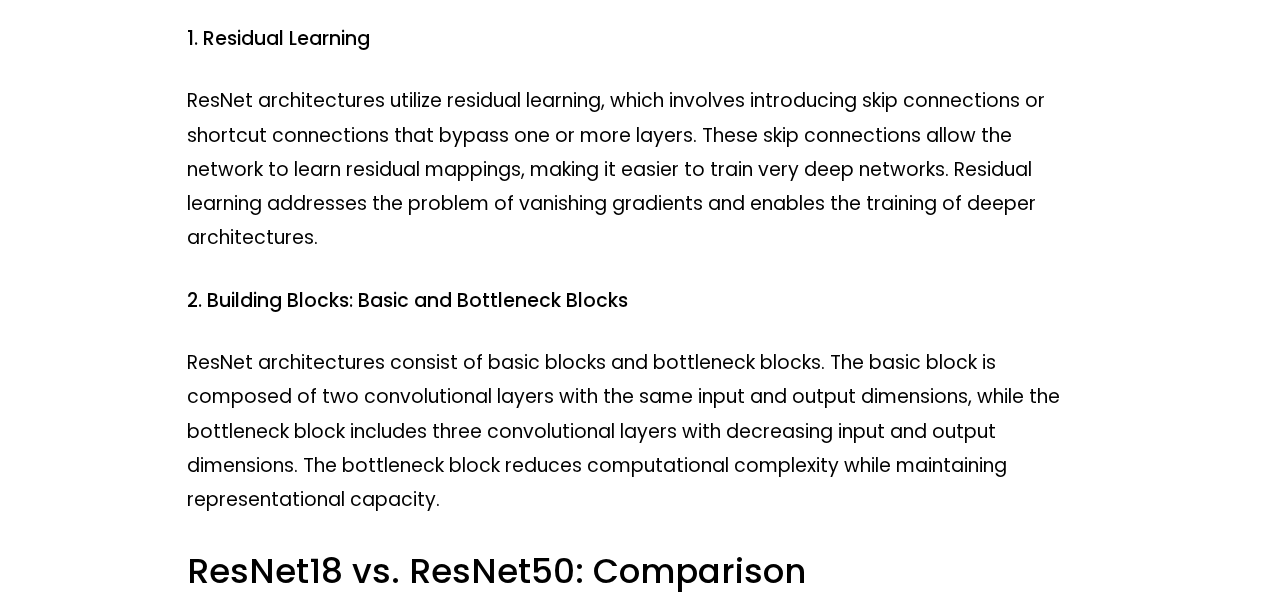 scroll, scrollTop: 600, scrollLeft: 0, axis: vertical 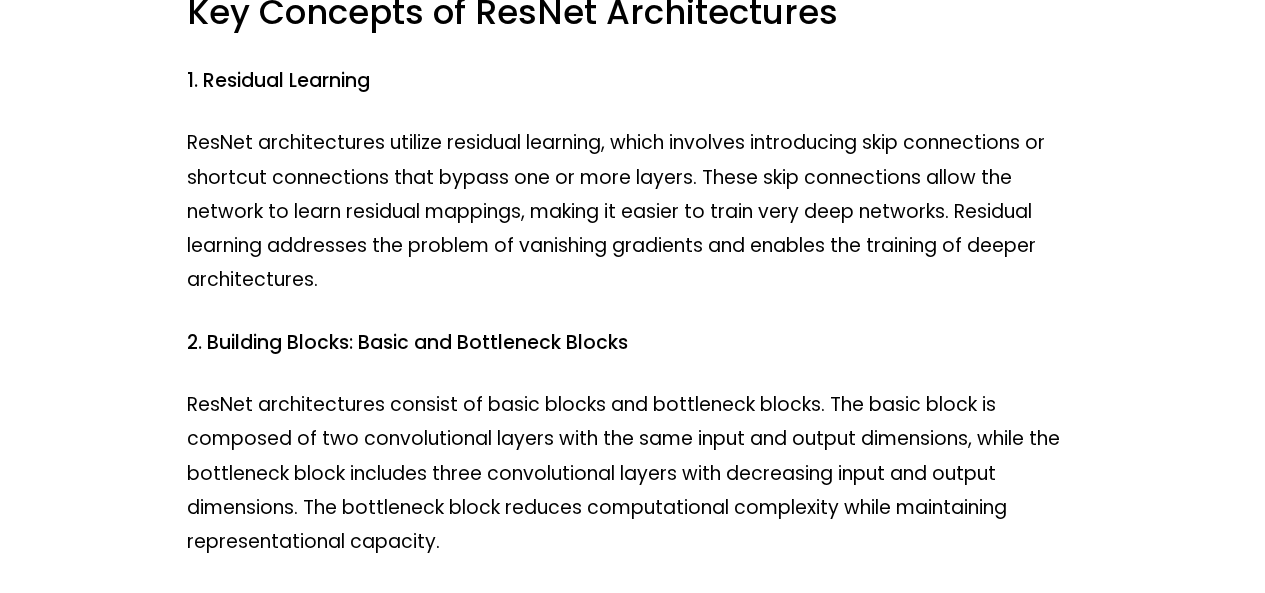 click on "ResNet architectures utilize residual learning, which involves introducing skip connections or shortcut connections that bypass one or more layers. These skip connections allow the network to learn residual mappings, making it easier to train very deep networks. Residual learning addresses the problem of vanishing gradients and enables the training of deeper architectures." at bounding box center [633, 211] 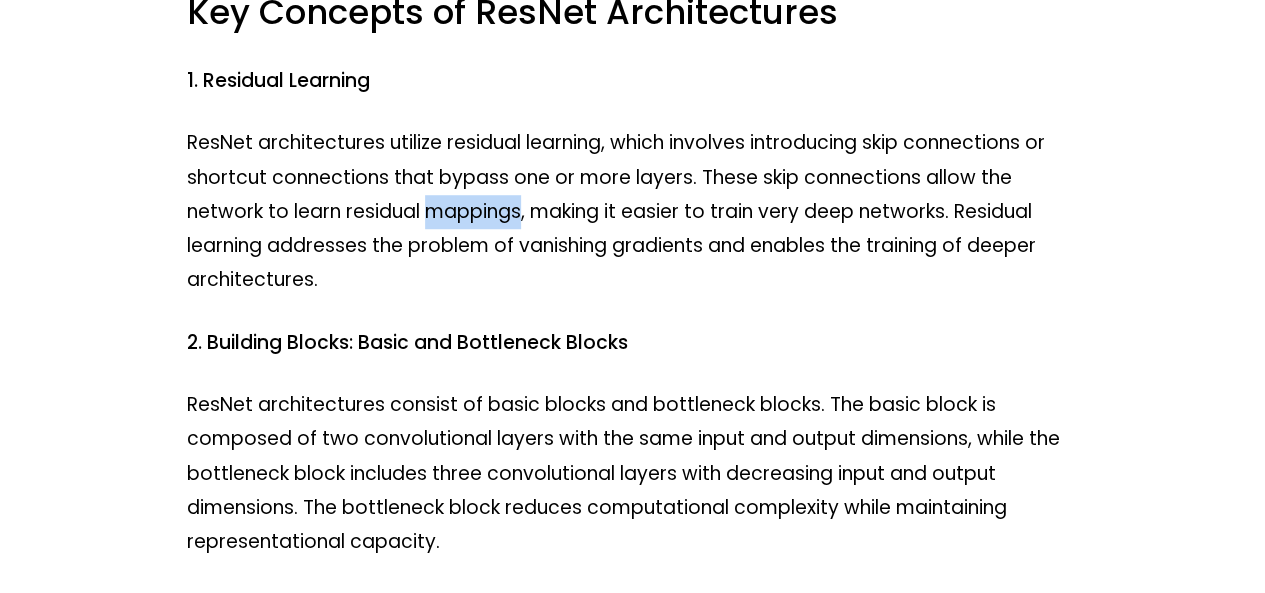 click on "ResNet architectures utilize residual learning, which involves introducing skip connections or shortcut connections that bypass one or more layers. These skip connections allow the network to learn residual mappings, making it easier to train very deep networks. Residual learning addresses the problem of vanishing gradients and enables the training of deeper architectures." at bounding box center [633, 211] 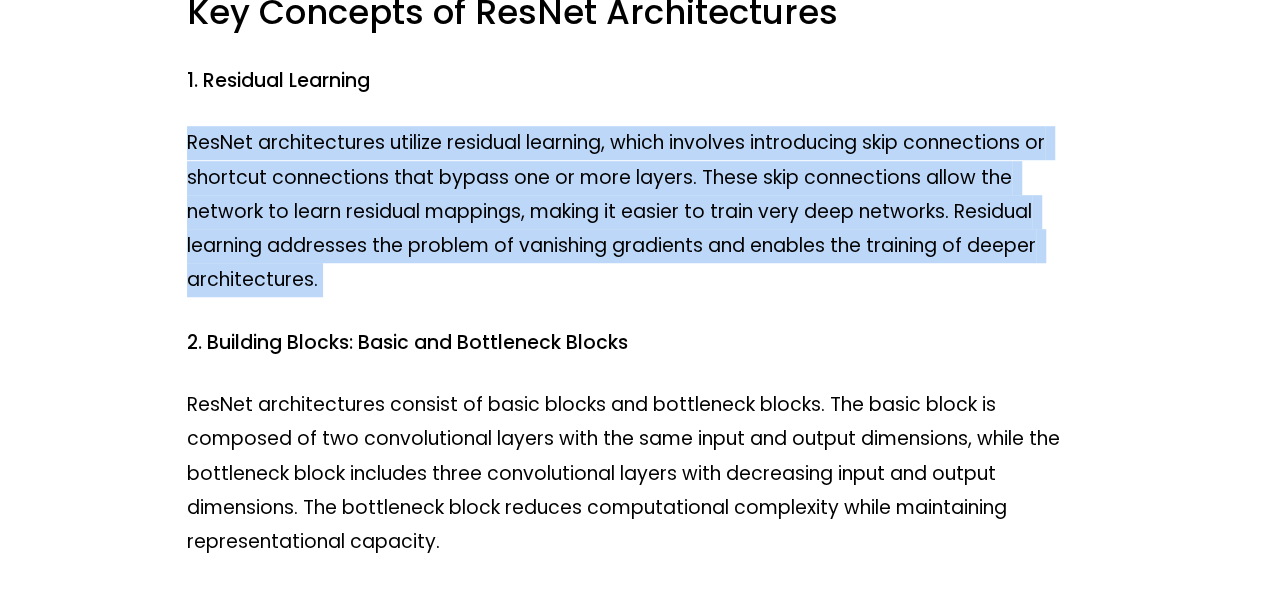 click on "ResNet architectures utilize residual learning, which involves introducing skip connections or shortcut connections that bypass one or more layers. These skip connections allow the network to learn residual mappings, making it easier to train very deep networks. Residual learning addresses the problem of vanishing gradients and enables the training of deeper architectures." at bounding box center (633, 211) 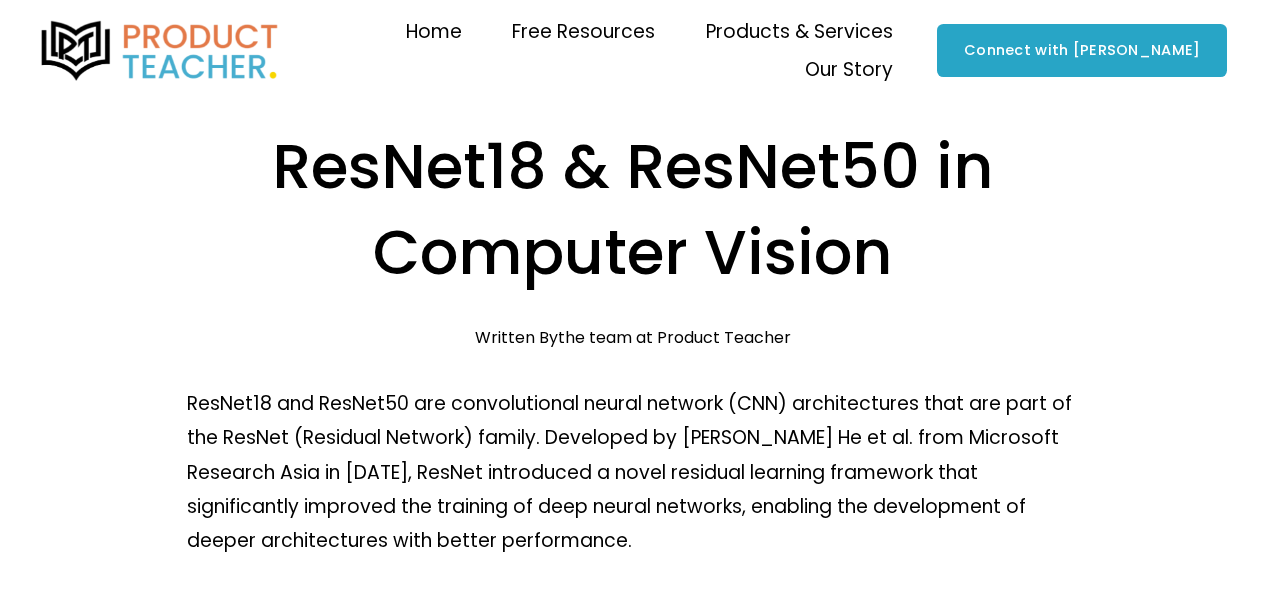 scroll, scrollTop: 600, scrollLeft: 0, axis: vertical 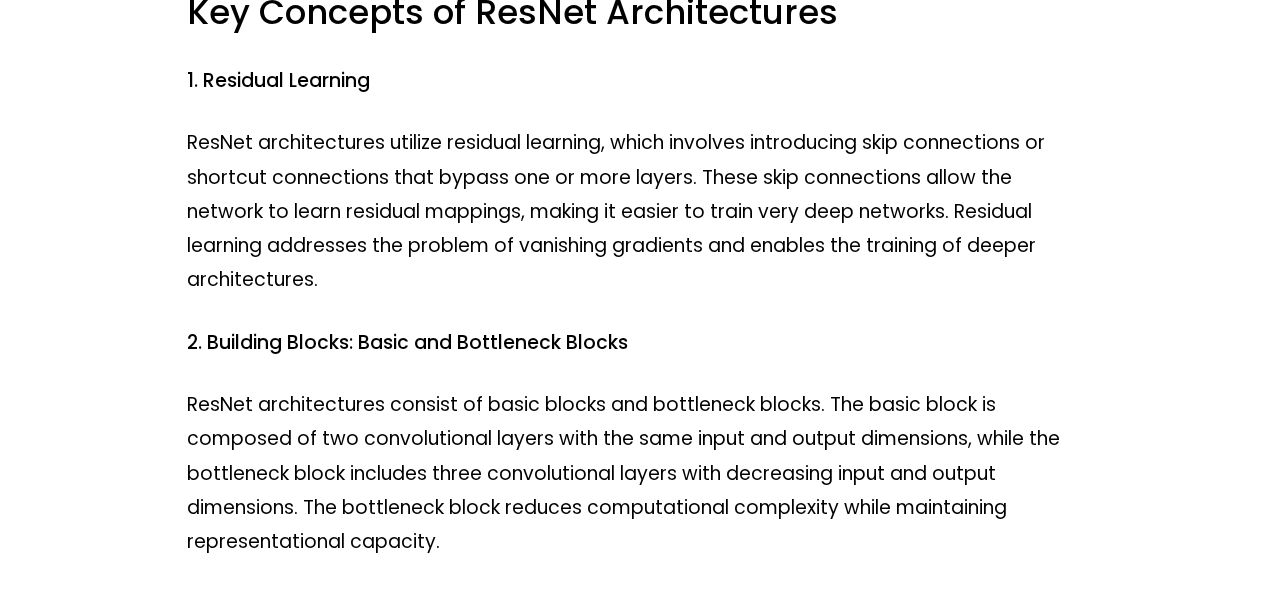 click on "ResNet architectures utilize residual learning, which involves introducing skip connections or shortcut connections that bypass one or more layers. These skip connections allow the network to learn residual mappings, making it easier to train very deep networks. Residual learning addresses the problem of vanishing gradients and enables the training of deeper architectures." at bounding box center (633, 211) 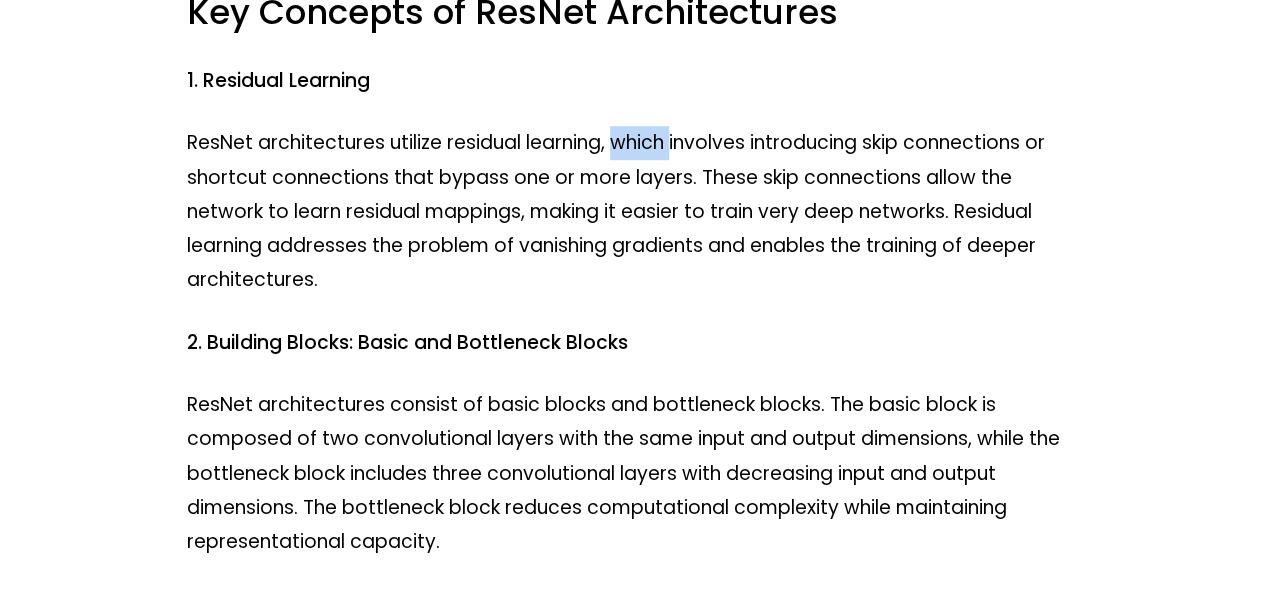 click on "ResNet architectures utilize residual learning, which involves introducing skip connections or shortcut connections that bypass one or more layers. These skip connections allow the network to learn residual mappings, making it easier to train very deep networks. Residual learning addresses the problem of vanishing gradients and enables the training of deeper architectures." at bounding box center [633, 211] 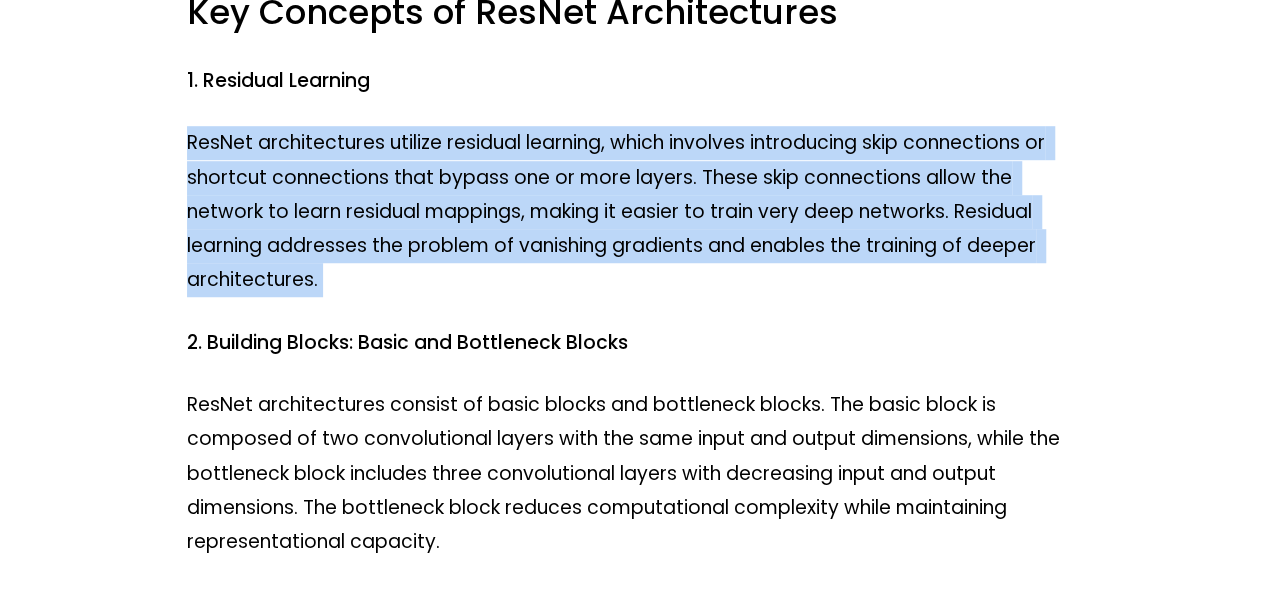 click on "ResNet architectures utilize residual learning, which involves introducing skip connections or shortcut connections that bypass one or more layers. These skip connections allow the network to learn residual mappings, making it easier to train very deep networks. Residual learning addresses the problem of vanishing gradients and enables the training of deeper architectures." at bounding box center (633, 211) 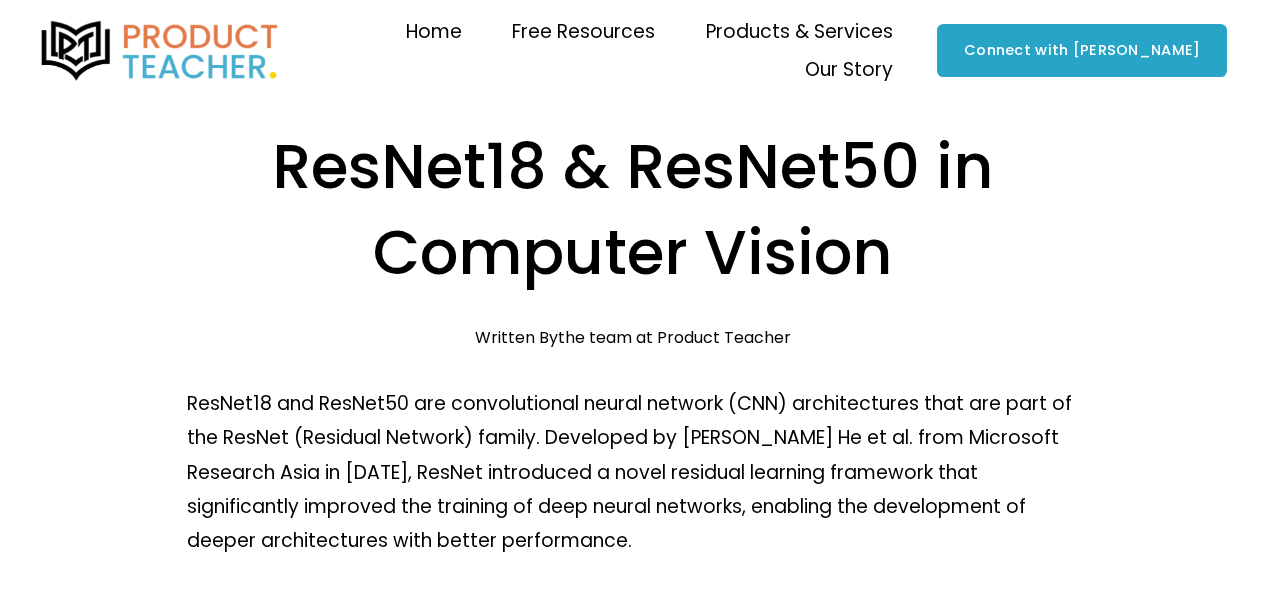 scroll, scrollTop: 600, scrollLeft: 0, axis: vertical 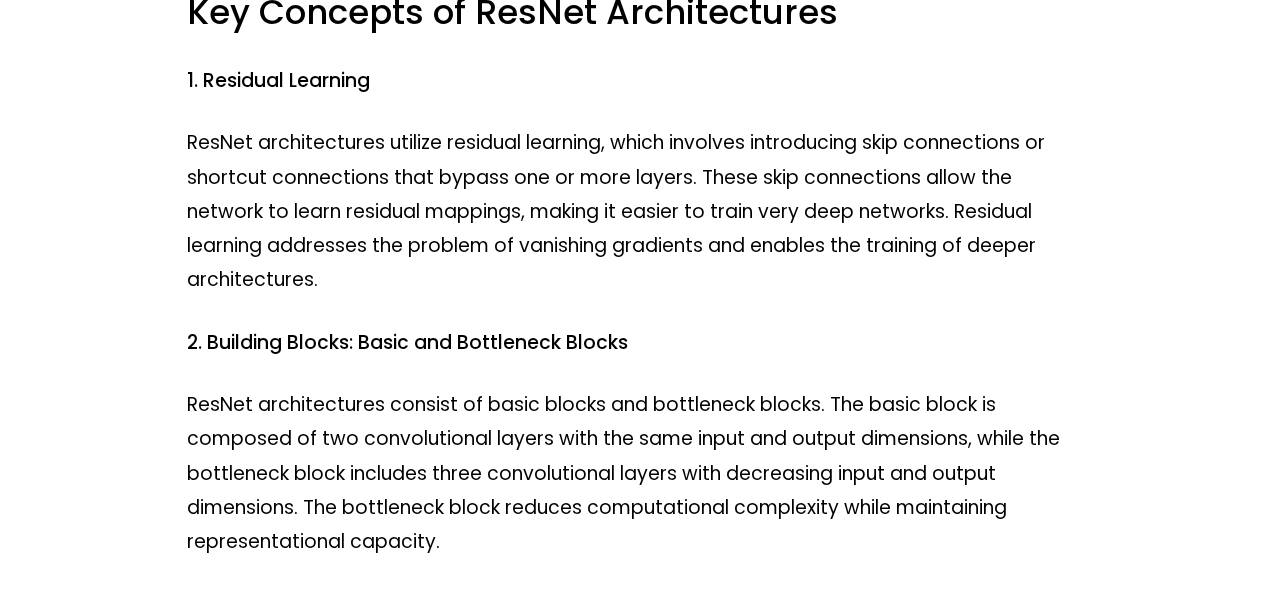 click on "ResNet18 and ResNet50 are convolutional neural network (CNN) architectures that are part of the ResNet (Residual Network) family. Developed by Kaiming He et al. from Microsoft Research Asia in 2015, ResNet introduced a novel residual learning framework that significantly improved the training of deep neural networks, enabling the development of deeper architectures with better performance. Key Concepts of ResNet Architectures 1. Residual Learning ResNet architectures utilize residual learning, which involves introducing skip connections or shortcut connections that bypass one or more layers. These skip connections allow the network to learn residual mappings, making it easier to train very deep networks. Residual learning addresses the problem of vanishing gradients and enables the training of deeper architectures. 2. Building Blocks: Basic and Bottleneck Blocks ResNet18 vs. ResNet50: Comparison 1. Depth and Complexity ResNet18 ResNet50 2. Performance ResNet50 3. Applications ResNet18 image classification" at bounding box center (633, 1150) 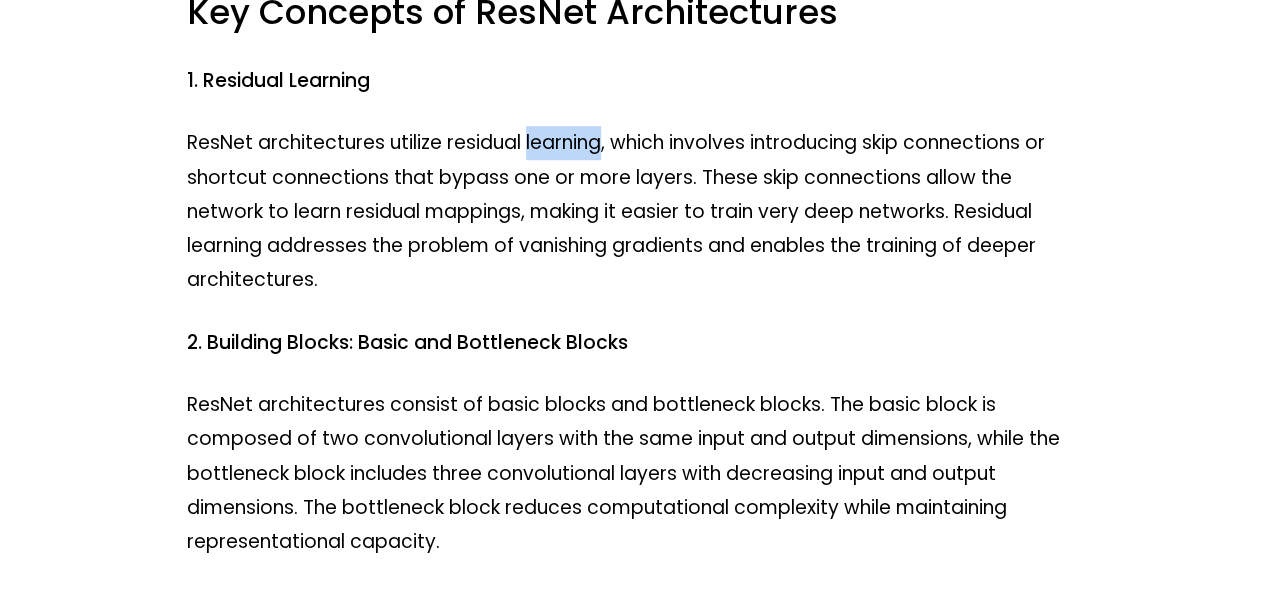 click on "ResNet18 and ResNet50 are convolutional neural network (CNN) architectures that are part of the ResNet (Residual Network) family. Developed by Kaiming He et al. from Microsoft Research Asia in 2015, ResNet introduced a novel residual learning framework that significantly improved the training of deep neural networks, enabling the development of deeper architectures with better performance. Key Concepts of ResNet Architectures 1. Residual Learning ResNet architectures utilize residual learning, which involves introducing skip connections or shortcut connections that bypass one or more layers. These skip connections allow the network to learn residual mappings, making it easier to train very deep networks. Residual learning addresses the problem of vanishing gradients and enables the training of deeper architectures. 2. Building Blocks: Basic and Bottleneck Blocks ResNet18 vs. ResNet50: Comparison 1. Depth and Complexity ResNet18 ResNet50 2. Performance ResNet50 3. Applications ResNet18 image classification" at bounding box center [633, 1150] 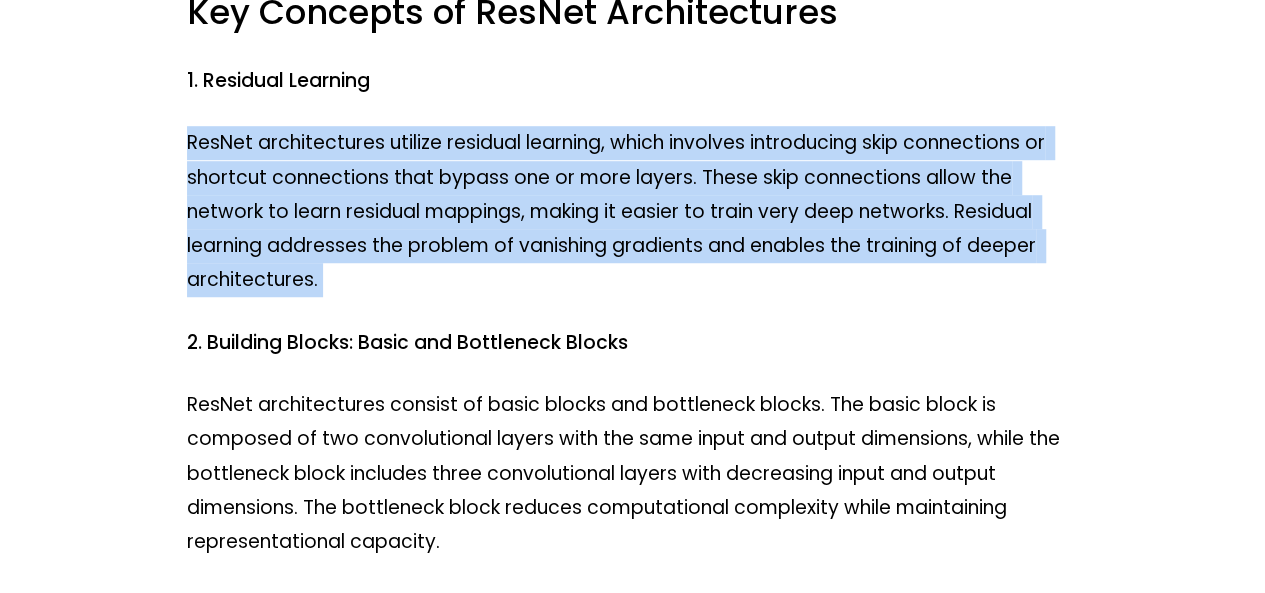 click on "ResNet architectures utilize residual learning, which involves introducing skip connections or shortcut connections that bypass one or more layers. These skip connections allow the network to learn residual mappings, making it easier to train very deep networks. Residual learning addresses the problem of vanishing gradients and enables the training of deeper architectures." at bounding box center [633, 211] 